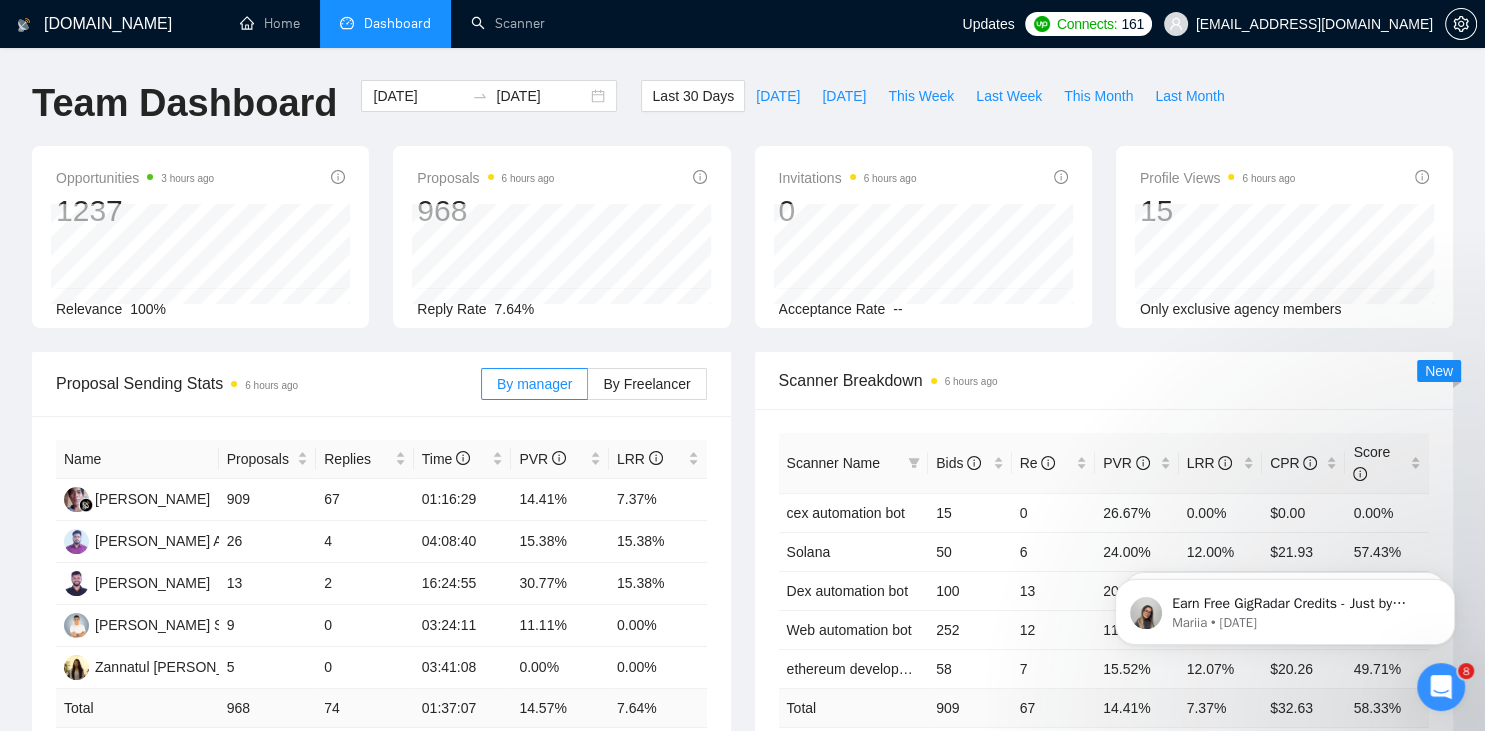 scroll, scrollTop: 0, scrollLeft: 0, axis: both 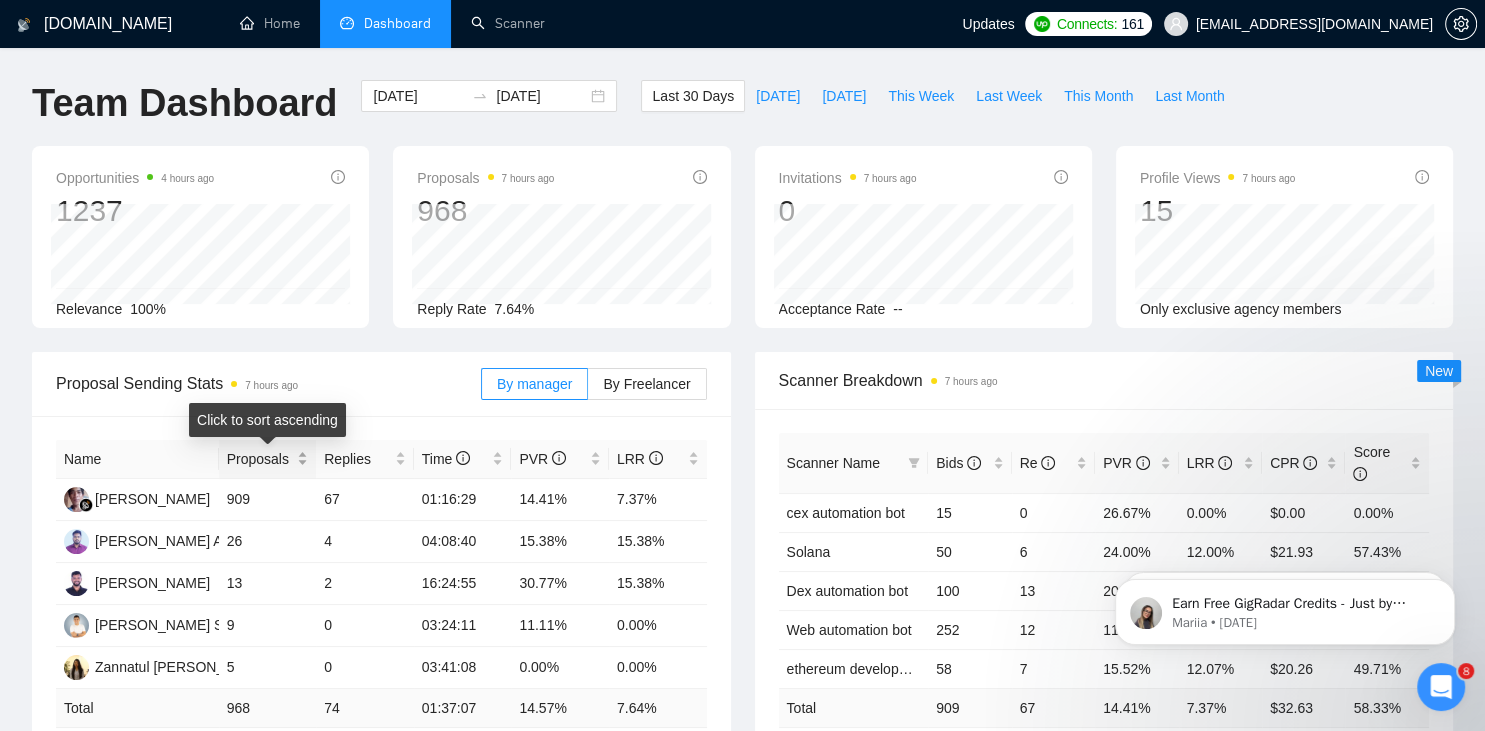 click on "Proposals" at bounding box center [260, 459] 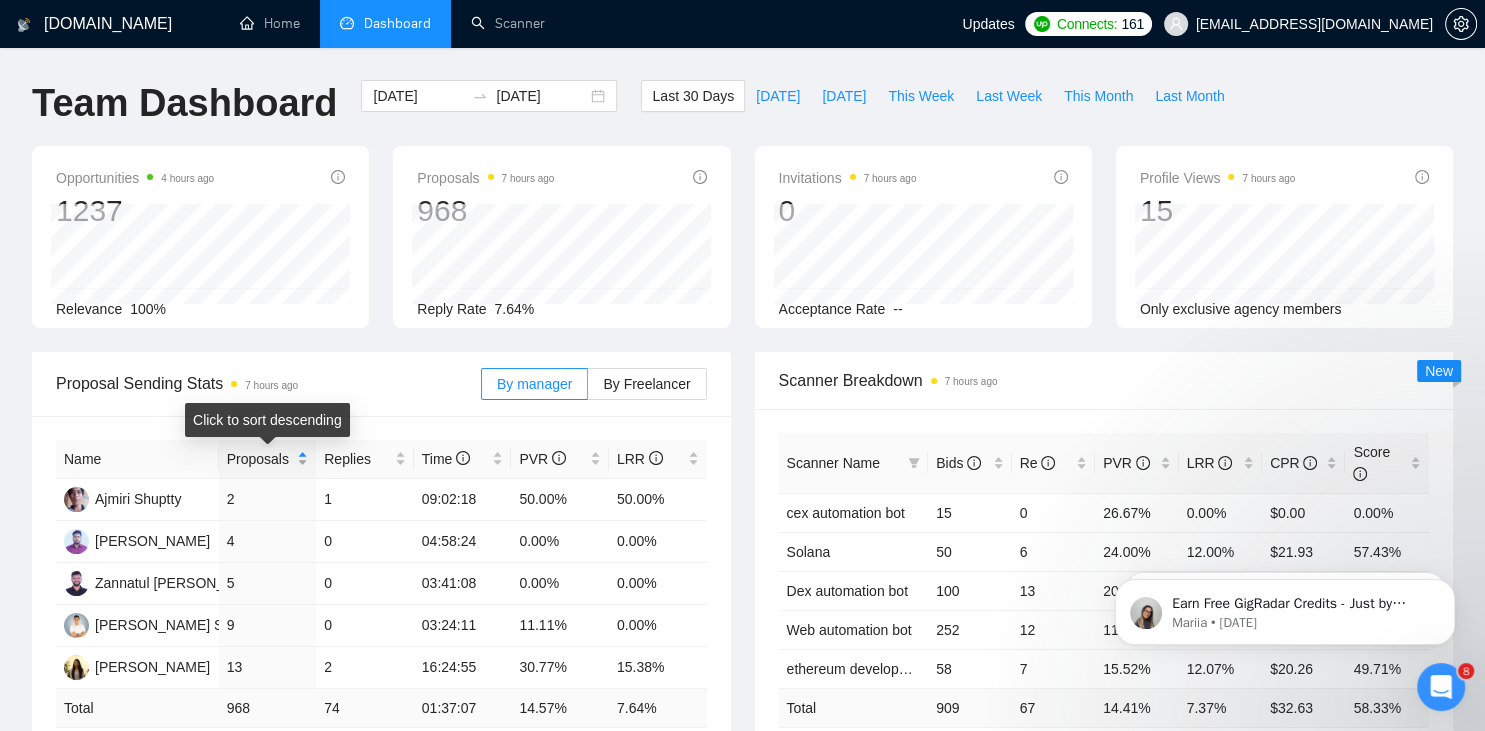 click on "Proposals" at bounding box center (260, 459) 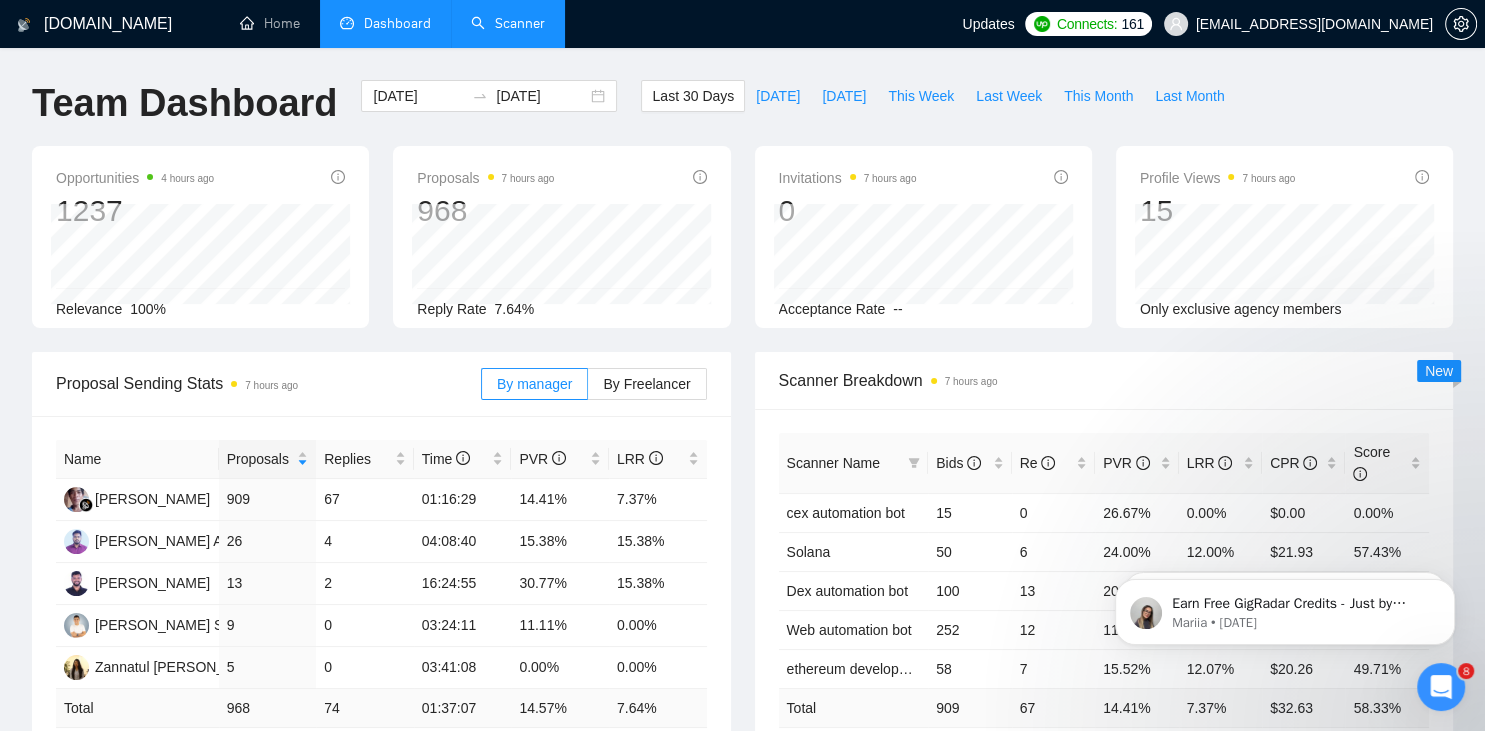 click on "Scanner" at bounding box center (508, 23) 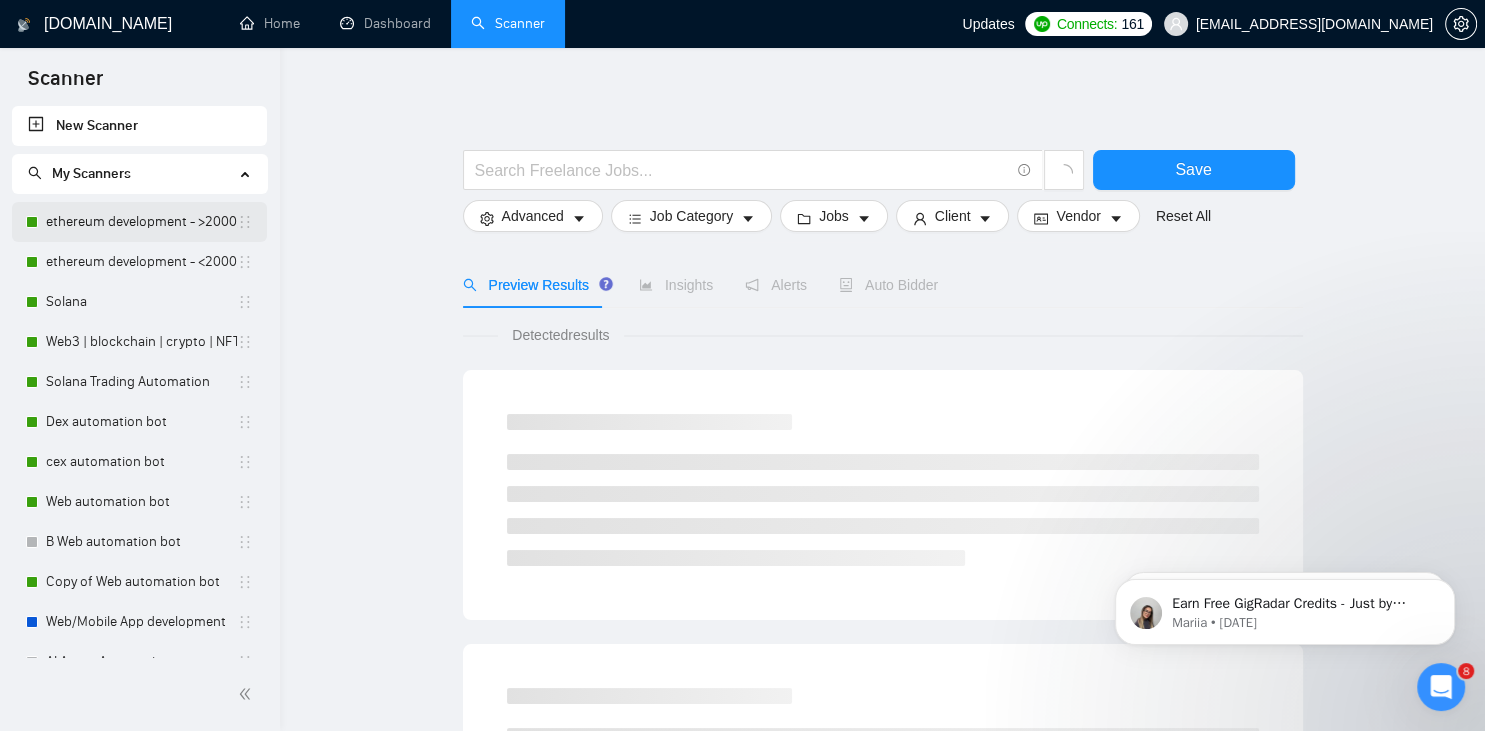 click on "ethereum development - >2000/30" at bounding box center [141, 222] 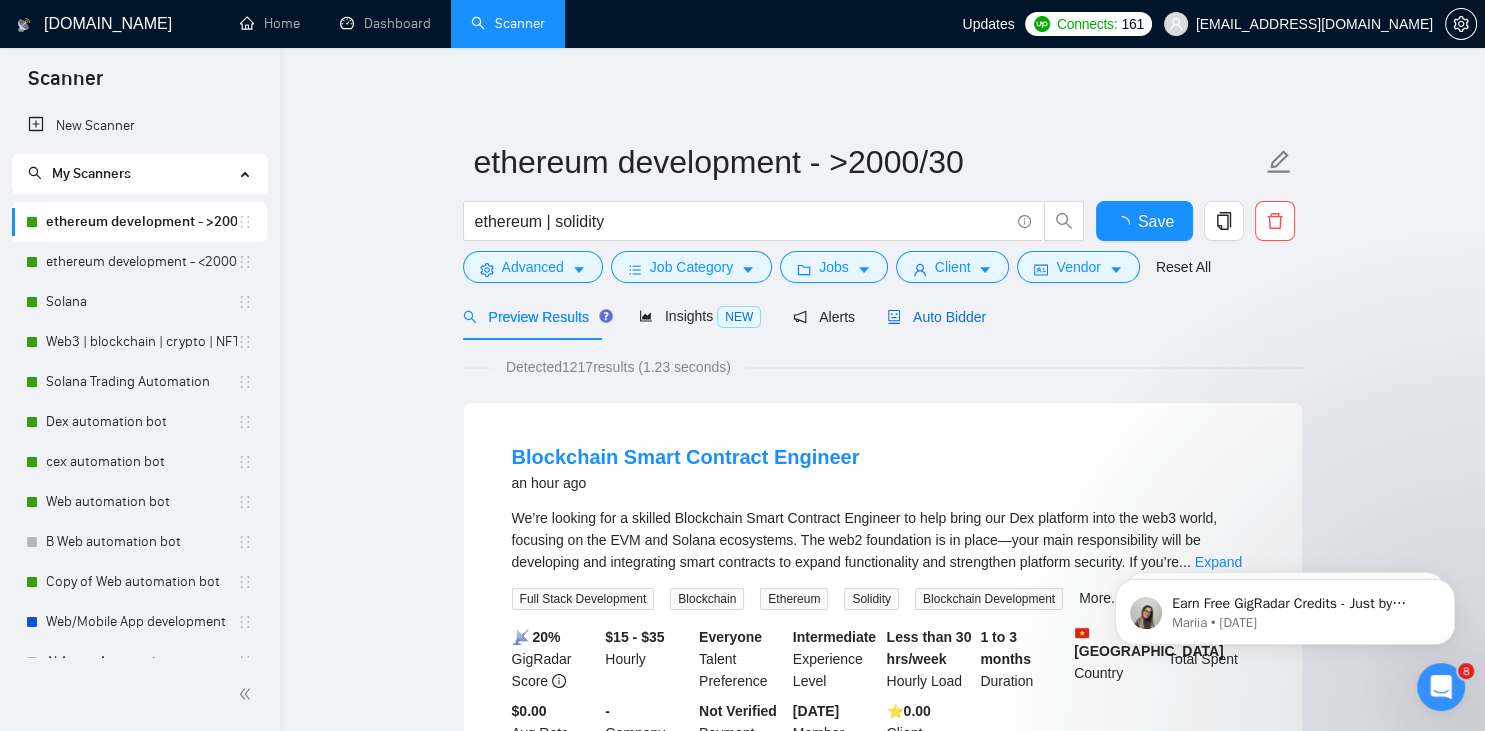 click on "Auto Bidder" at bounding box center [936, 317] 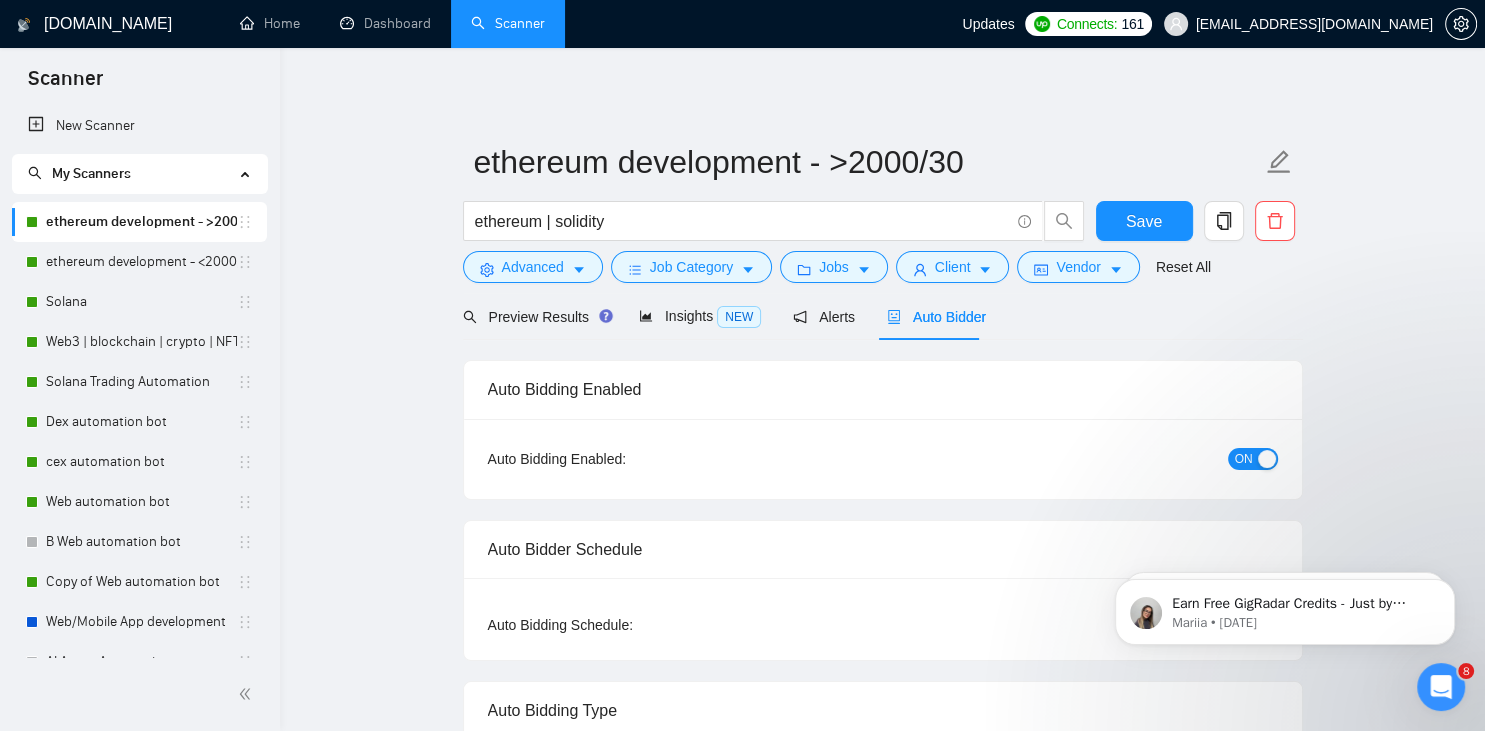 type 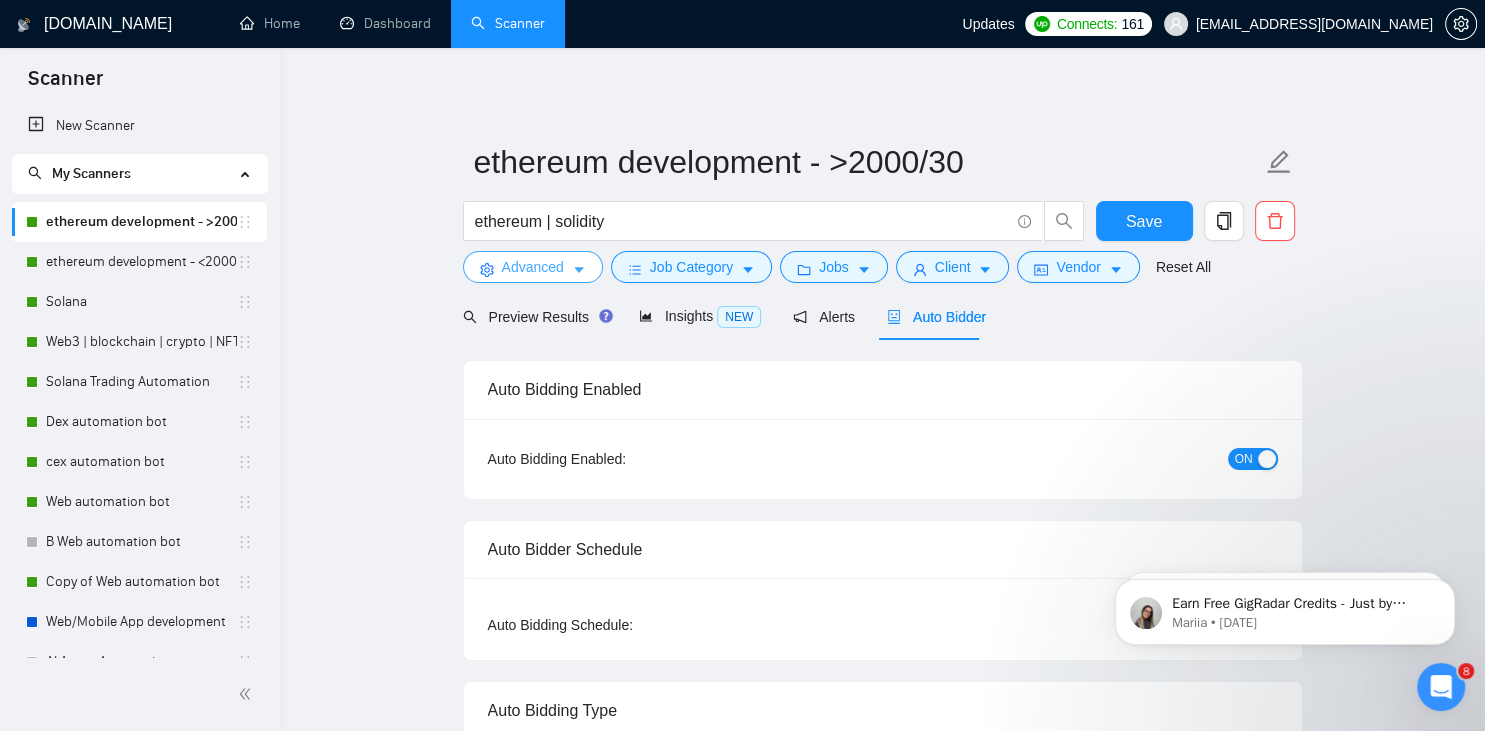 click on "Advanced" at bounding box center (533, 267) 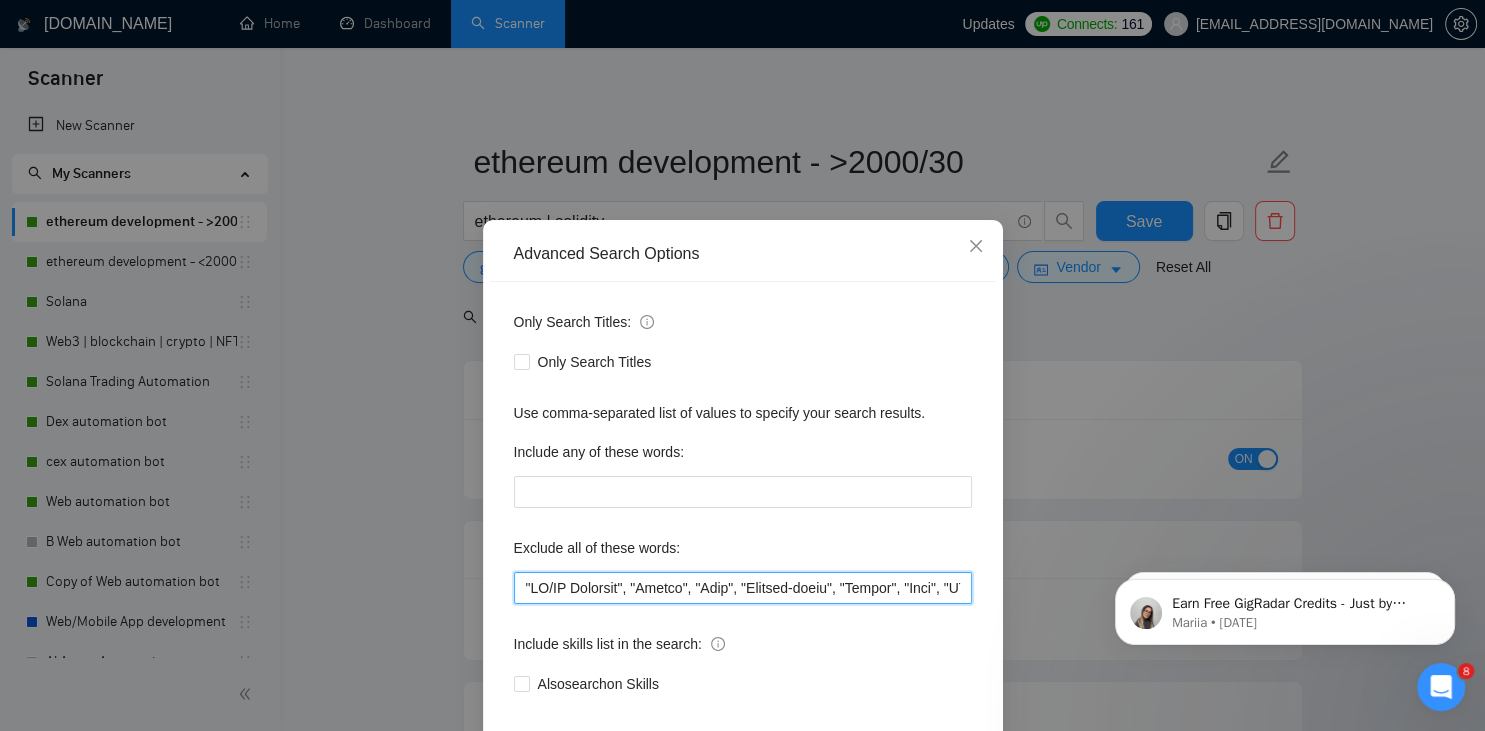 click at bounding box center (743, 588) 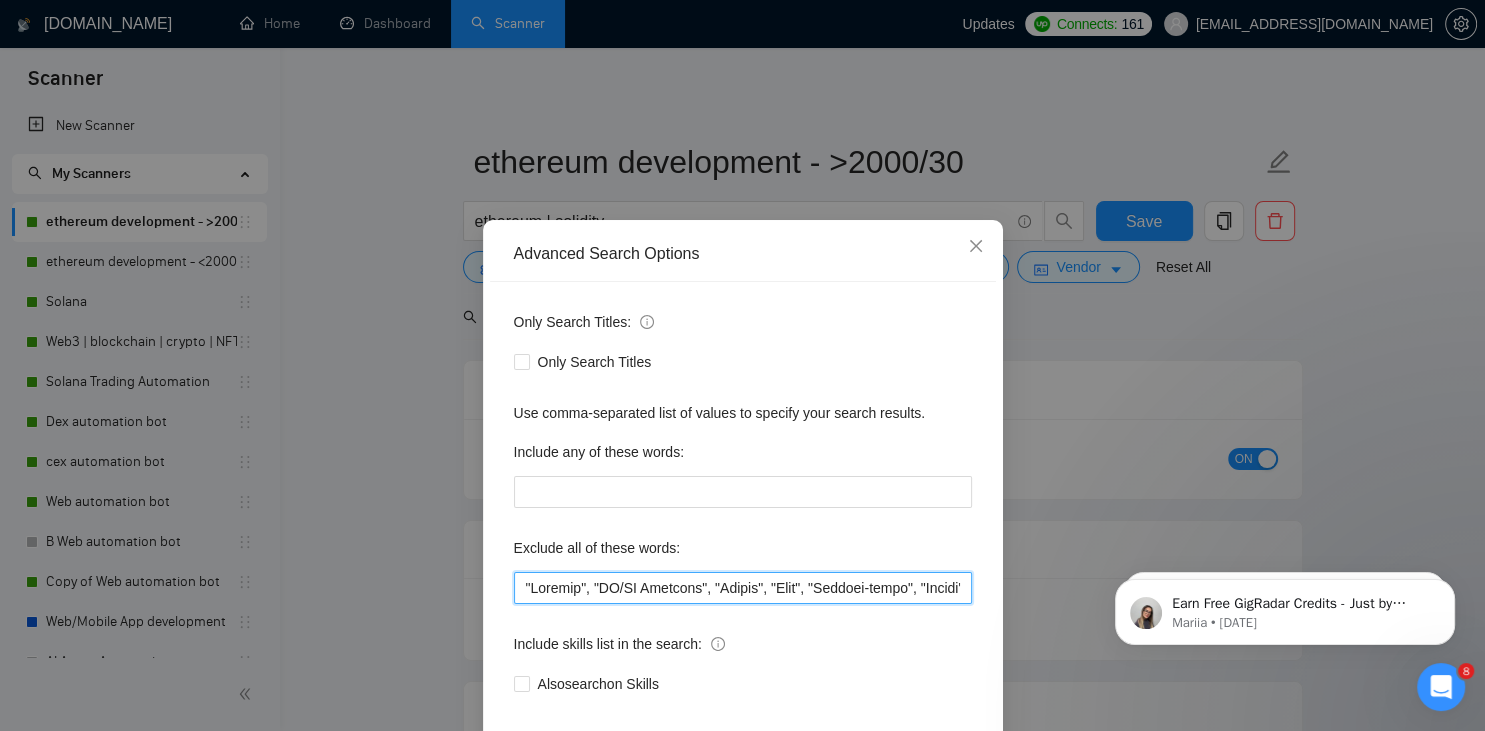 scroll, scrollTop: 100, scrollLeft: 0, axis: vertical 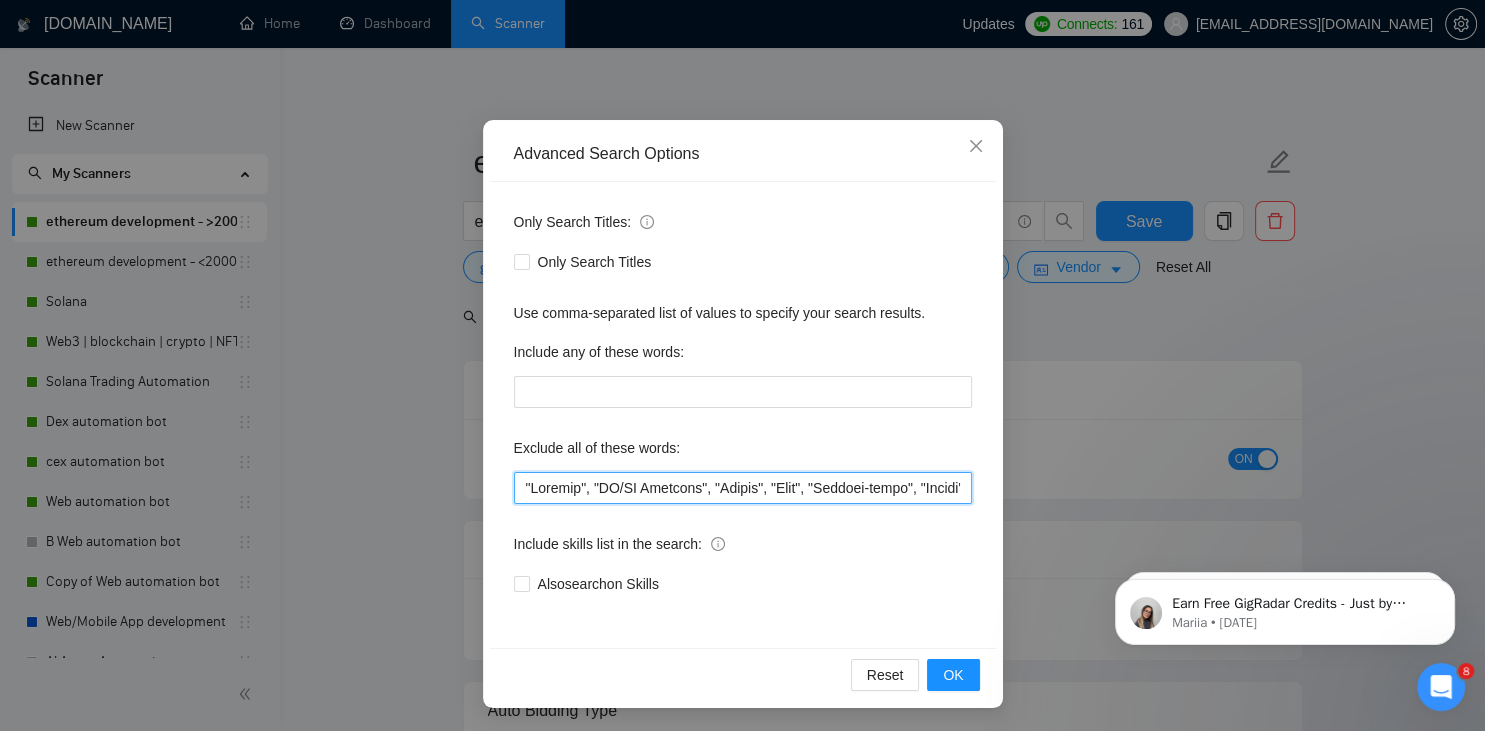 drag, startPoint x: 594, startPoint y: 483, endPoint x: 490, endPoint y: 483, distance: 104 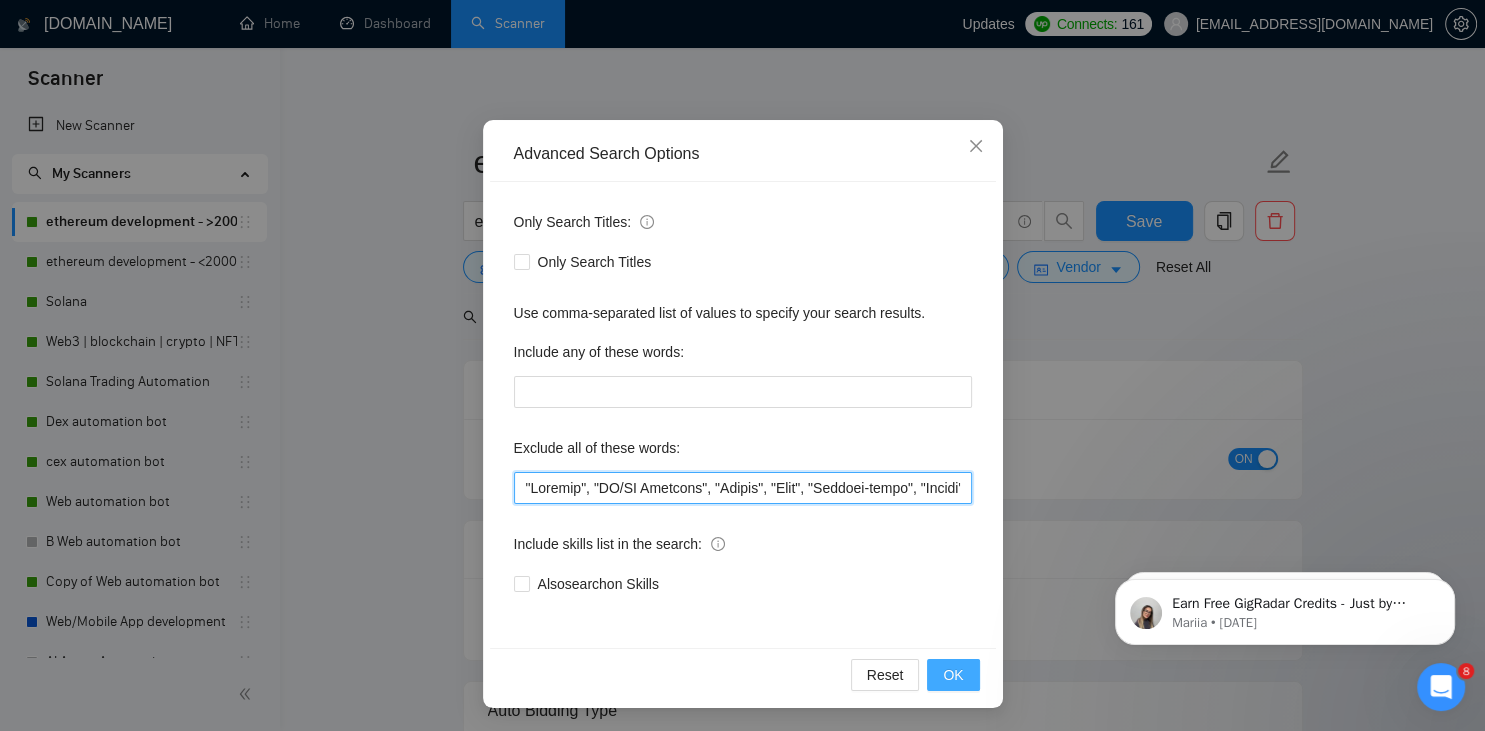 type on ""Animate", "UI/UX Designer", "Pyside", "Odoo", "Laravel-based", "Kajabi", "Qlik", "VBA", "Prediction", "Flutterflow", "USDT Flash", "already coded", "AR/VR", "iGaming", "Pinecone", "existing application", ".Net", "join our dynamic team", "Update", "Cartoon", "90% Done", "Photoshop", "Tether", "Fix Bug", "Retool", "NO AGENCIES", "Review", "n8n", "Launch" "Europe Only", "Modify", "Update", "Avatar", "Art Project", "Pakistan", "join our team", "Azure DevOps", "DevOps", "Flutter", "Equity-Only", "Equity Only", "Generating Image Variations", "Image Generation", STACKS, STX, Betting, gambling, casino, Sui, Unity, Manager, bot, automation, scripting, laravel, "php", "wordpress", "shopify", "eSport", gaming, games, "crypto recovery", "eSports", "Sales Team", "frontend developer", "freelancer only", "freelancers only", "No agency", "Not agency", "No agencies", "Not agencies", "metaverse", "Consultant", "Audit", "Game", "passed test", sports, "Meet with CTO", "skill test", "[DOMAIN_NAME]", advisor, Wocommerce, flutter, ..." 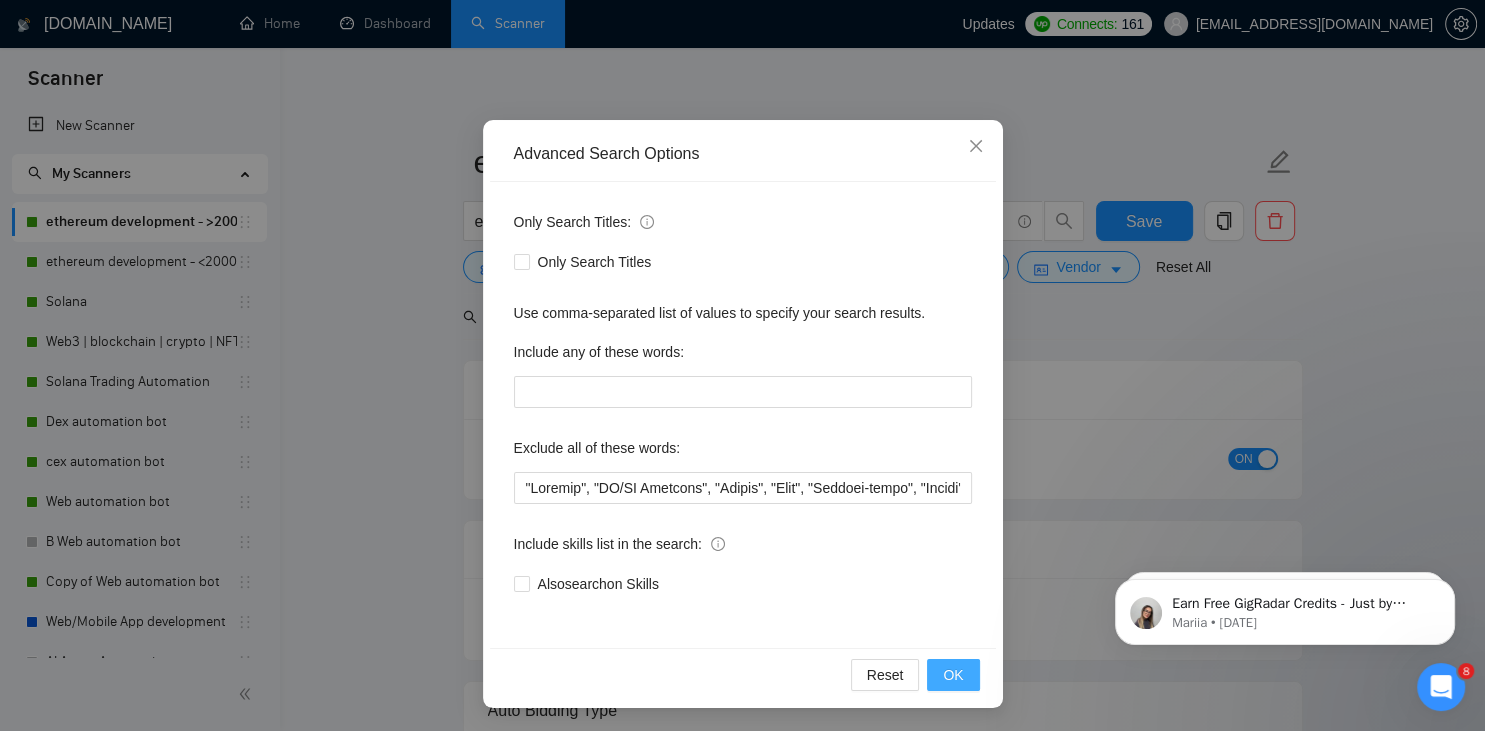 click on "OK" at bounding box center [953, 675] 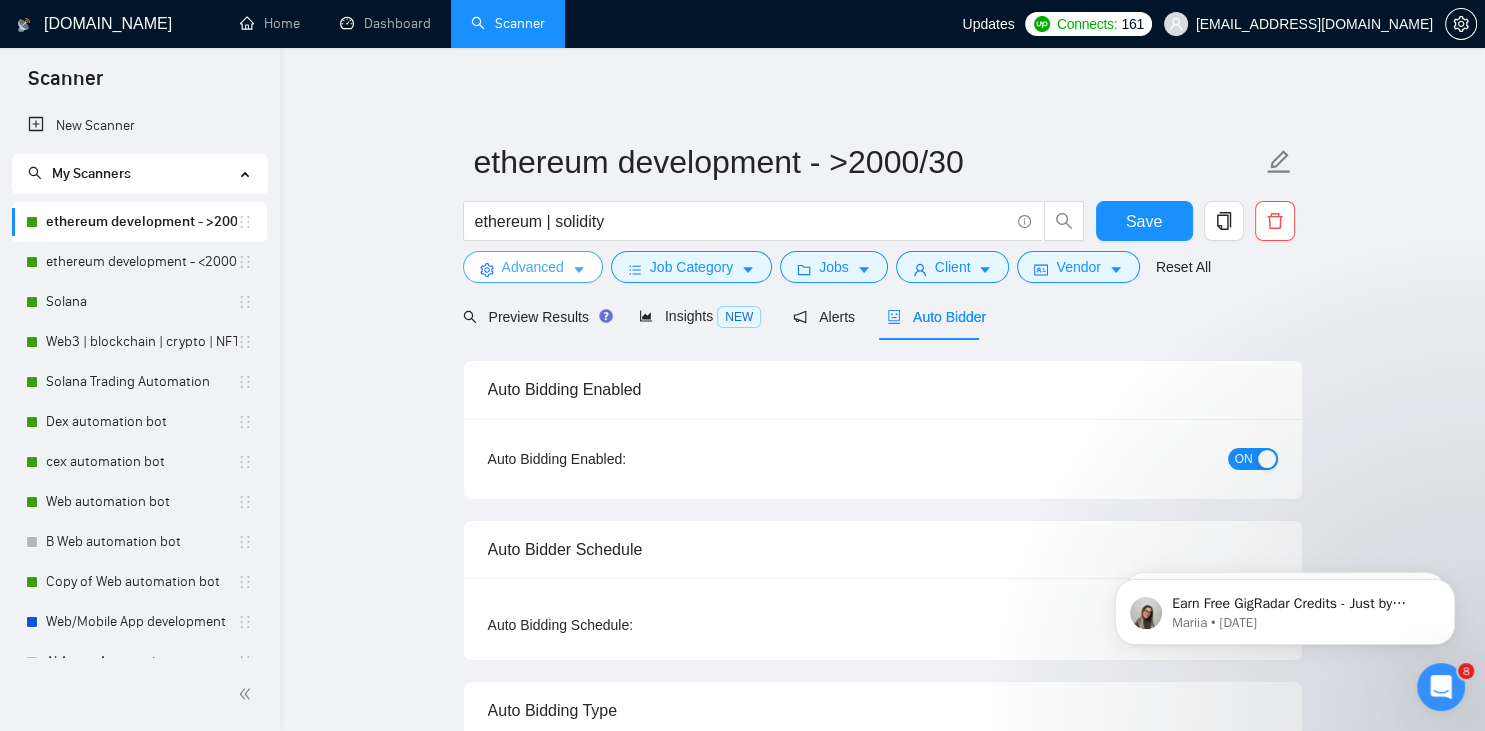 scroll, scrollTop: 0, scrollLeft: 0, axis: both 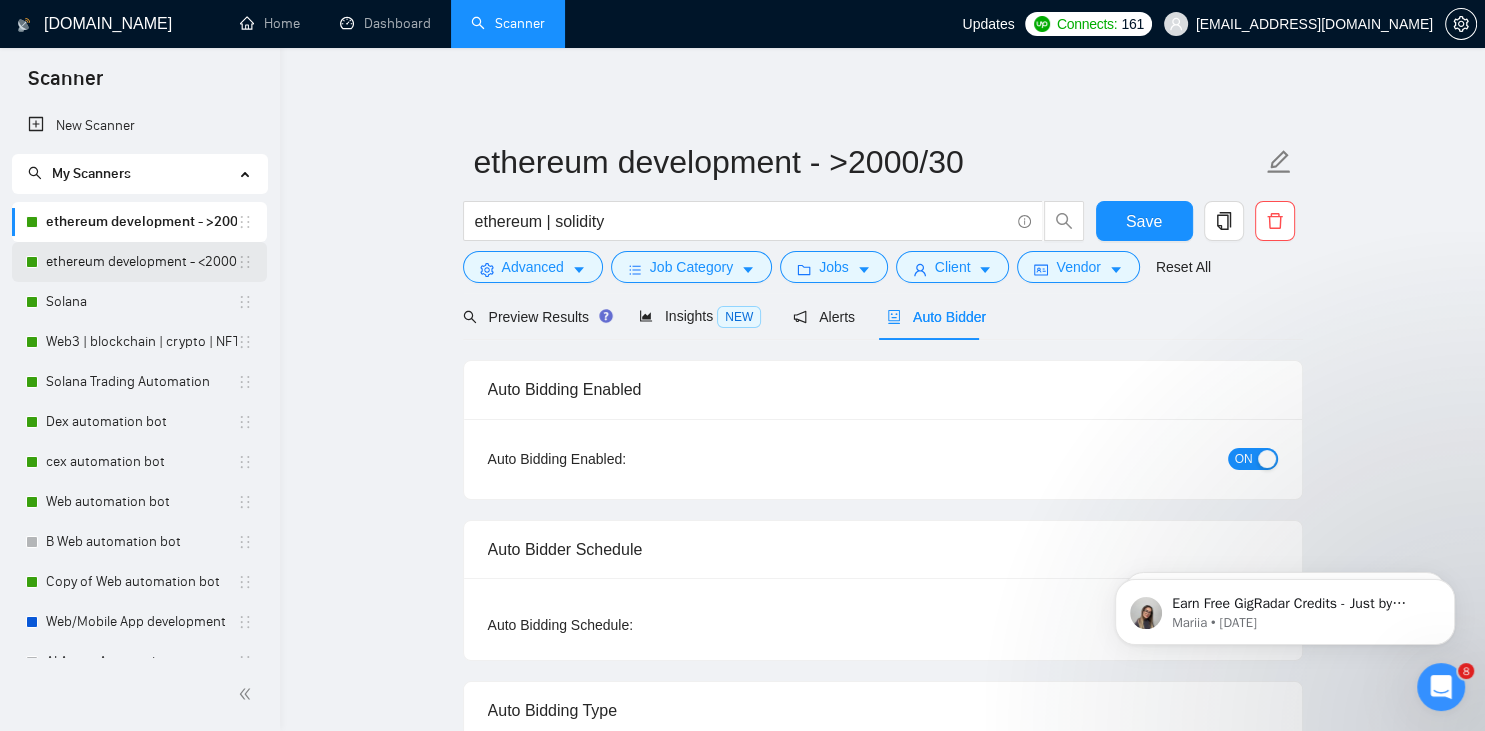 click on "ethereum development - <2000/30" at bounding box center [141, 262] 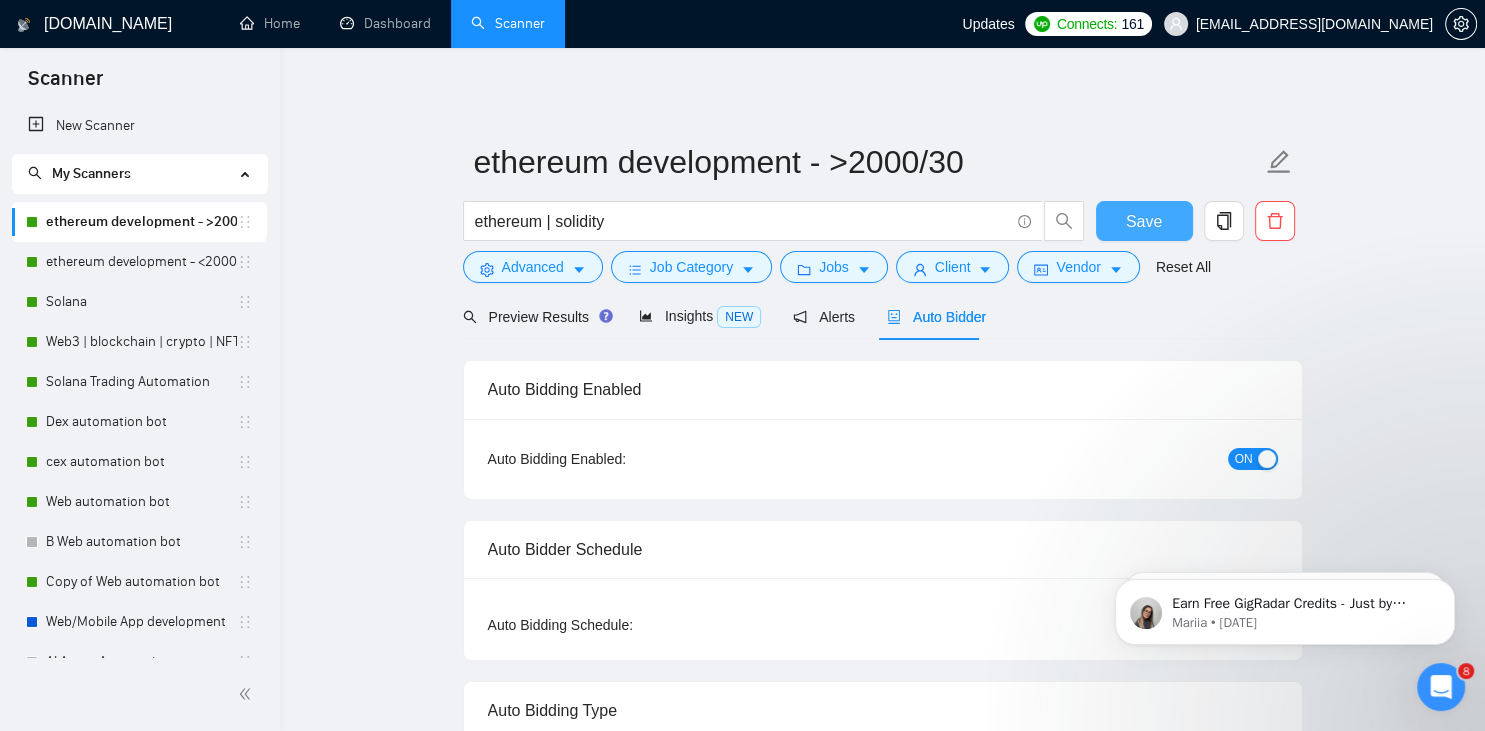 click on "Save" at bounding box center [1144, 221] 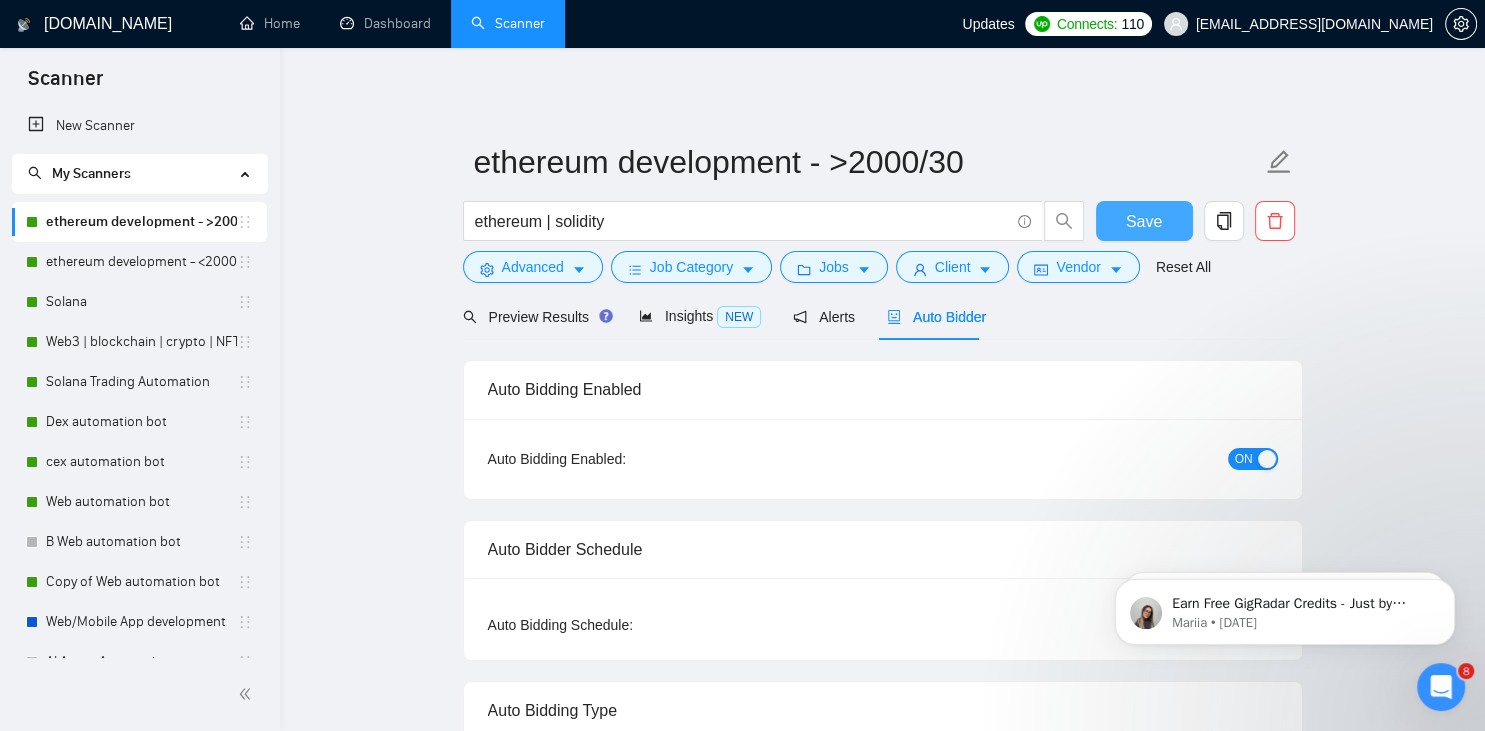 type 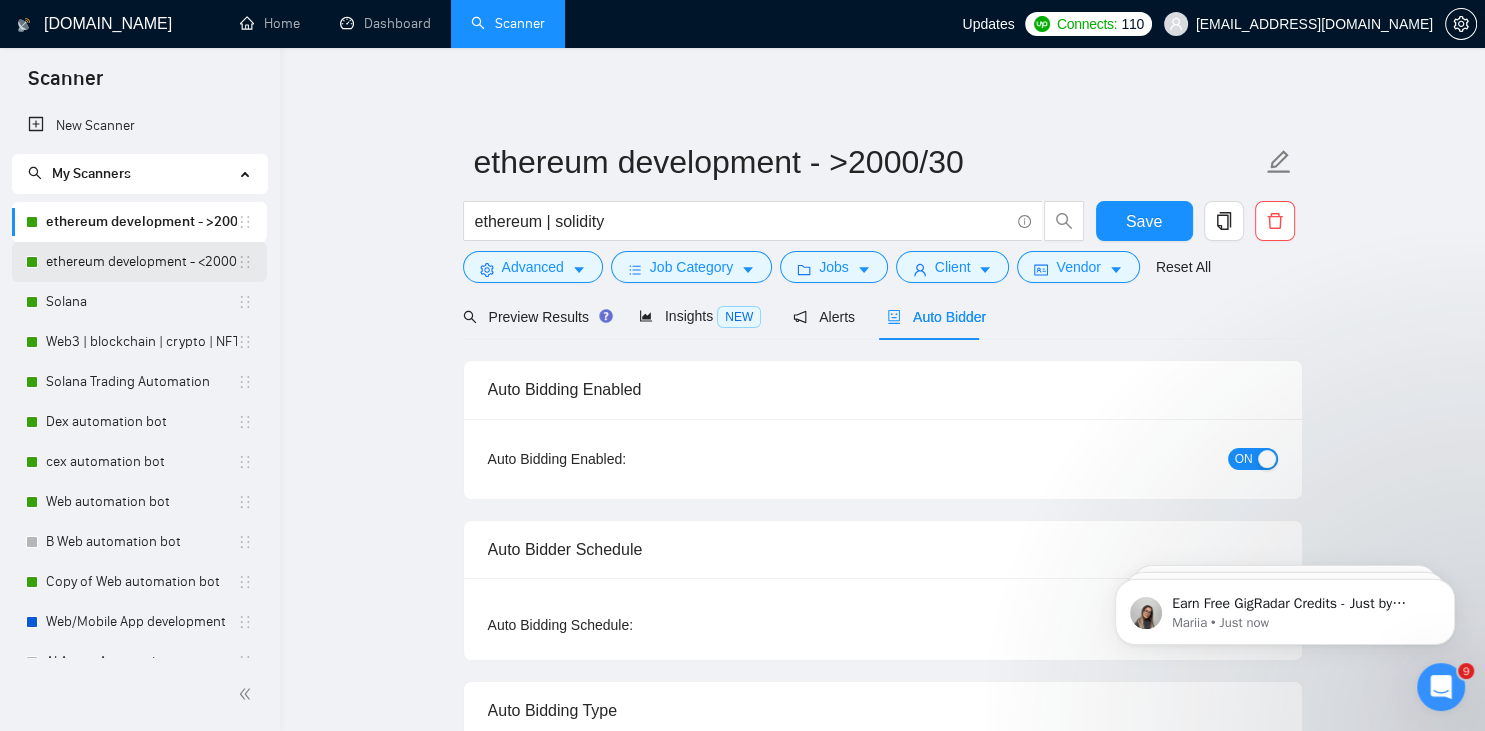 click on "ethereum development - <2000/30" at bounding box center (141, 262) 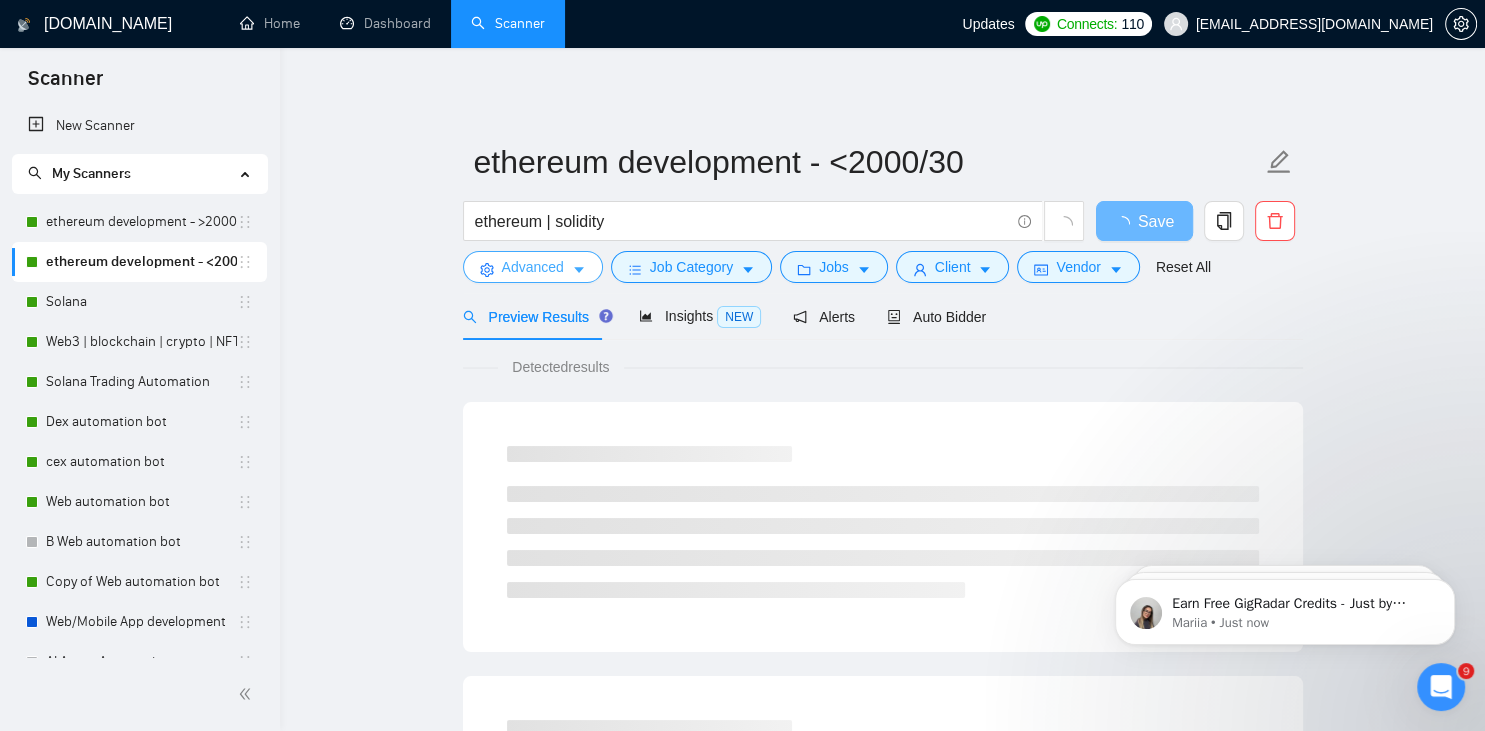 click on "Advanced" at bounding box center [533, 267] 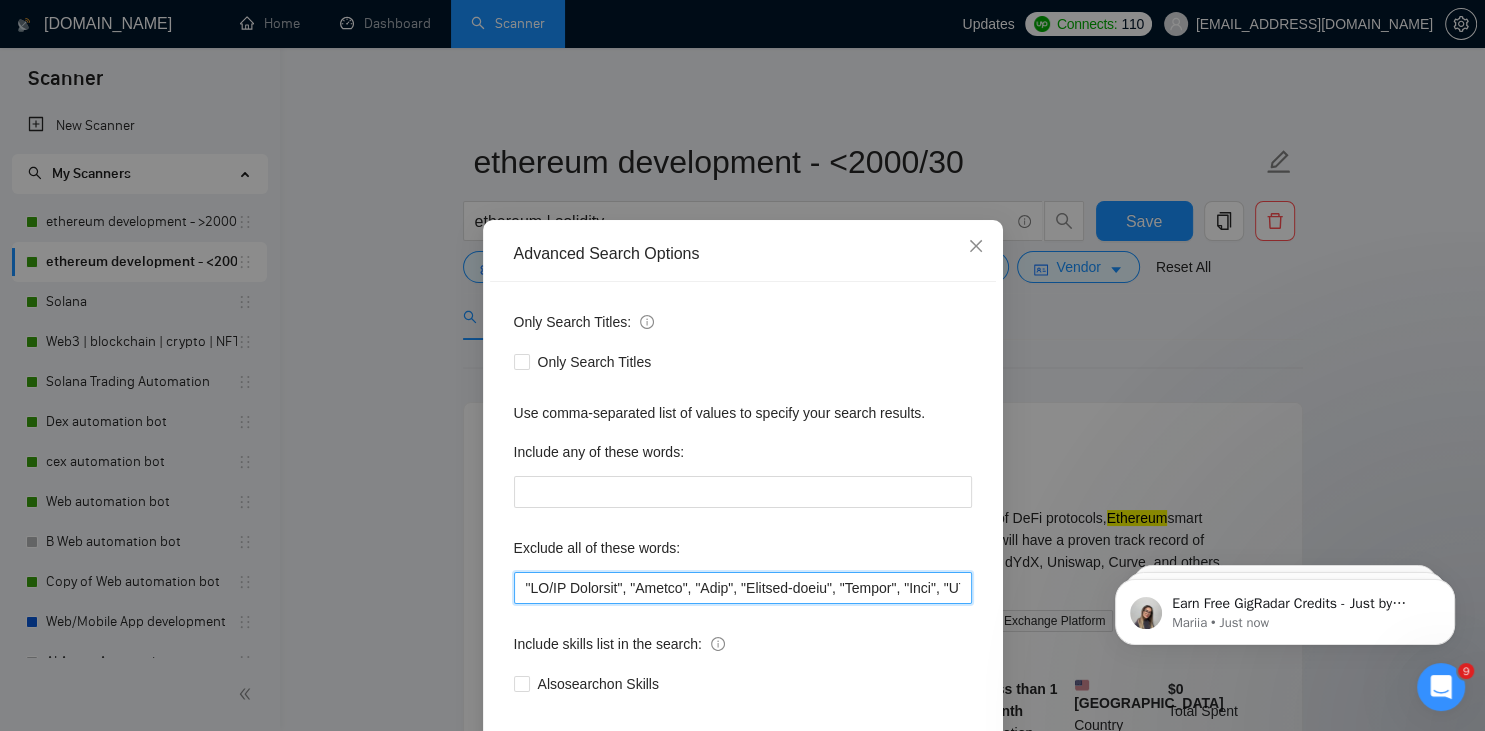 click at bounding box center (743, 588) 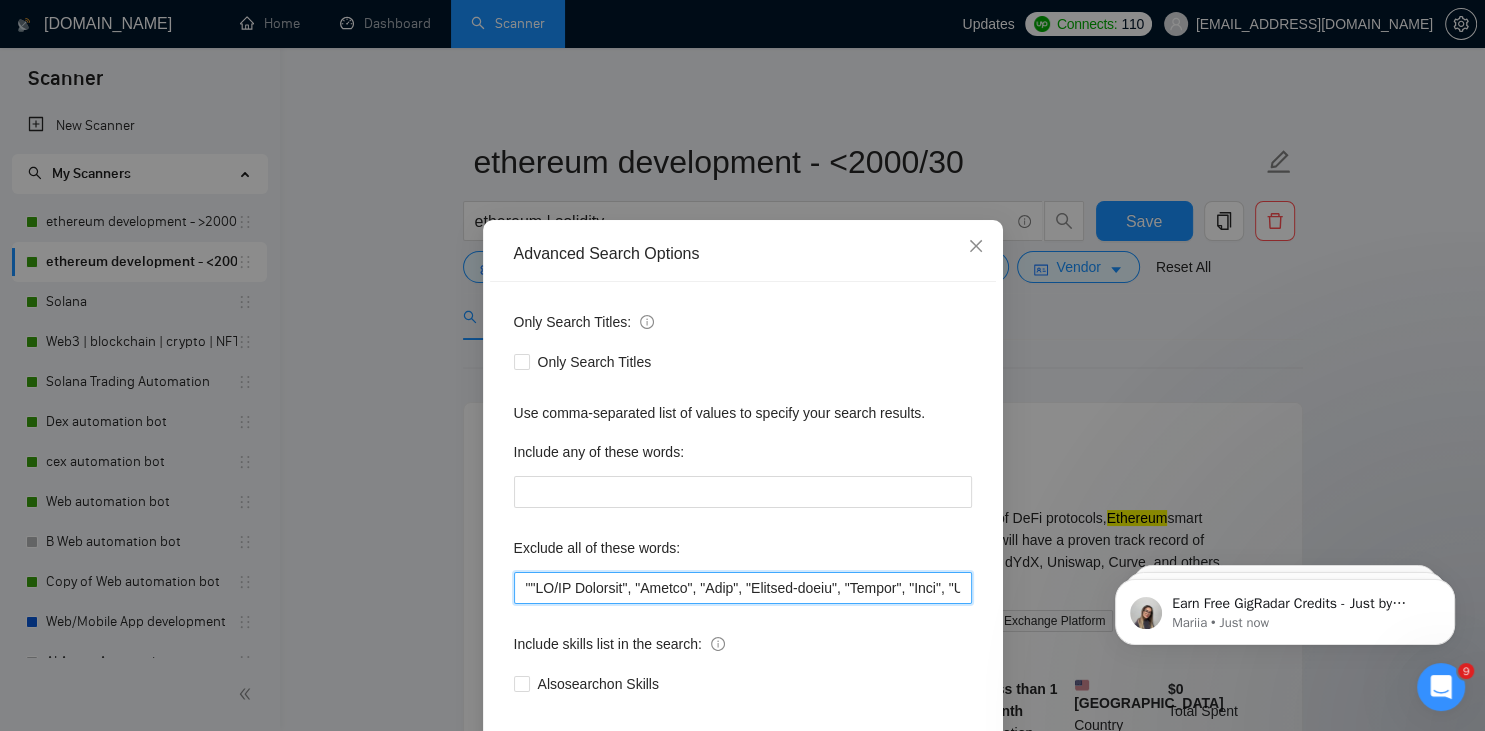 paste on "Animate", "" 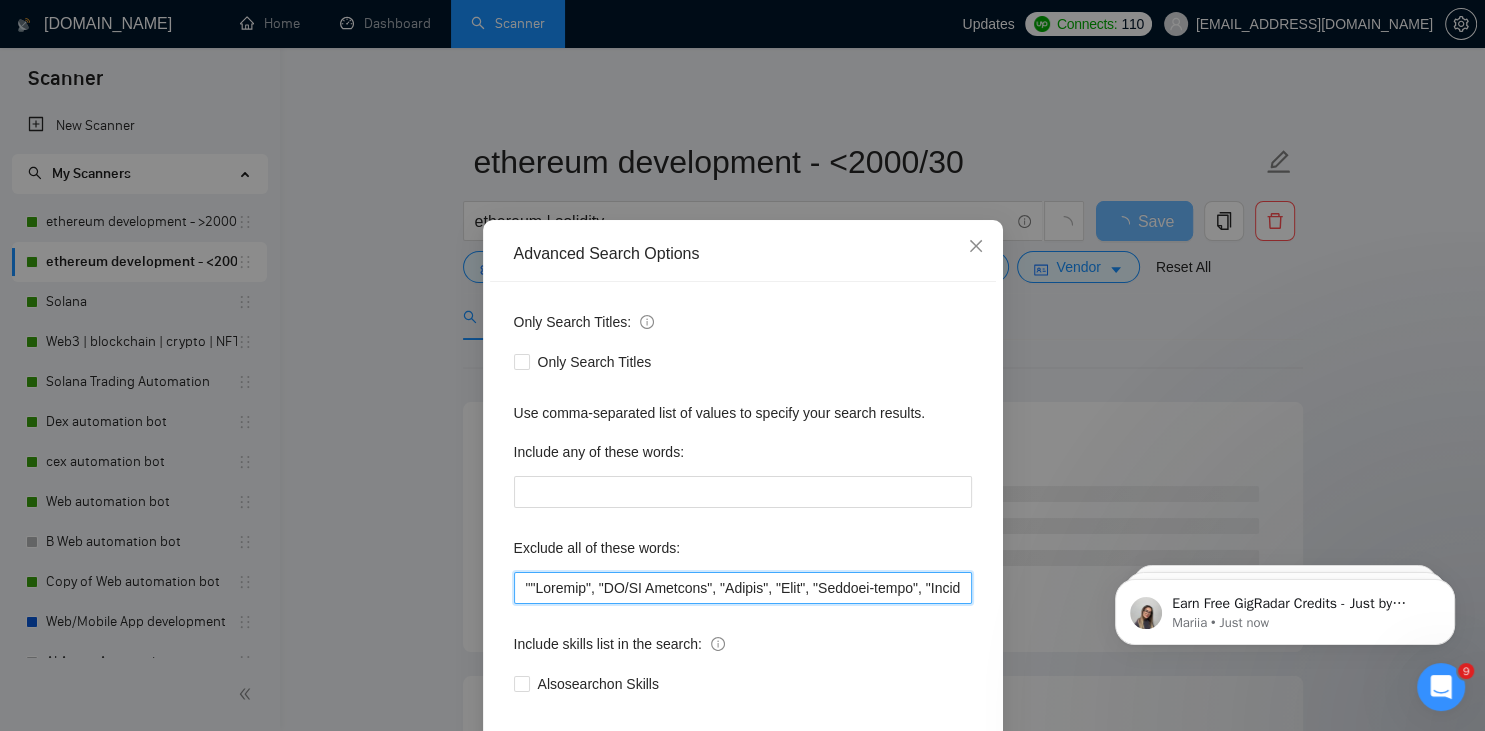 scroll, scrollTop: 100, scrollLeft: 0, axis: vertical 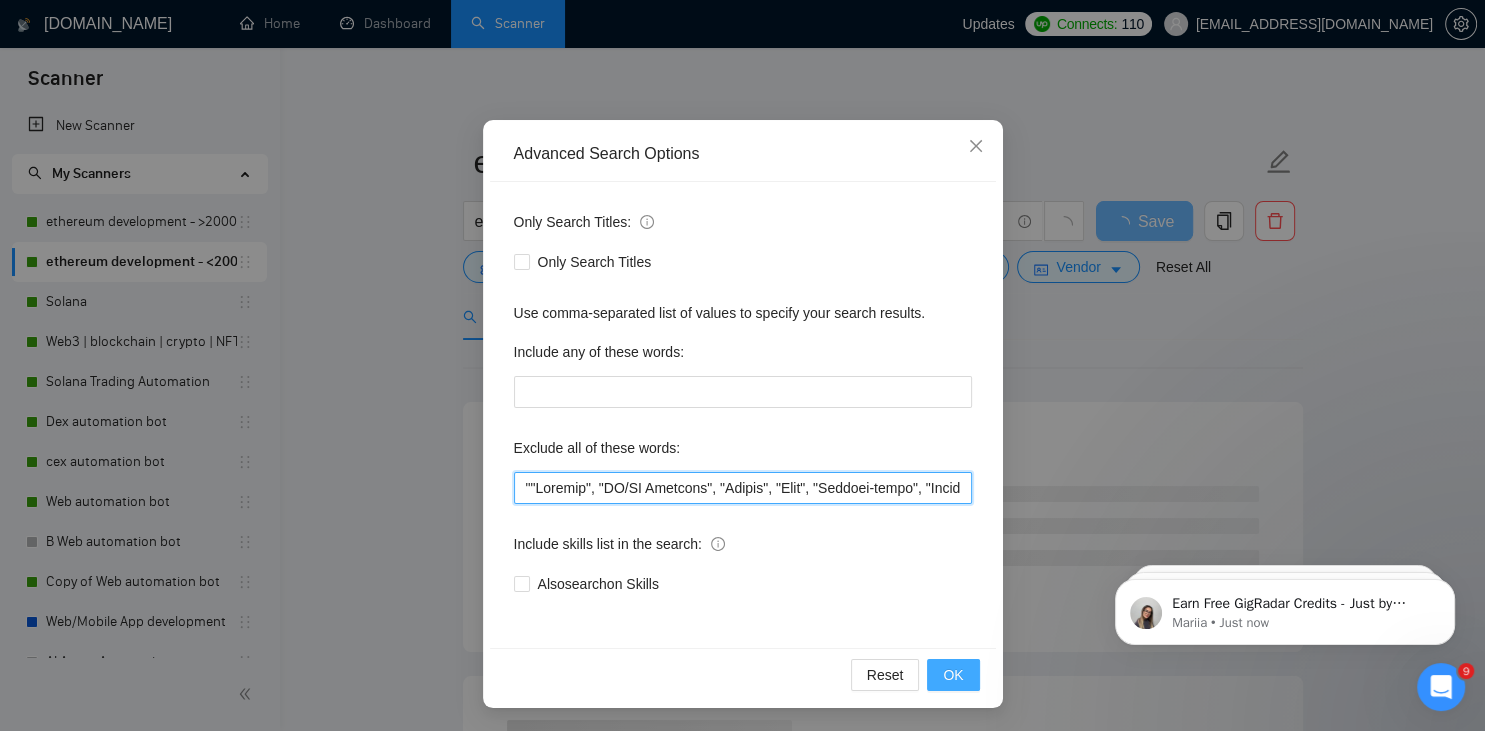 type on """Animate", "UI/UX Designer", "Pyside", "Odoo", "Laravel-based", "Kajabi", "Qlik", "VBA", "Prediction", "Flutterflow", "marketing project", "USDT Flash", "already coded", "AR/VR", "iGaming", "Pinecone", "existing application", ".Net", "join our dynamic team", "Update", "Cartoon", "90% Done", "Photoshop", "Tether", "Fix Bug", "Retool", "NO AGENCIES", "Review", "n8n", "Launch", "Europe Only", "Modify", "Update", "Avatar", "Art Project", "Pakistan", "join our team", "Azure DevOps", "DevOps","Flutter", "Equity-Only", "Equity Only", "Generating Image Variations", "Image Generation", STACKS, STX, Betting, gambling, casino, Sui, Unity, Manager, bot, automation, scripting, laravel, "php", "wordpress", "shopify", "eSport", gaming, games, "crypto recovery", "eSports", "Sales Team", "frontend developer", "freelancer only", "freelancers only", "No agency", "Not agency", "No agencies", "Not agencies", "metaverse", "Consultant", "Audit", "Game", "passed test", sports, "Meet with CTO", "skill test", "[DOMAIN_NAME]", advisor,..." 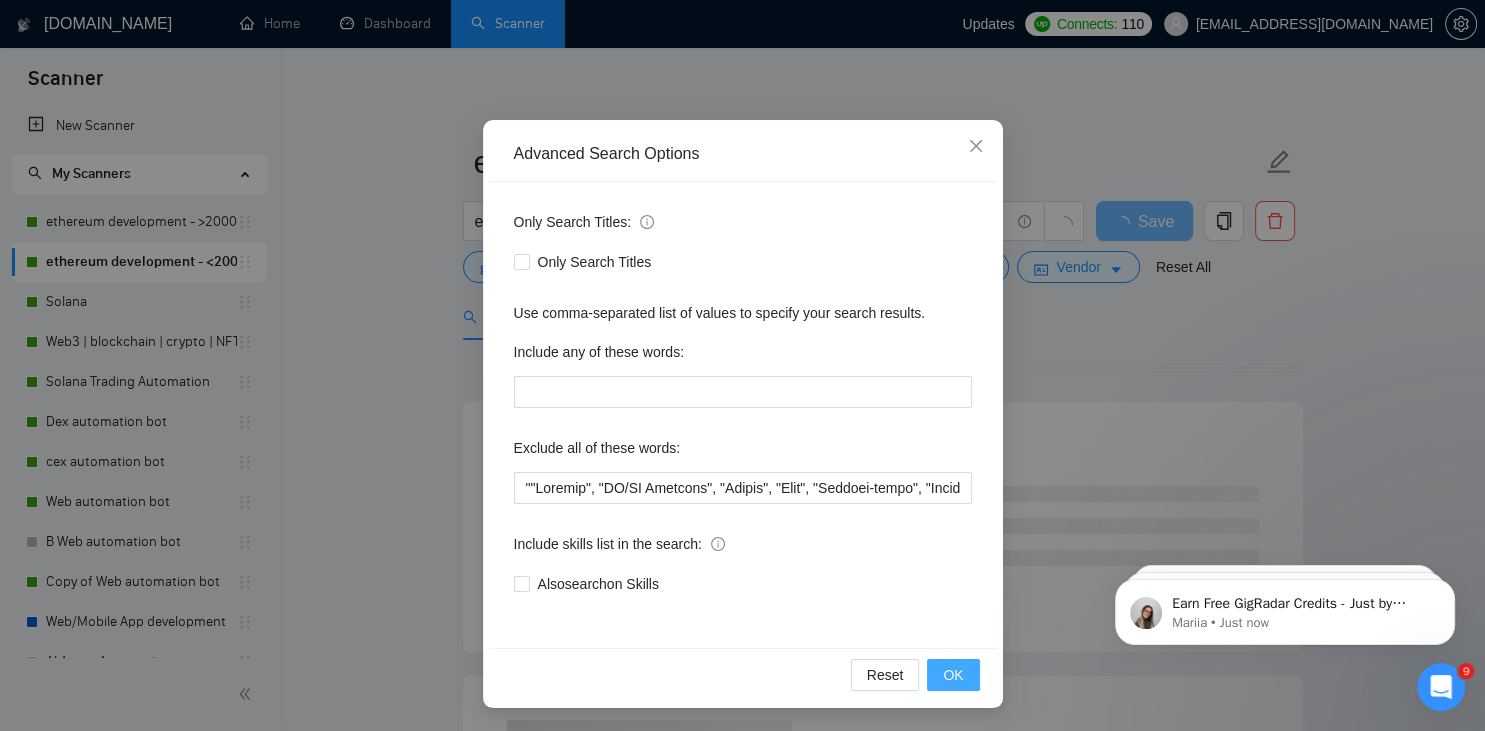 click on "OK" at bounding box center (953, 675) 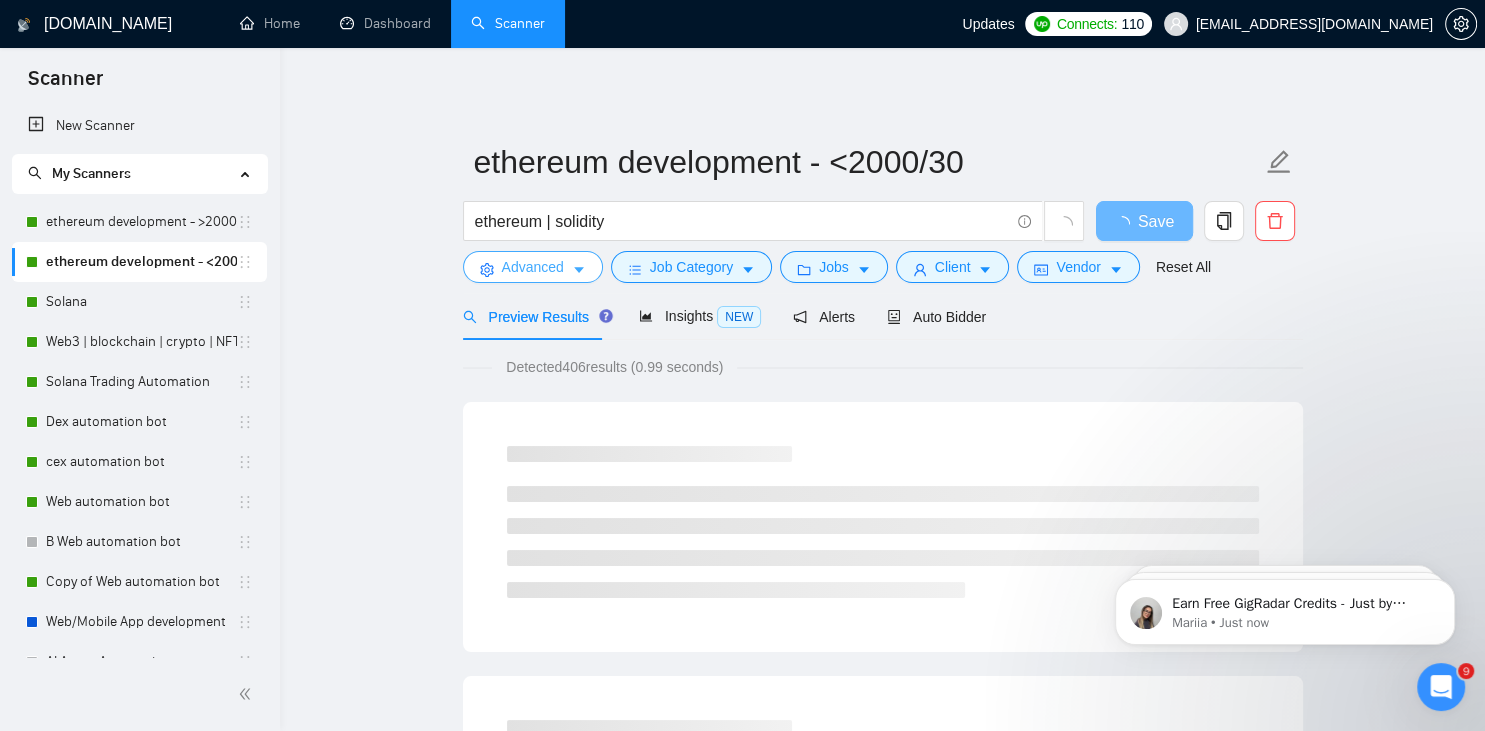 scroll, scrollTop: 0, scrollLeft: 0, axis: both 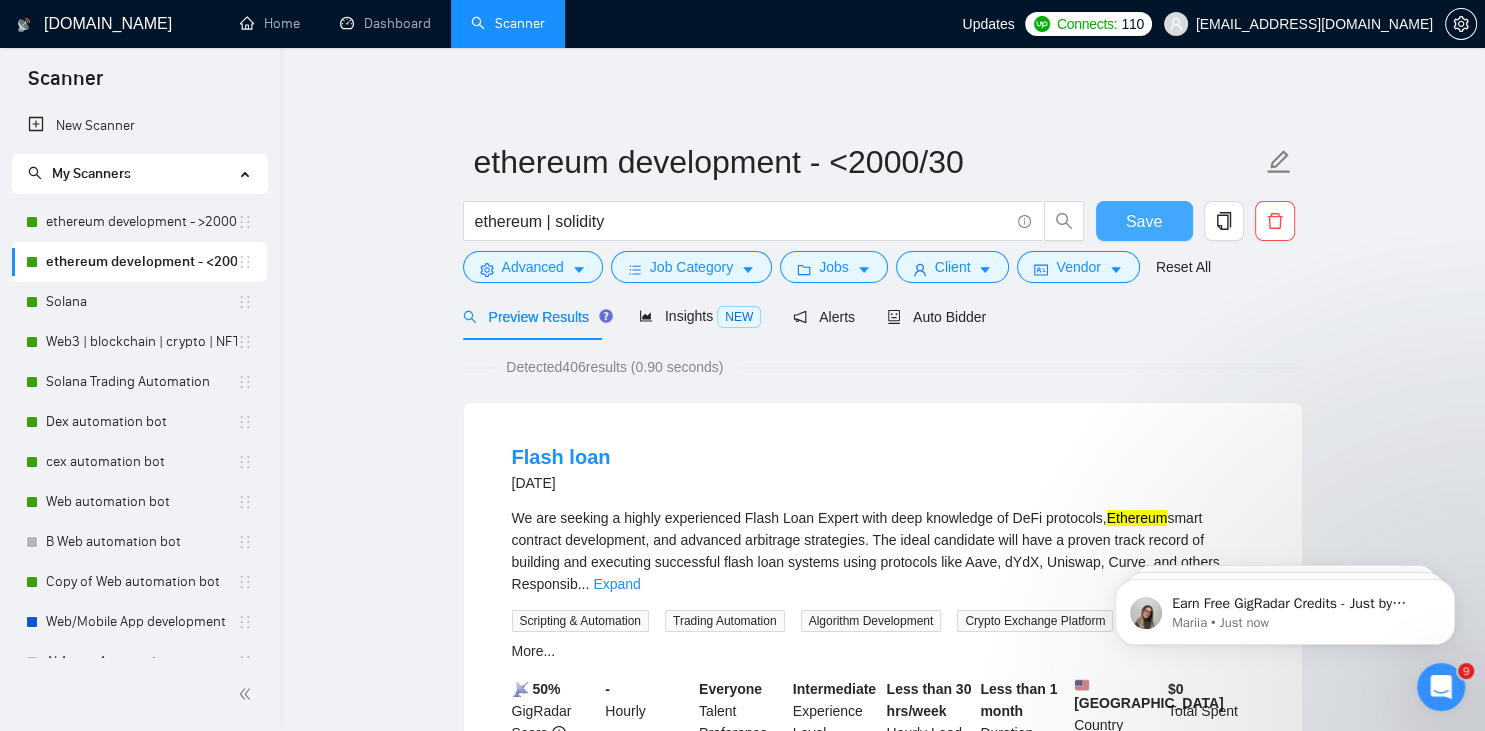 click on "Save" at bounding box center [1144, 221] 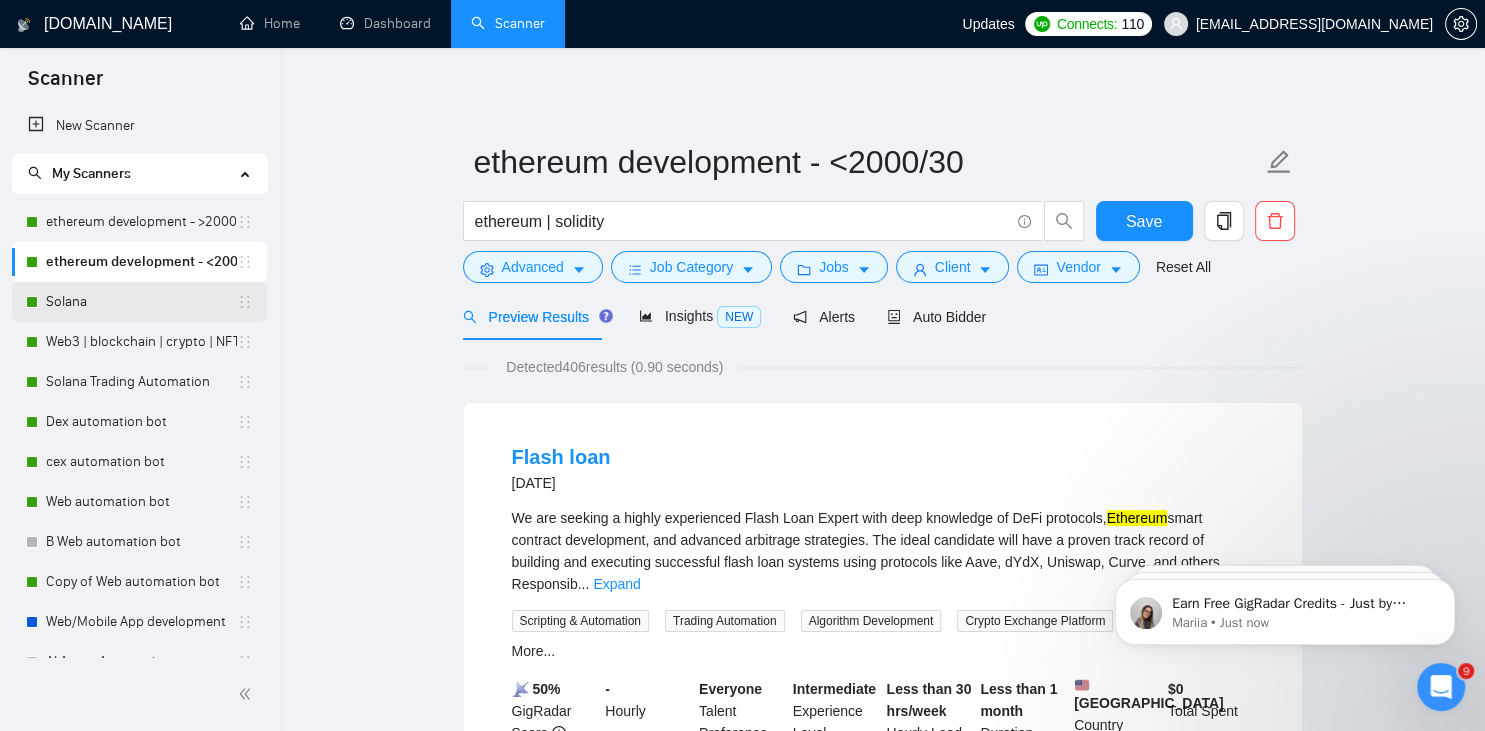 click on "Solana" at bounding box center (141, 302) 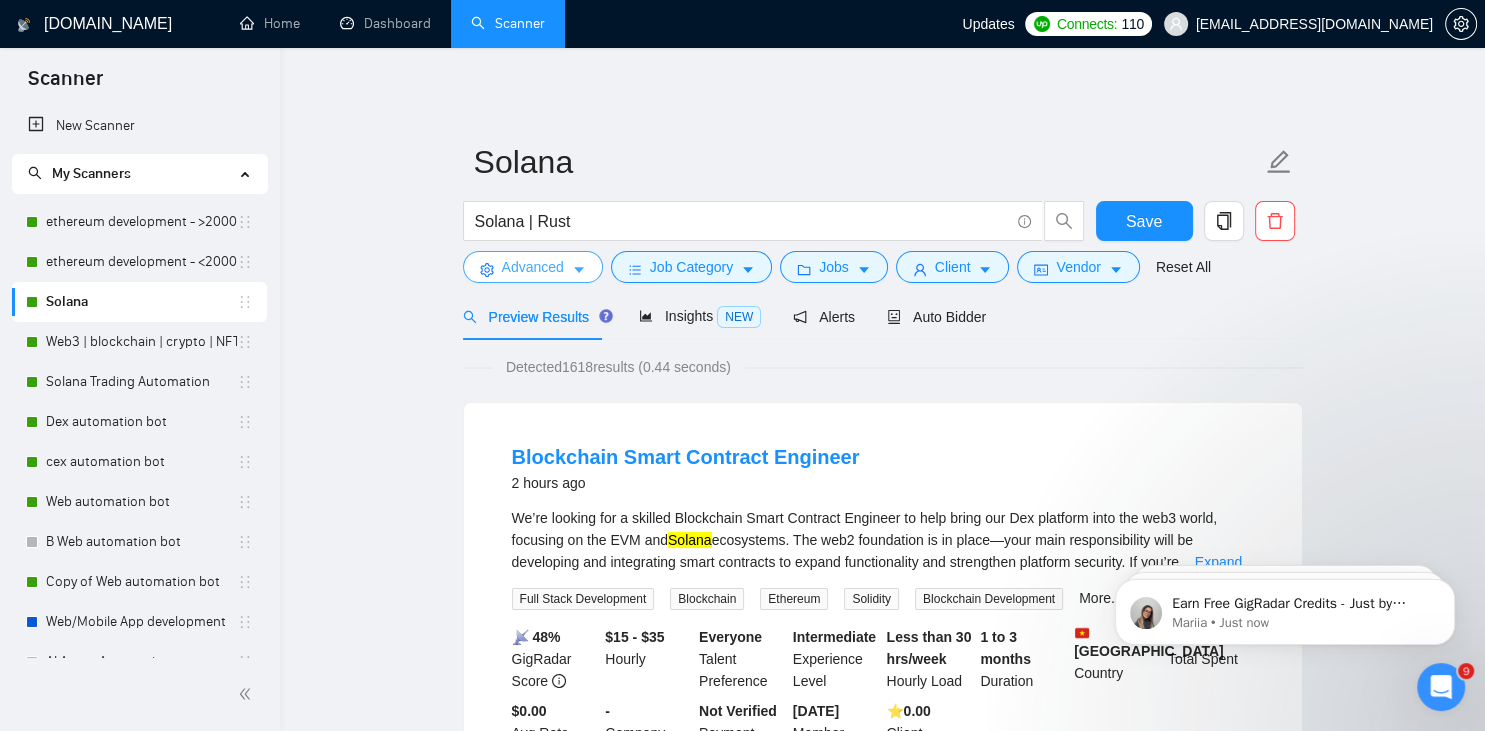 click 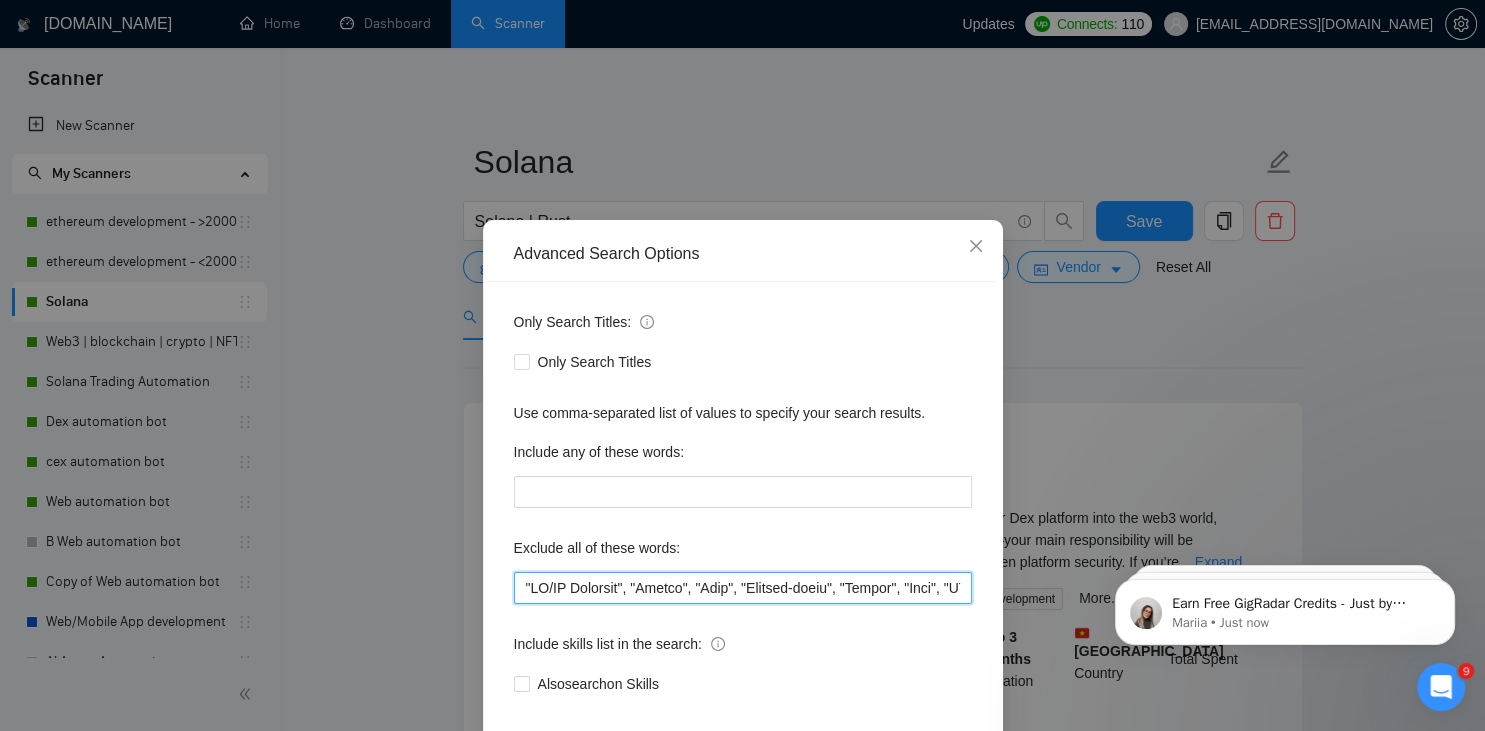 click at bounding box center [743, 588] 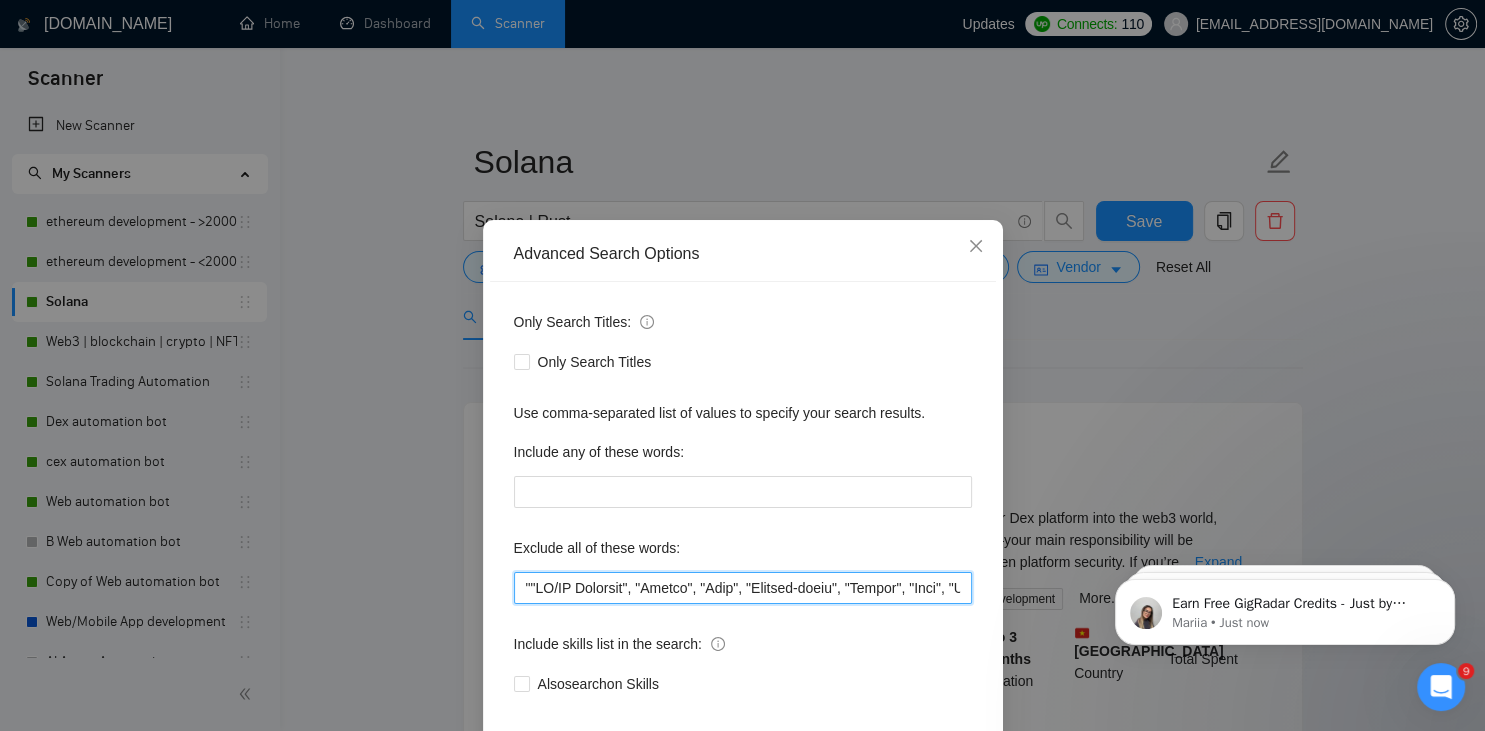 paste on "Animate", "" 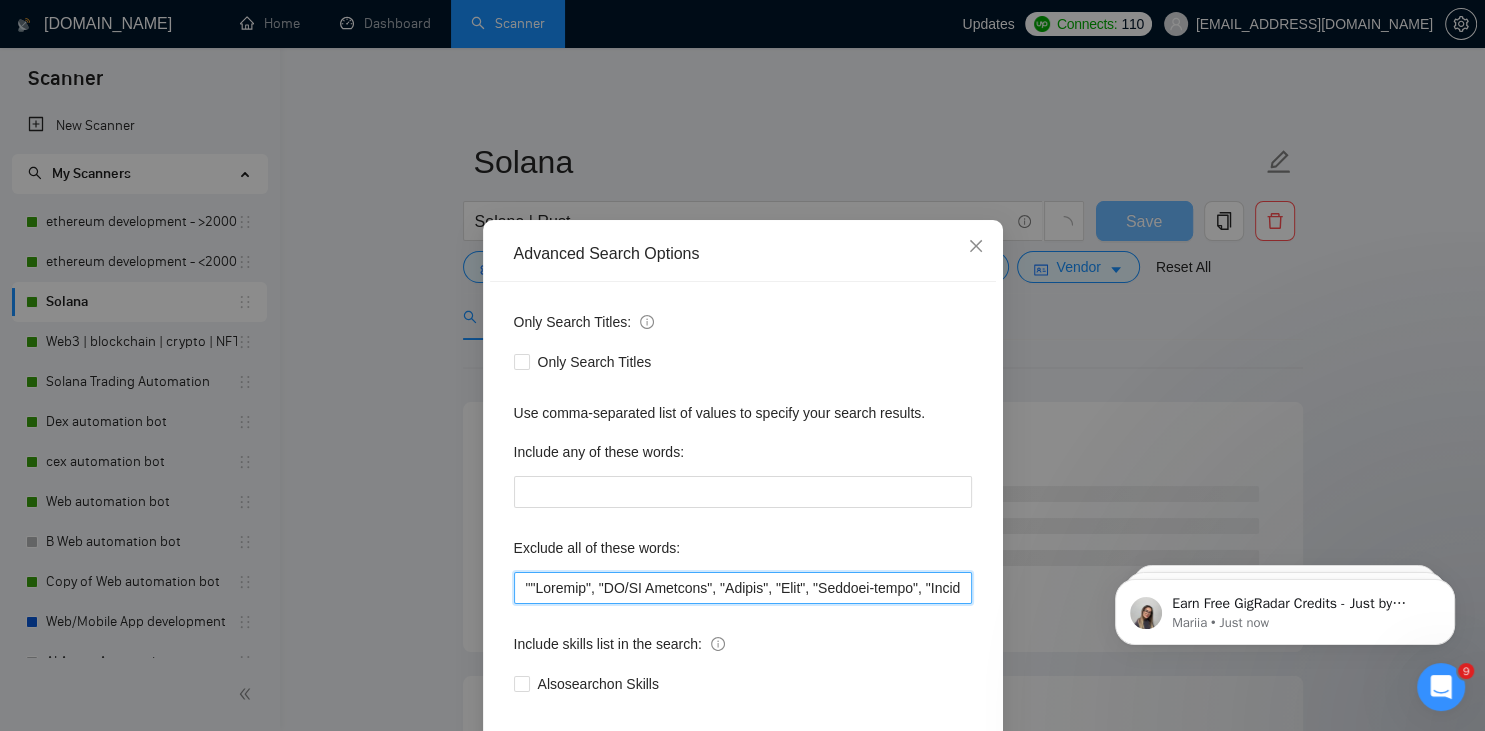 scroll, scrollTop: 100, scrollLeft: 0, axis: vertical 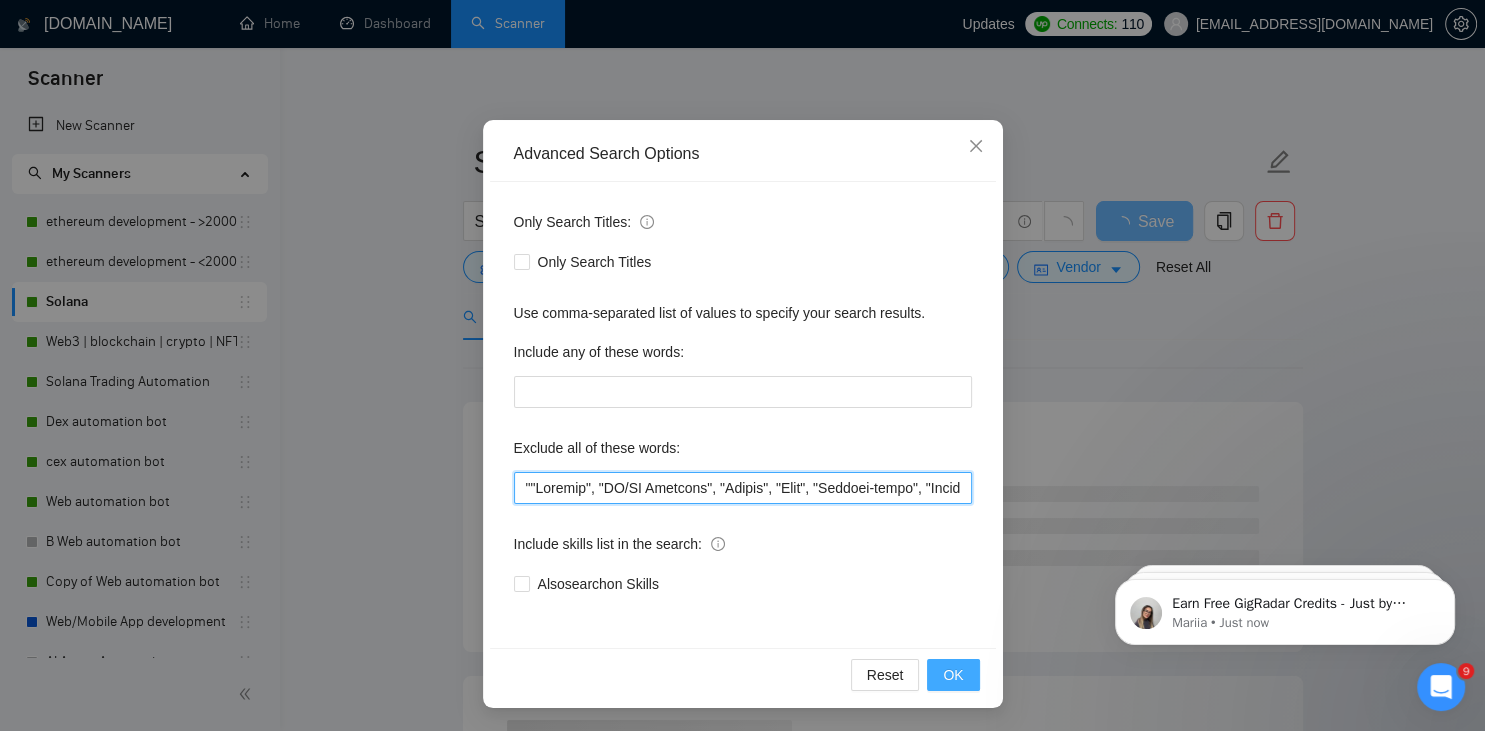 type on """Animate", "UI/UX Designer", "Pyside", "Odoo", "Laravel-based", "Kajabi", "Qlik", "VBA", "marketing project", "USDT Flash", "already coded", "AR/VR", "iGaming", "Pinecone", "existing application", ".Net", "join our dynamic team", "Update", "Cartoon", "90% Done", "Photoshop", "Fix Bug", "Retool", "NO AGENCIES", "Review", "n8n", "Launch", "Europe Only", "Modify", "Update", "Avatar", "Art Project", "Pakistan", "join our team", "Azure DevOps", "DevOps", "Flutter", "Equity-Only", "Equity Only", "Generating Image Variations", "Image Generation", STACKS, STX, Betting, gambling, casino, Sui, Unity, Manager, bot, automation, scripting, laravel, "php", "wordpress", "shopify", "eSport", gaming, games, "crypto recovery", "eSports", "Sales Team", "frontend developer", "freelancer only", "freelancers only", "No agency", "Not agency", "No agencies", "Not agencies", "metaverse", "Consultant", "Audit", "Game", "passed test", sports, "Meet with CTO", "skill test", "[DOMAIN_NAME]", advisor, Wocommerce, flutter, go, "fund raisin..." 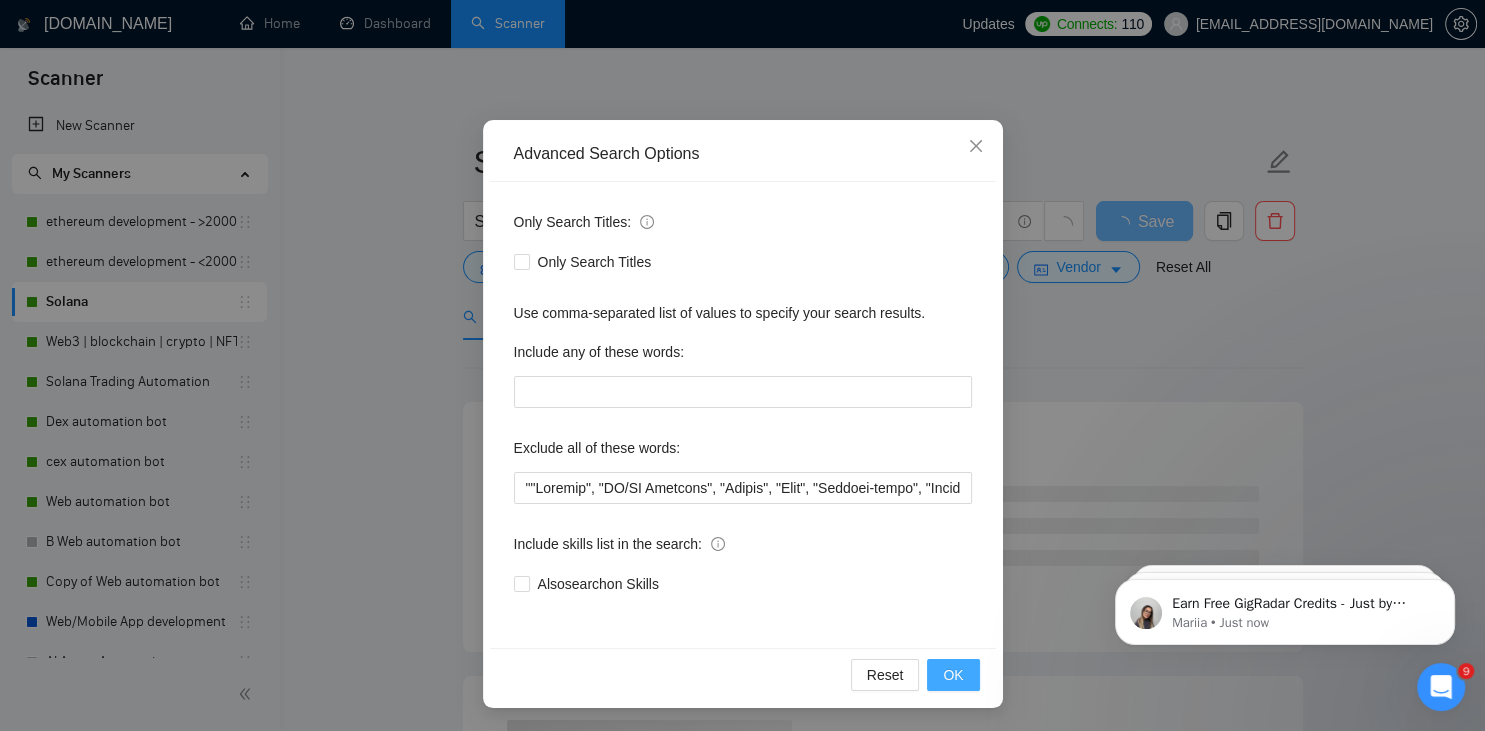 click on "OK" at bounding box center [953, 675] 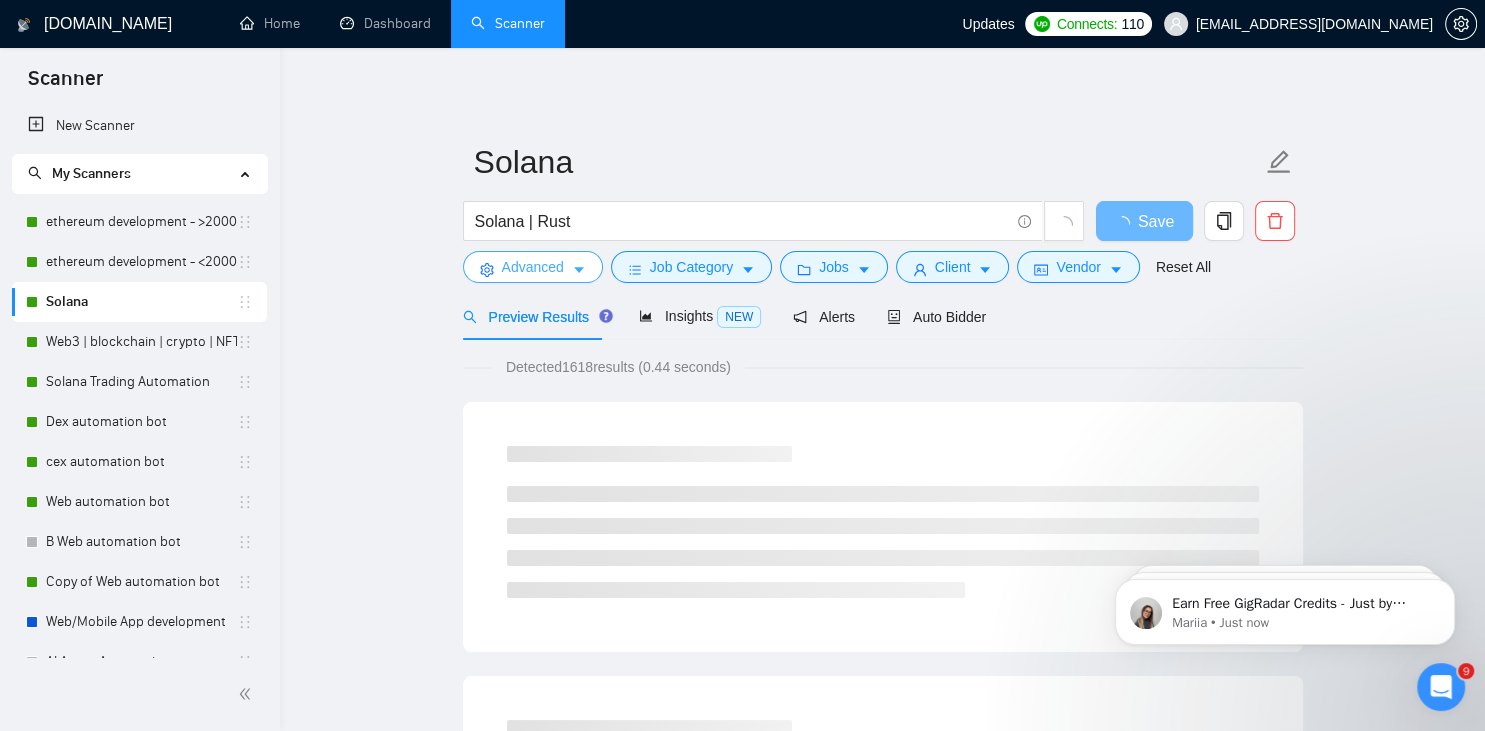 scroll, scrollTop: 0, scrollLeft: 0, axis: both 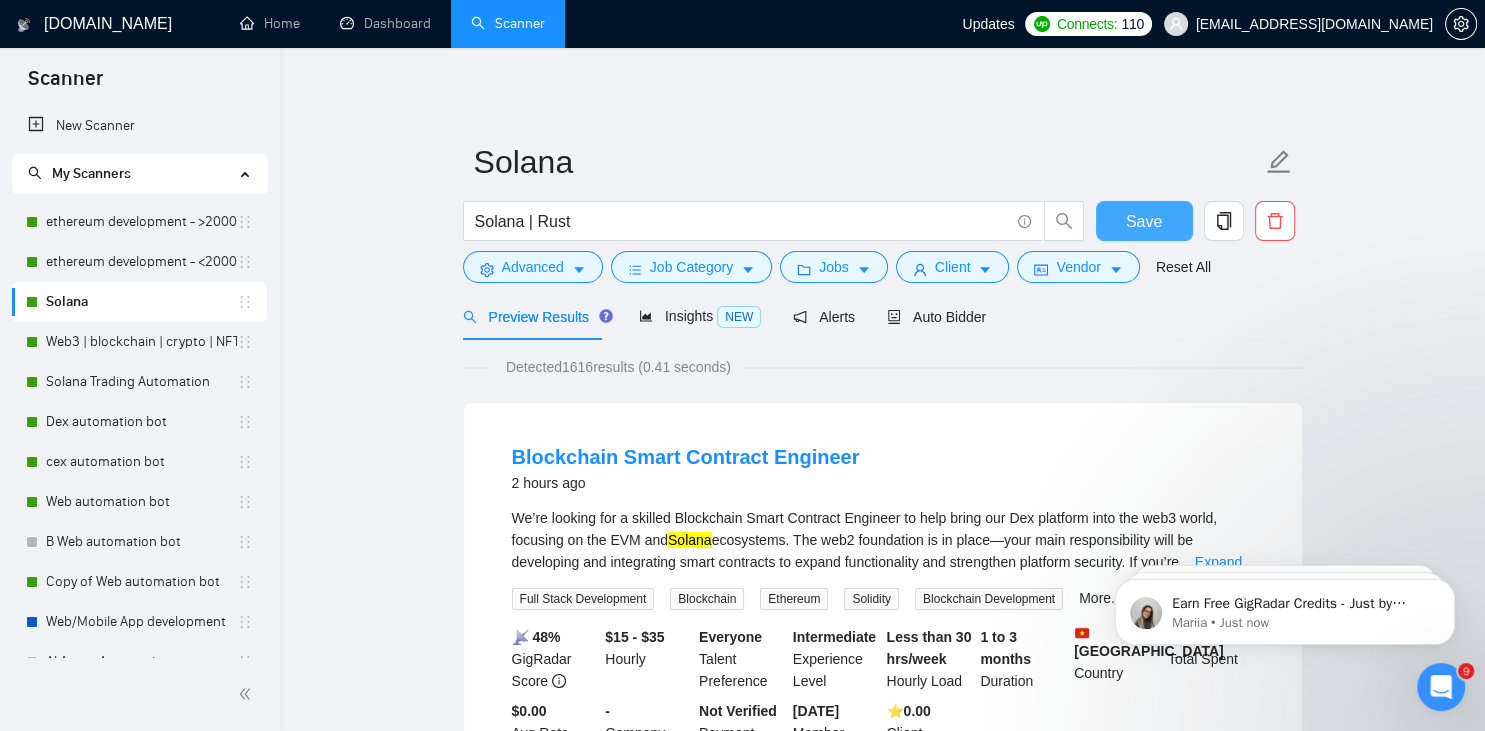 click on "Save" at bounding box center (1144, 221) 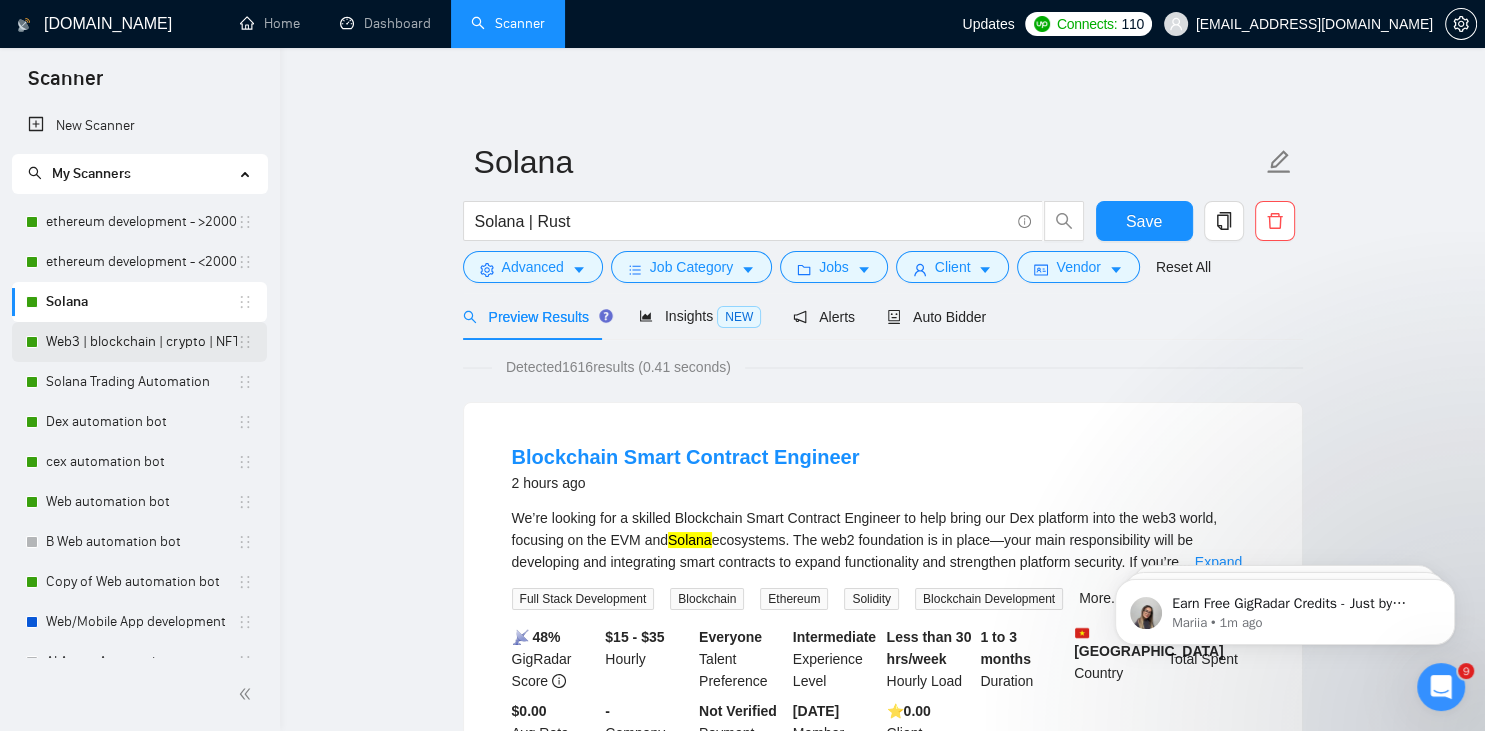 click on "Web3 | blockchain | crypto | NFT | erc20 | [PERSON_NAME] on title" at bounding box center (141, 342) 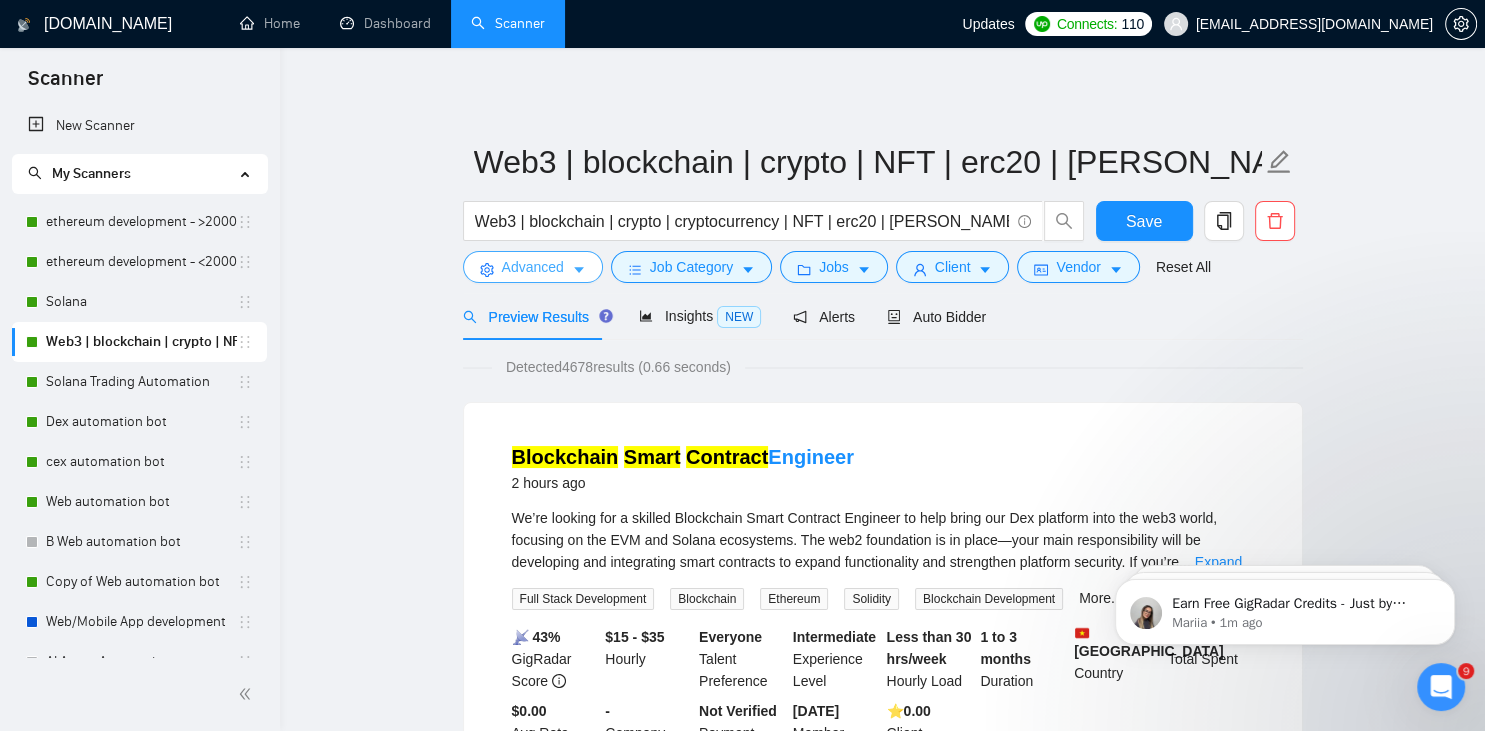 click 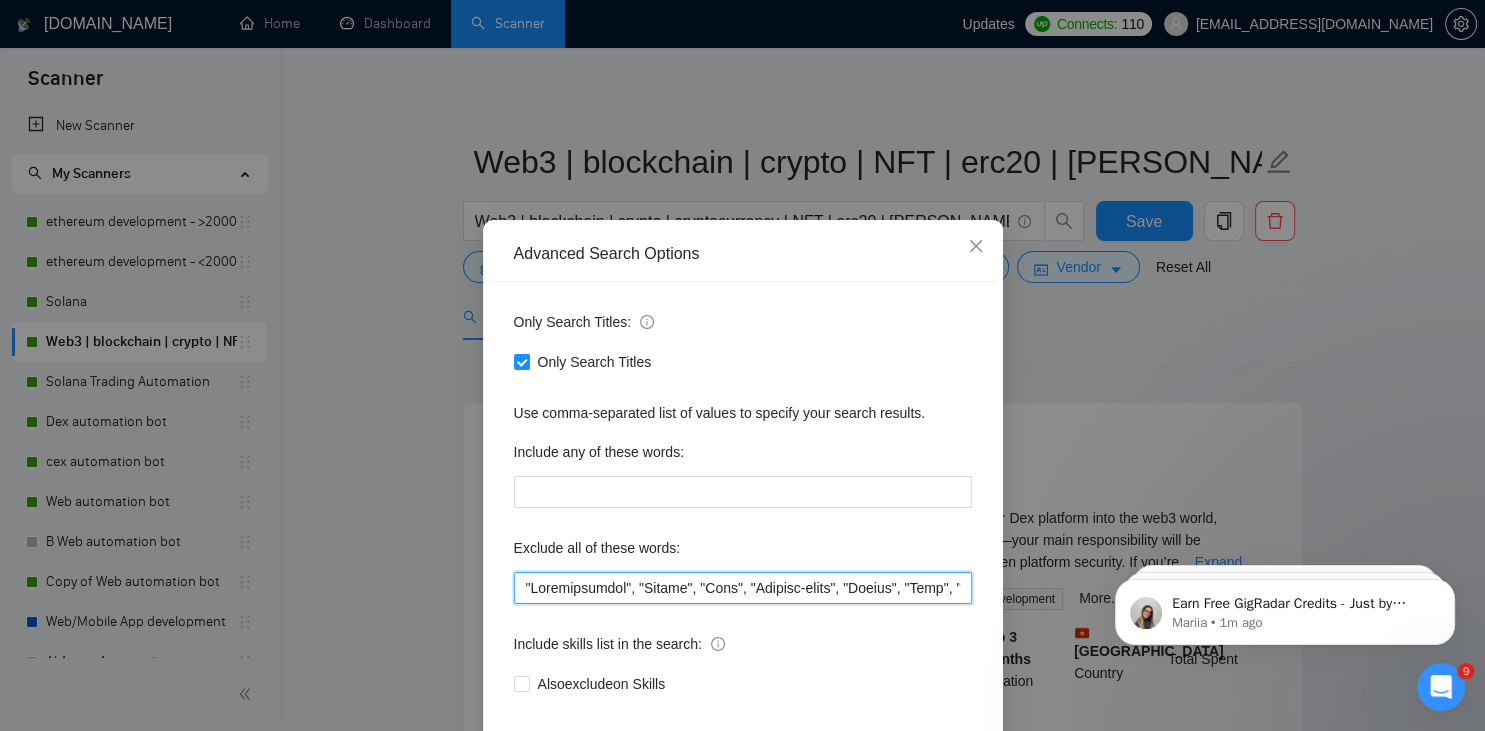 click at bounding box center (743, 588) 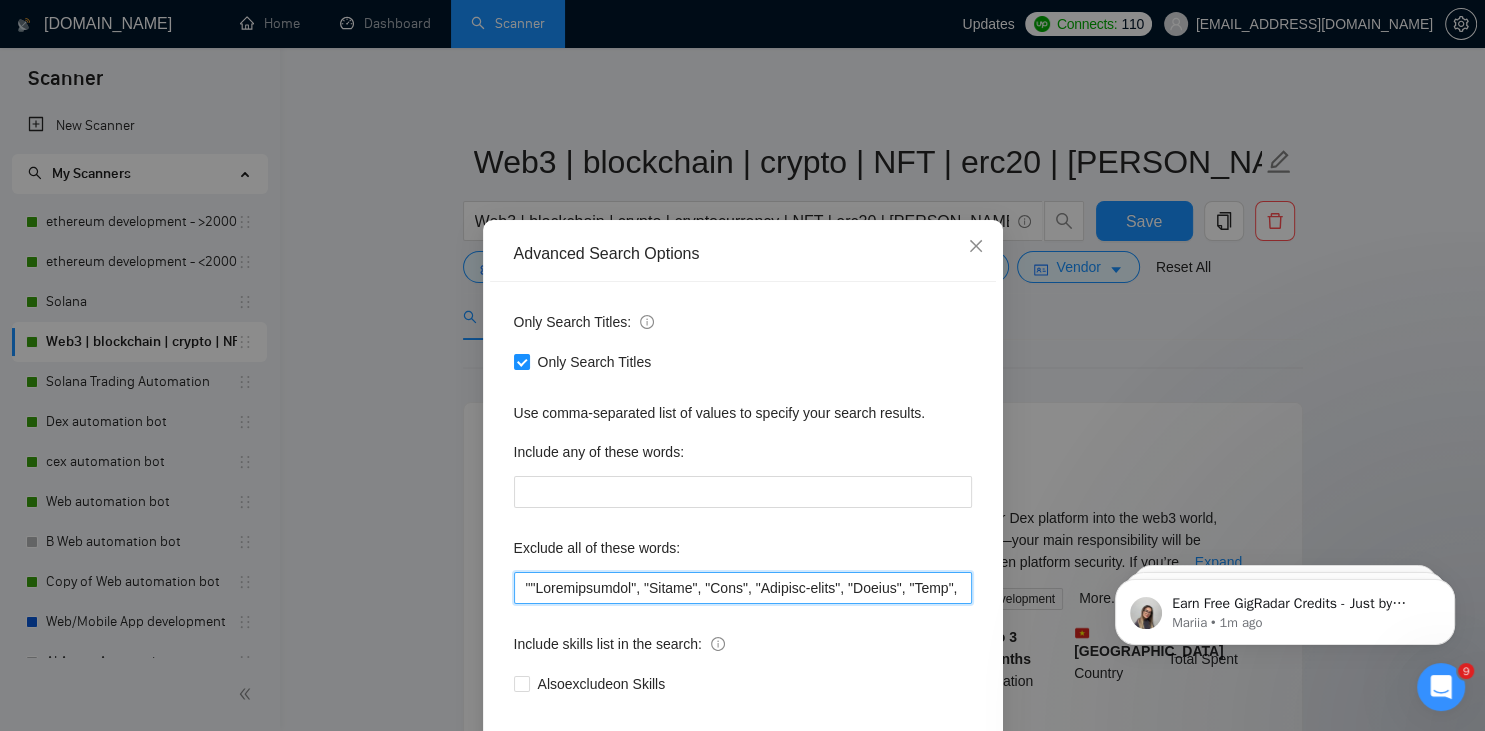 paste on "Animate", "" 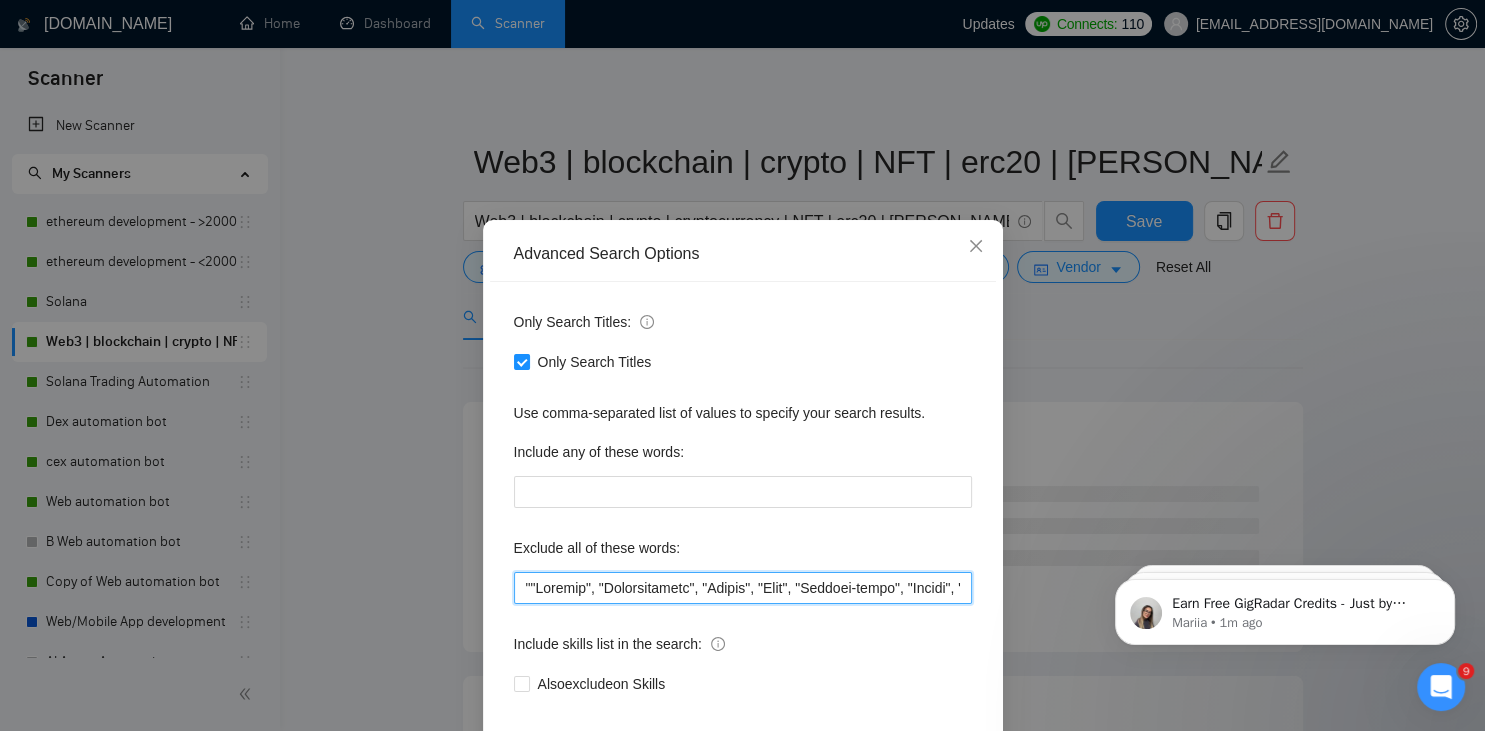 scroll, scrollTop: 100, scrollLeft: 0, axis: vertical 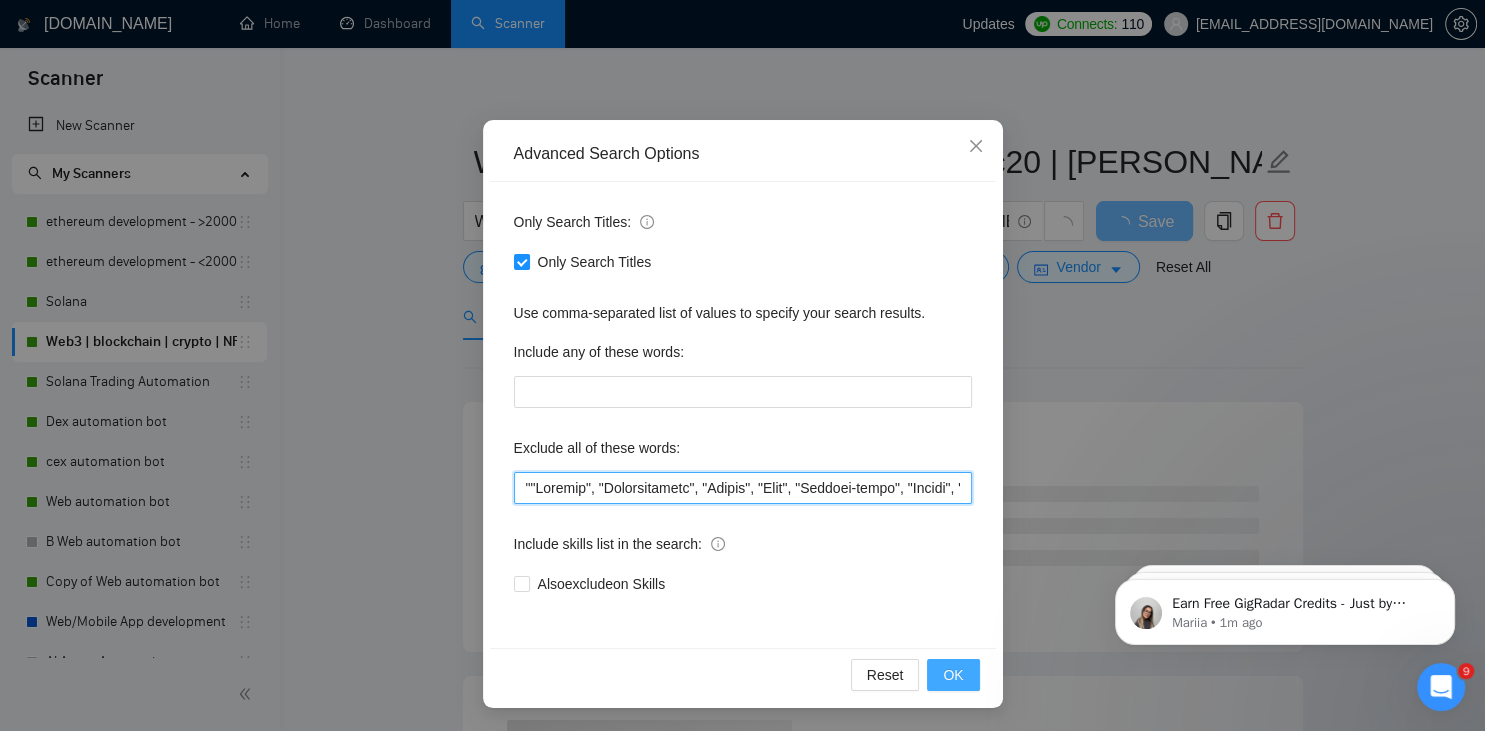 type on """Animate", "Configuration", "Pyside", "Odoo", "Laravel-based", "Kajabi", "Qlik", "VBA", "Prediction", "Flutterflow", "marketing project", "USDT Flash", "already coded", "AR/VR", "iGaming", "Pinecone", "existing application", ".Net", "join our dynamic team", "Update", "Cartoon", "90% Done", "Photoshop", "Fix Bug", "Retool", "NO AGENCIES", "Review", "n8n", "UI/UX Designer", "Launch", "Europe Only", "Modify" "Update", "Avatar", "Art Project", "Pakistan", "join our team", "Azure DevOps", "DevOps", "Flutter", "Equity-Only", "Equity Only", "Generating Image Variations", "Image Generation", STACKS, STX, Betting, gambling, casino, Sui, Unity, Manager, bot, innovative, automation, scripting, laravel, "php", "wordpress", "shopify", "eSport", gaming, games, "crypto recovery", "eSports", "Sales Team", "frontend developer", "freelancer only", "freelancers only", "No agency", "Not agency", "No agencies", "Not agencies", "metaverse", "Consultant", "Audit", "Game", "passed test", sports, "Meet with CTO", "skill test", "b..." 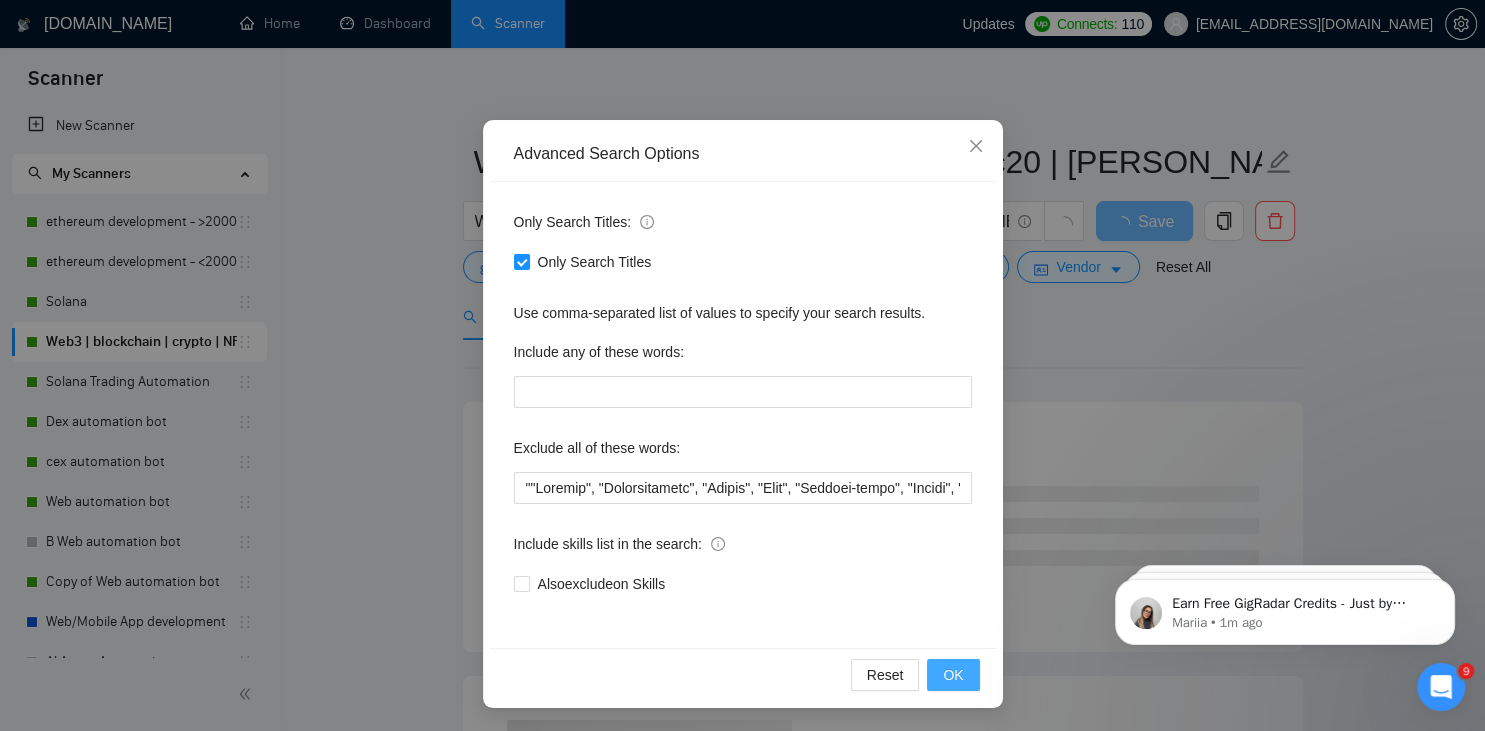 click on "OK" at bounding box center (953, 675) 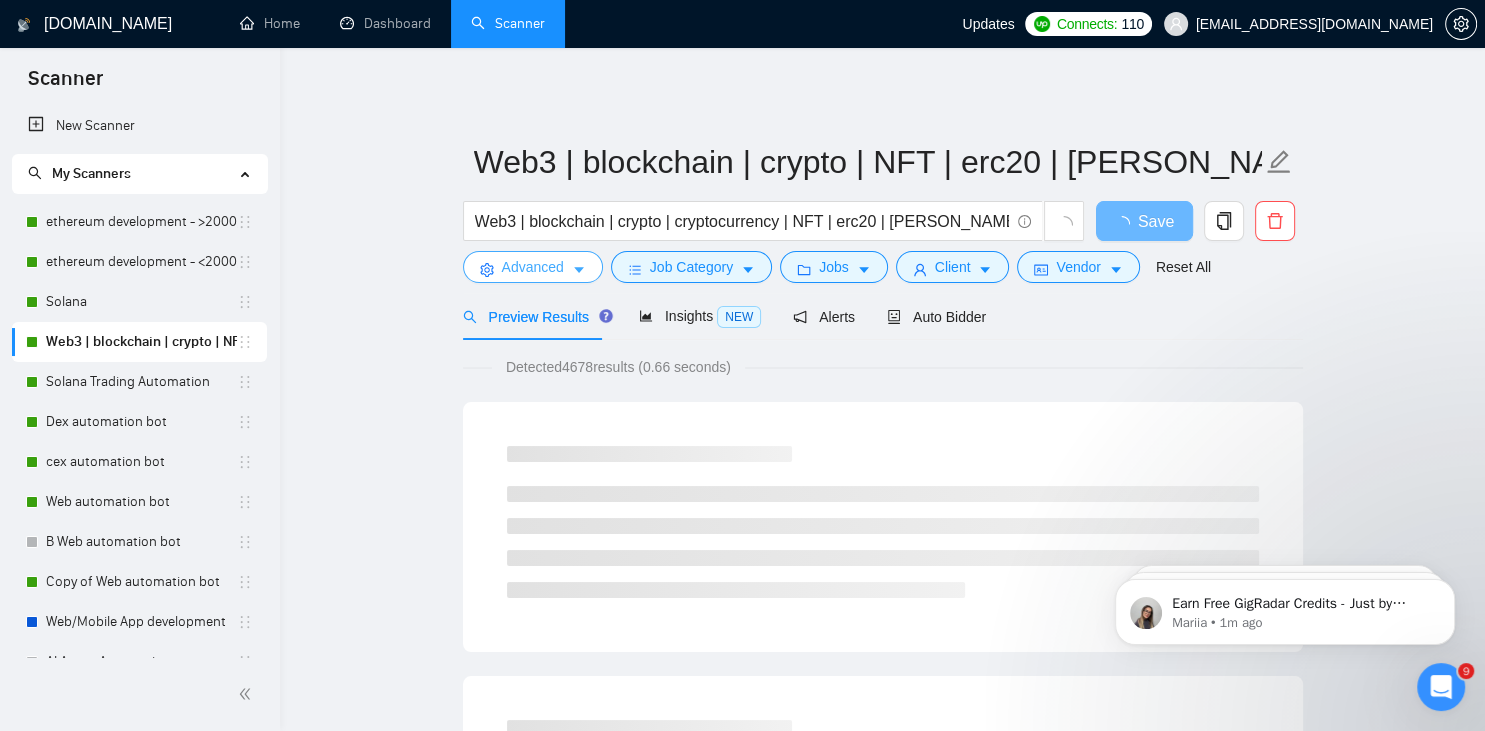 scroll, scrollTop: 0, scrollLeft: 0, axis: both 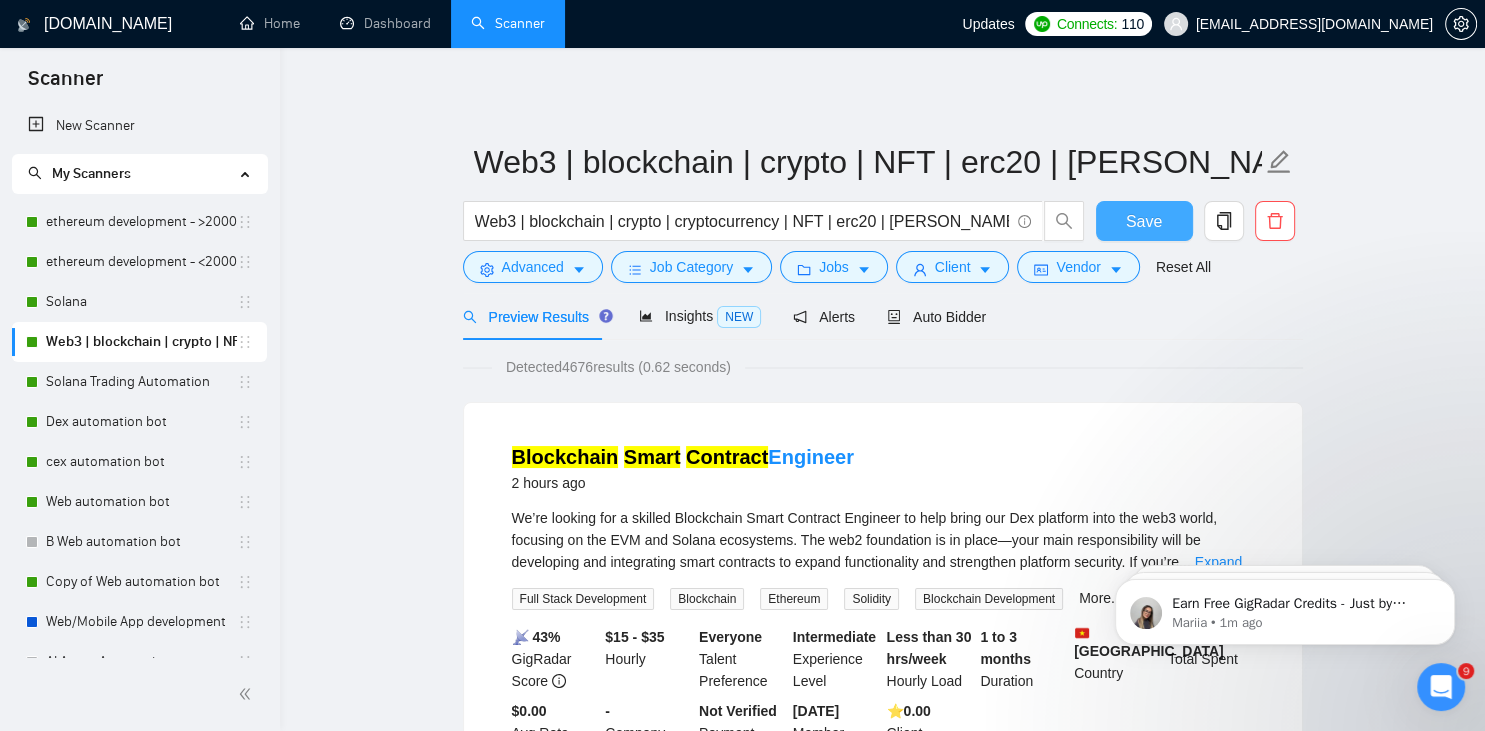 click on "Save" at bounding box center [1144, 221] 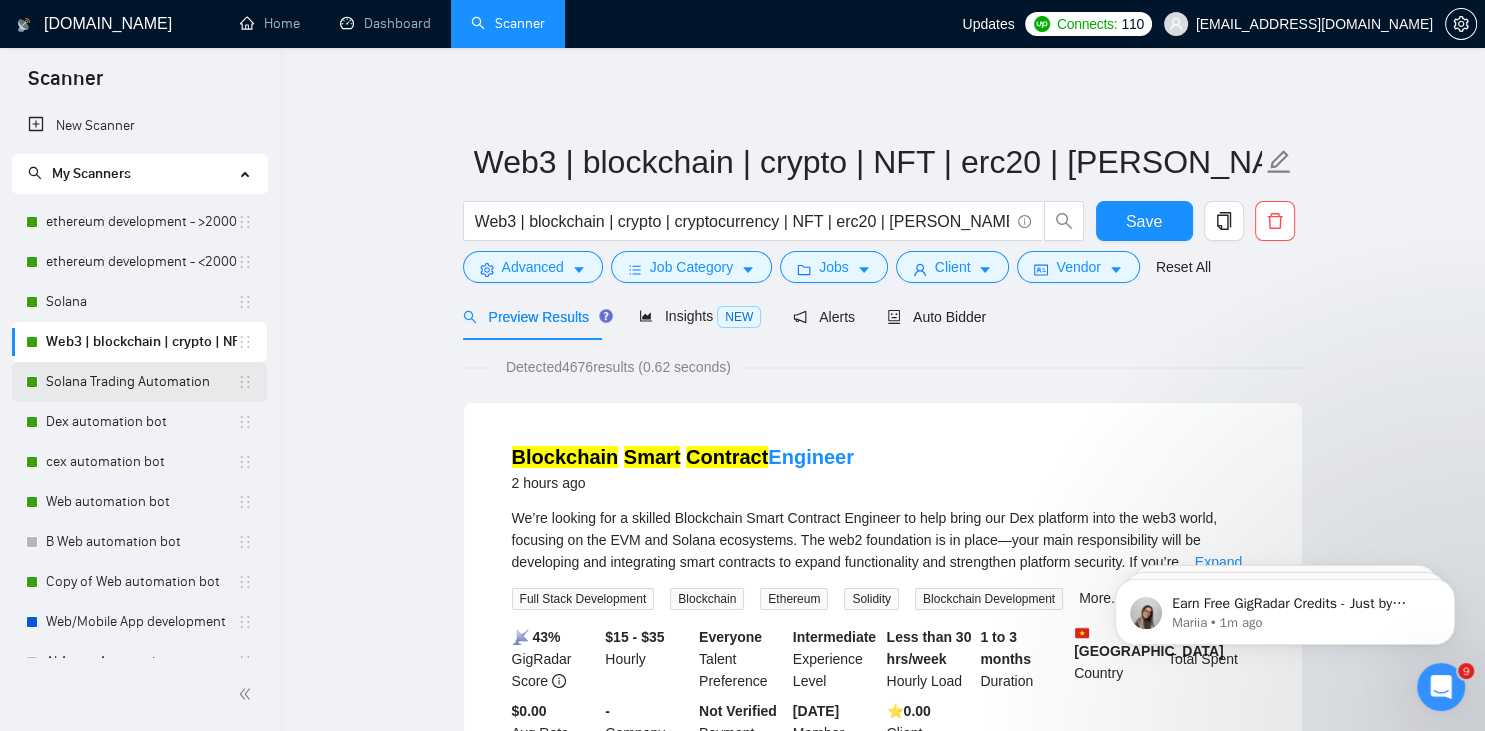 click on "Solana Trading Automation" at bounding box center [141, 382] 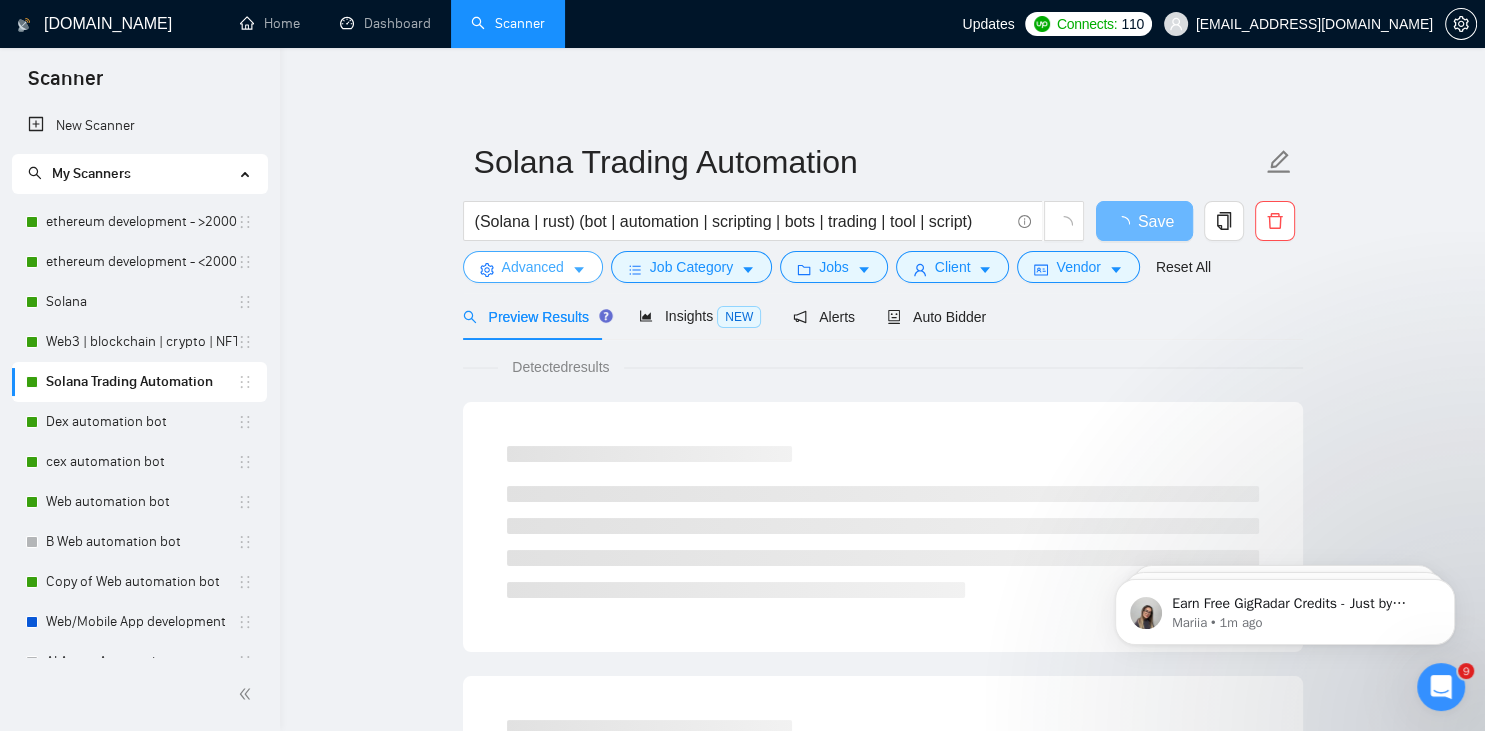click on "Advanced" at bounding box center [533, 267] 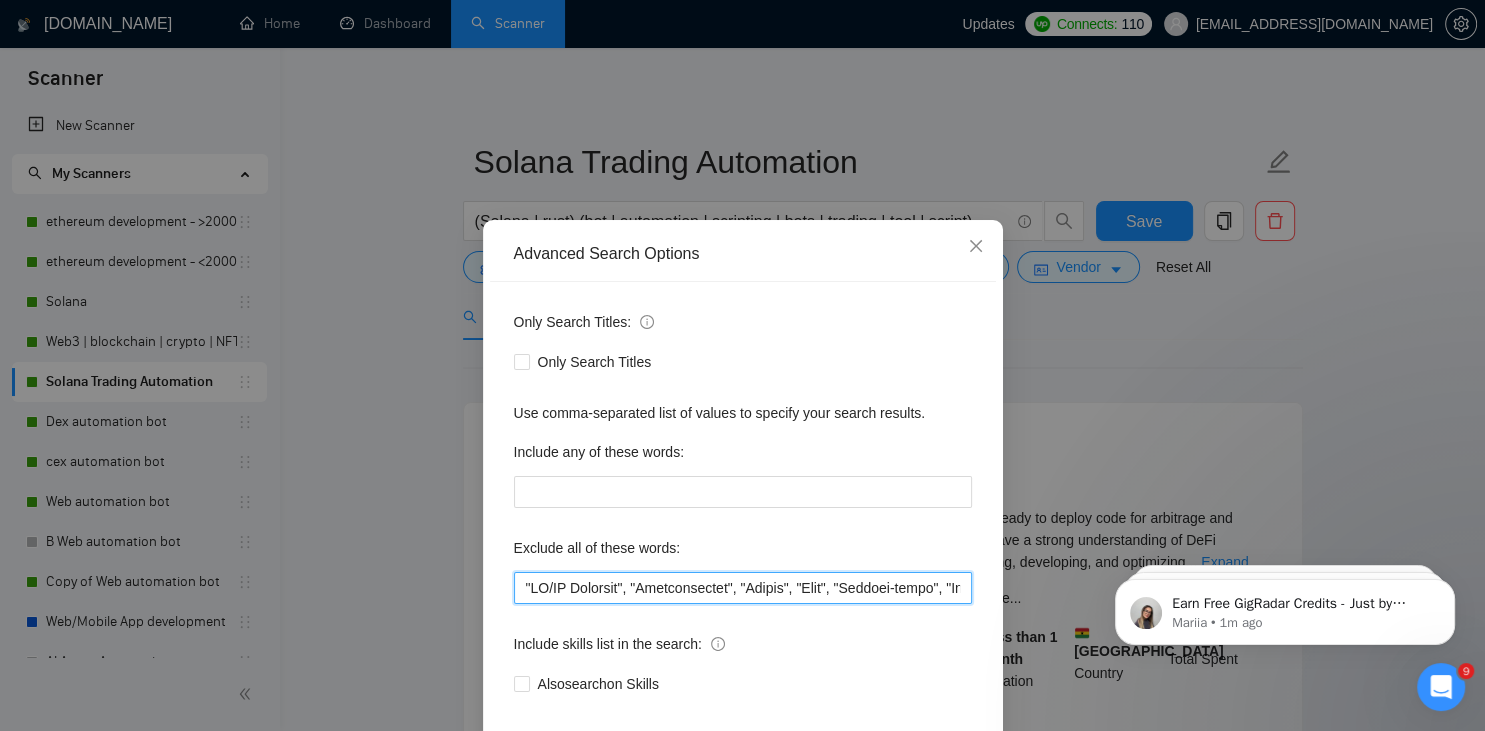 click at bounding box center [743, 588] 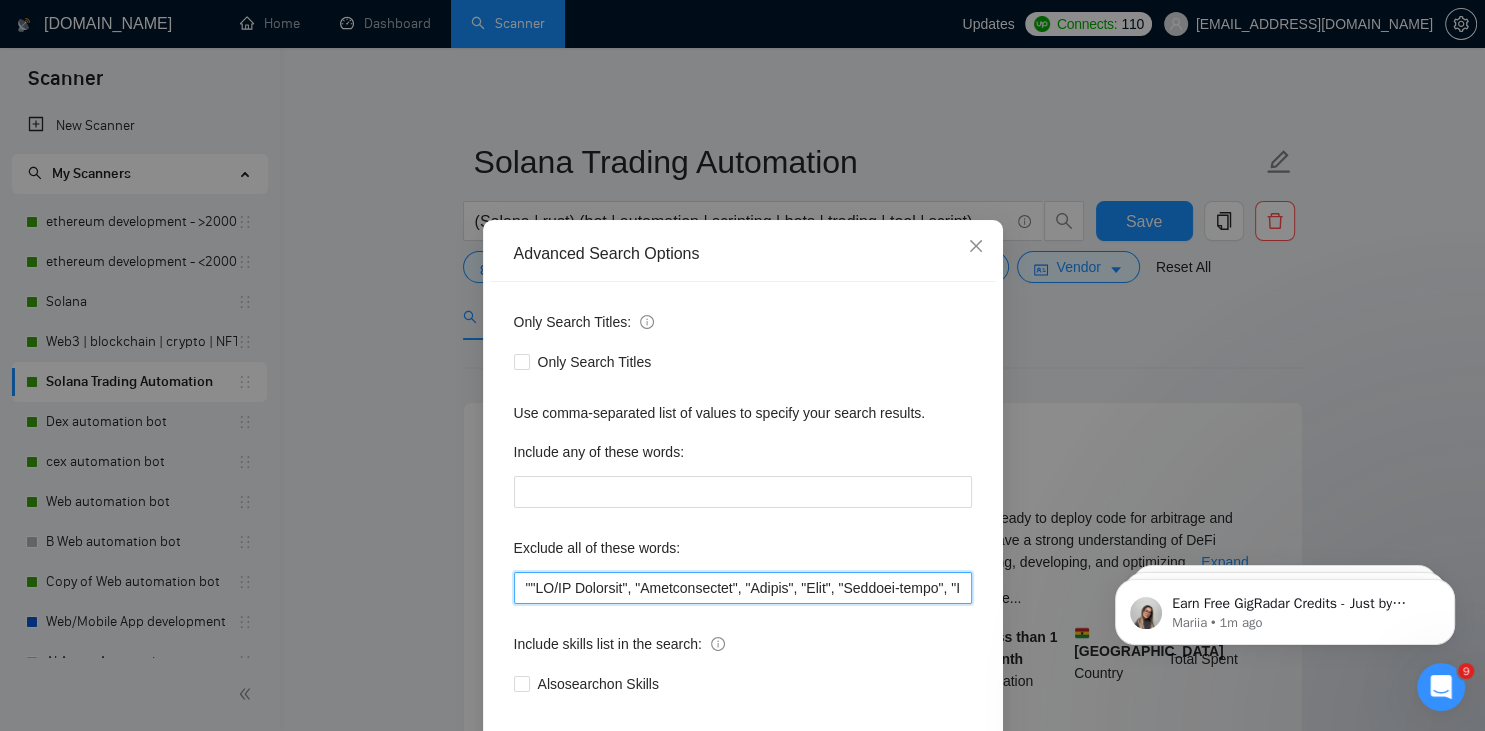 paste on "Animate", "" 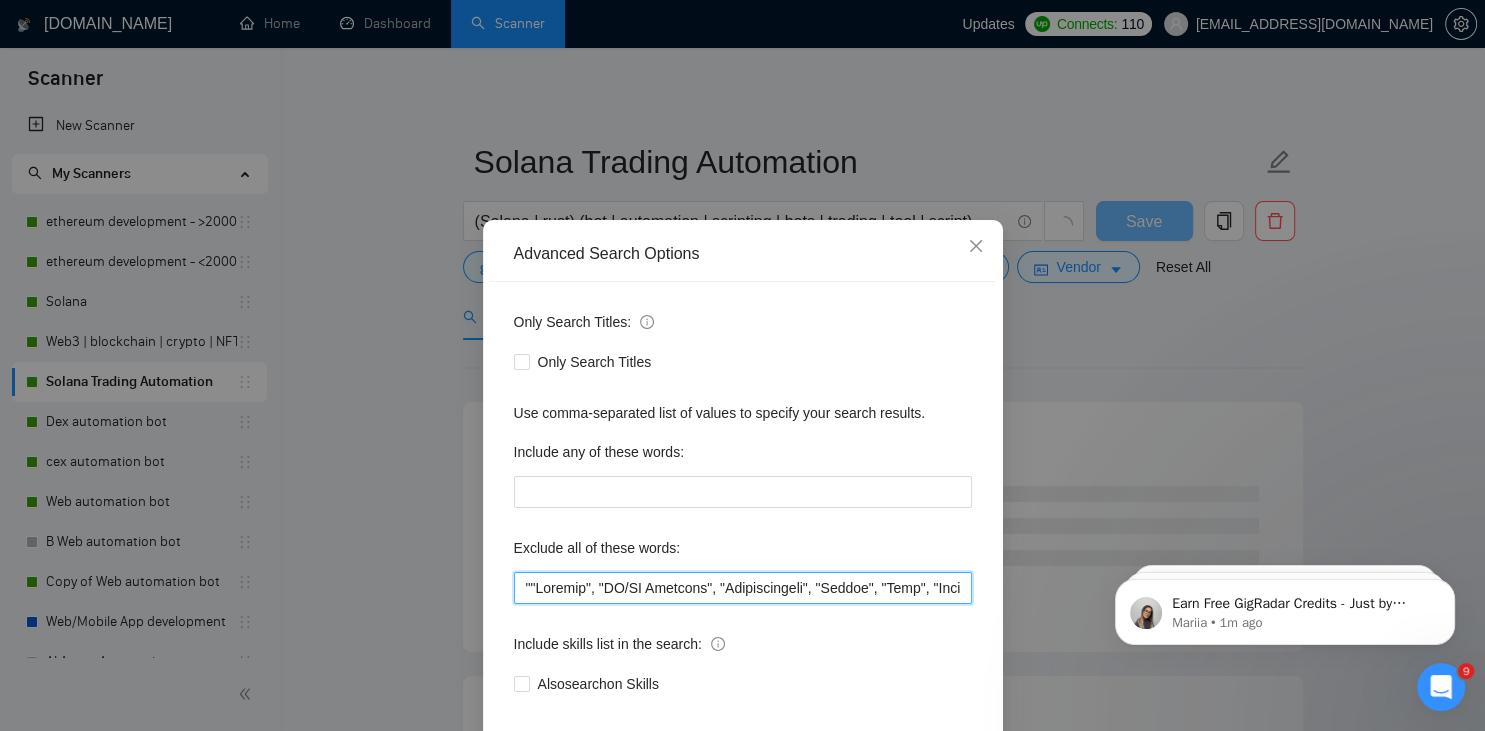 scroll, scrollTop: 100, scrollLeft: 0, axis: vertical 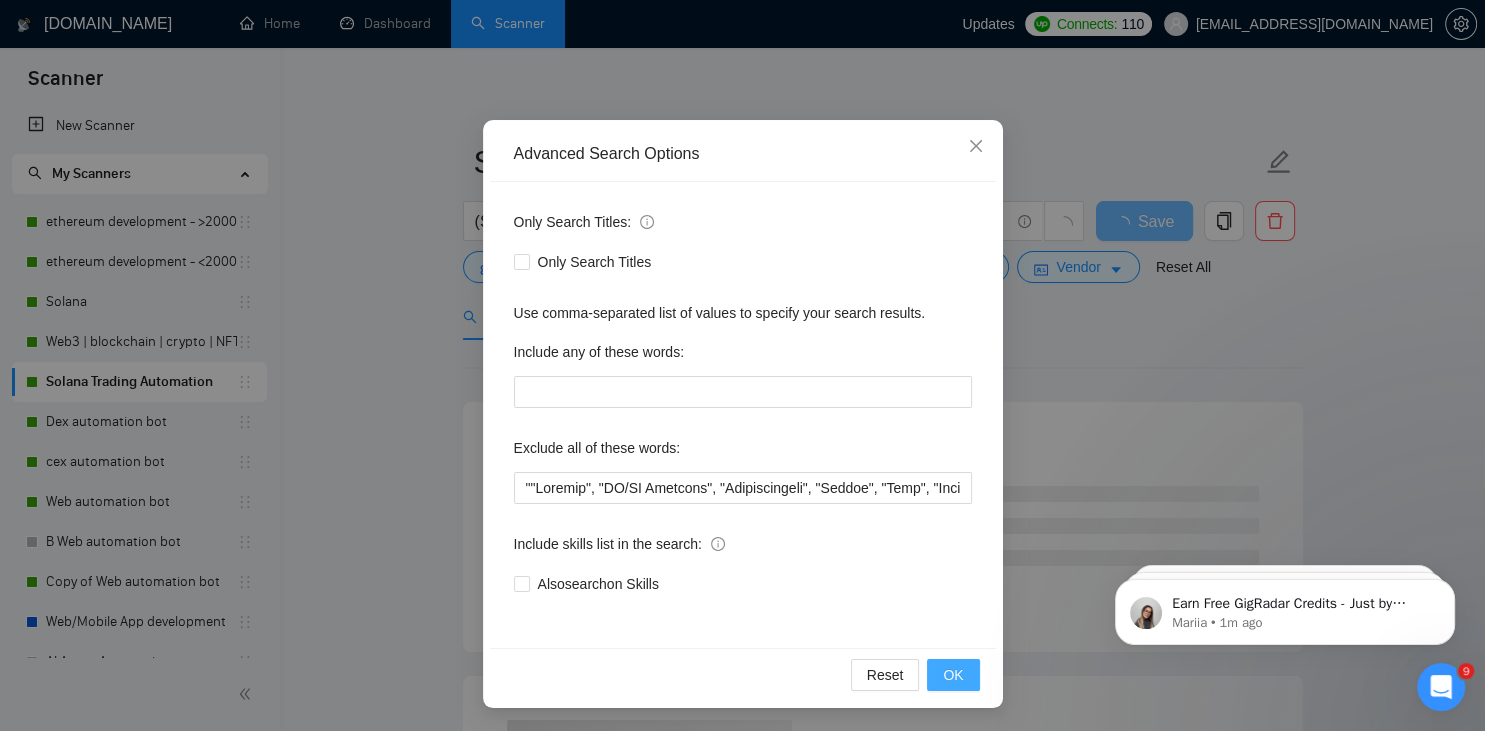 click on "OK" at bounding box center [953, 675] 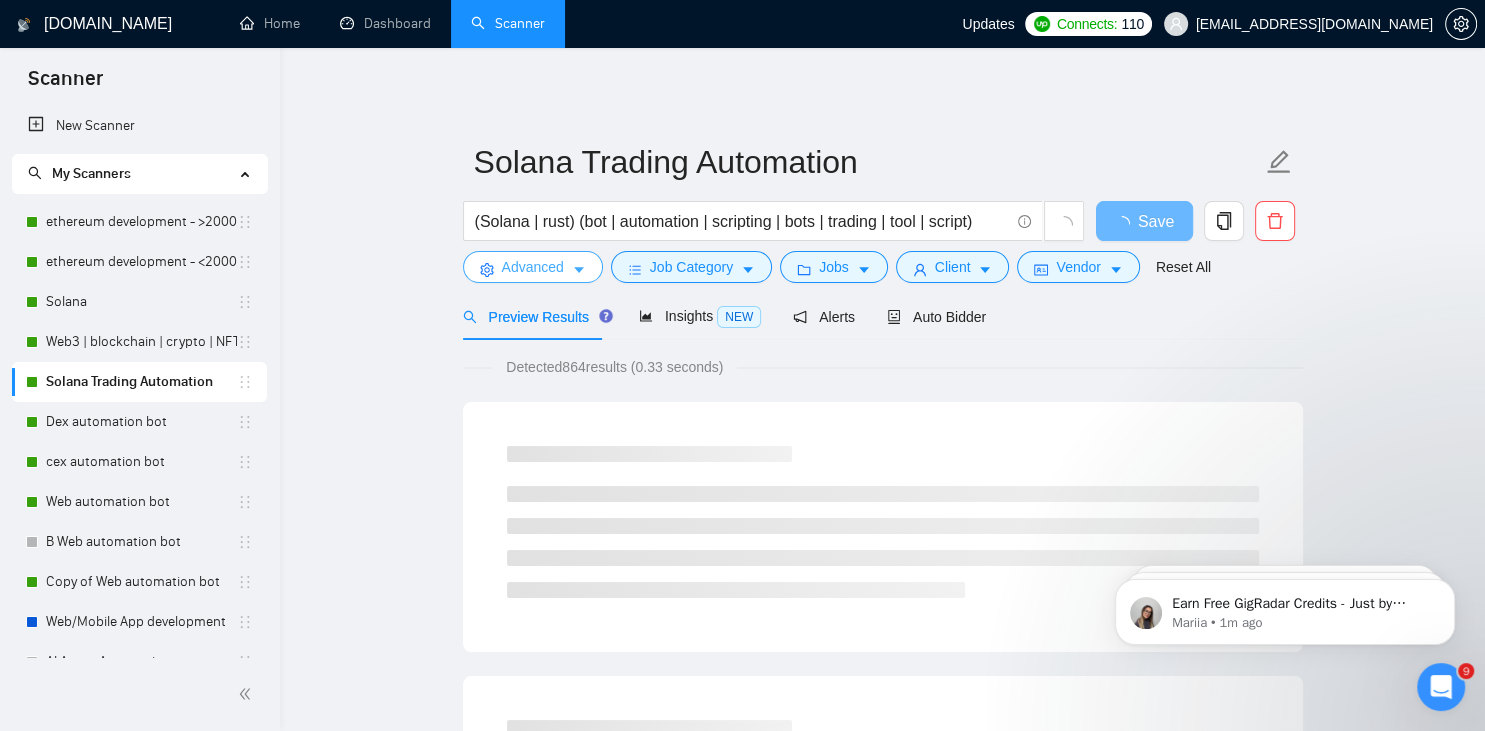 scroll, scrollTop: 0, scrollLeft: 0, axis: both 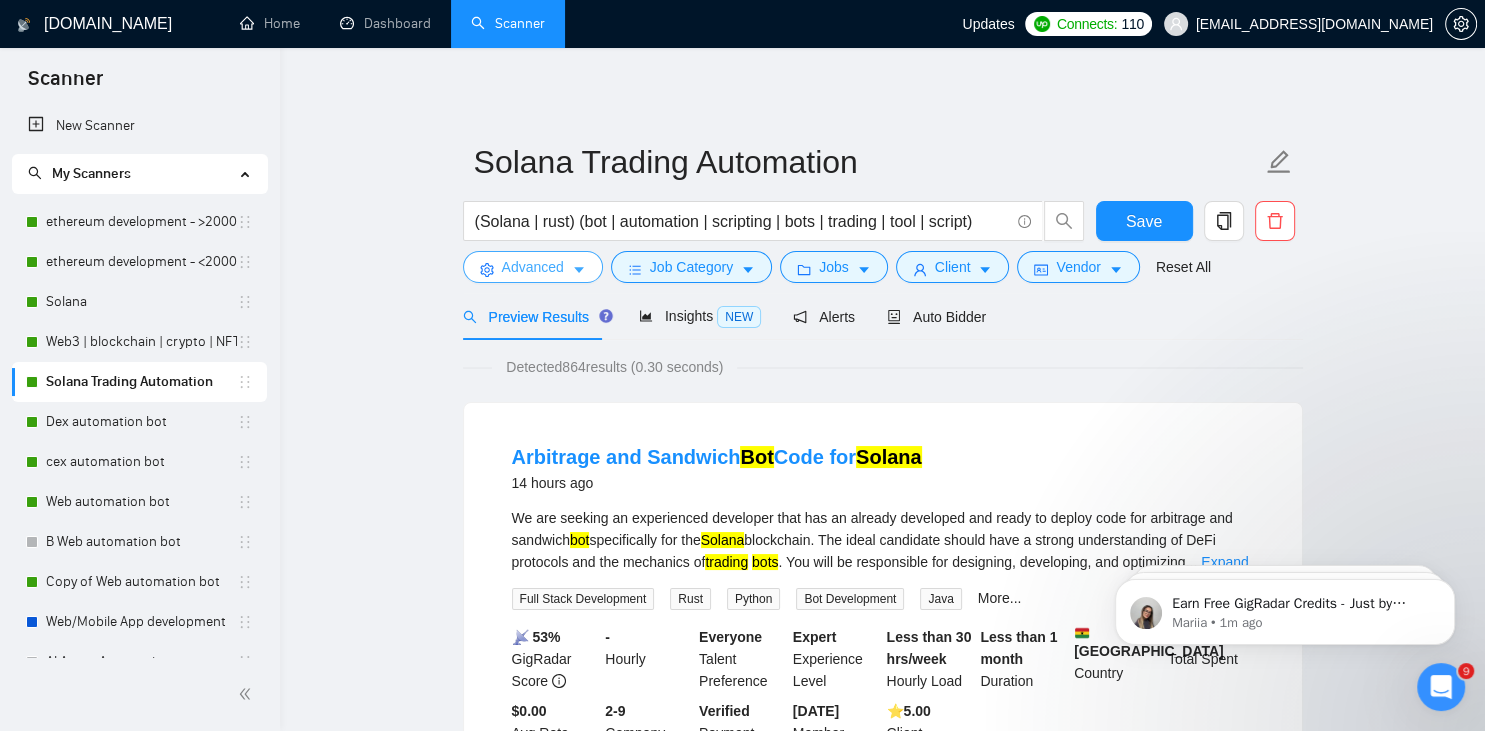 click on "Advanced" at bounding box center (533, 267) 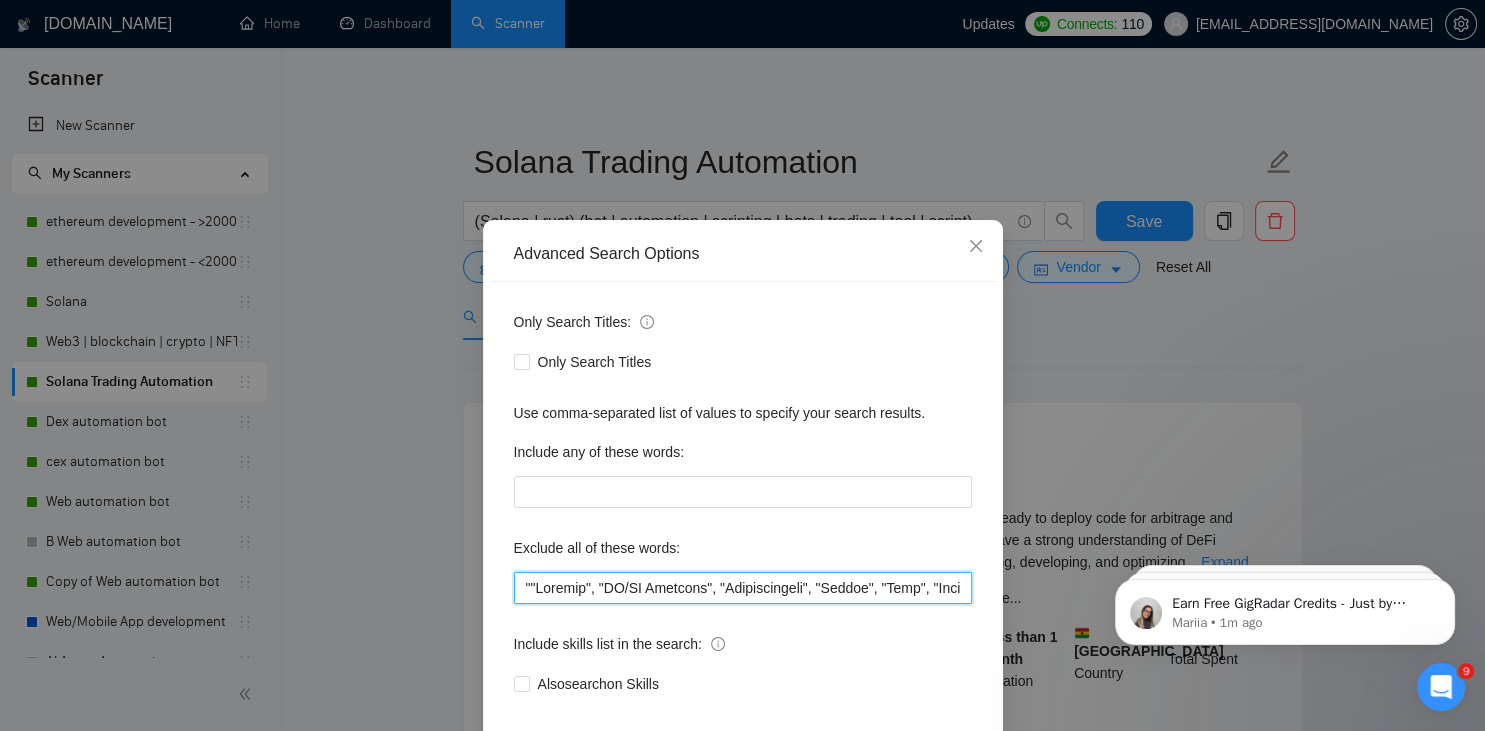 click at bounding box center [743, 588] 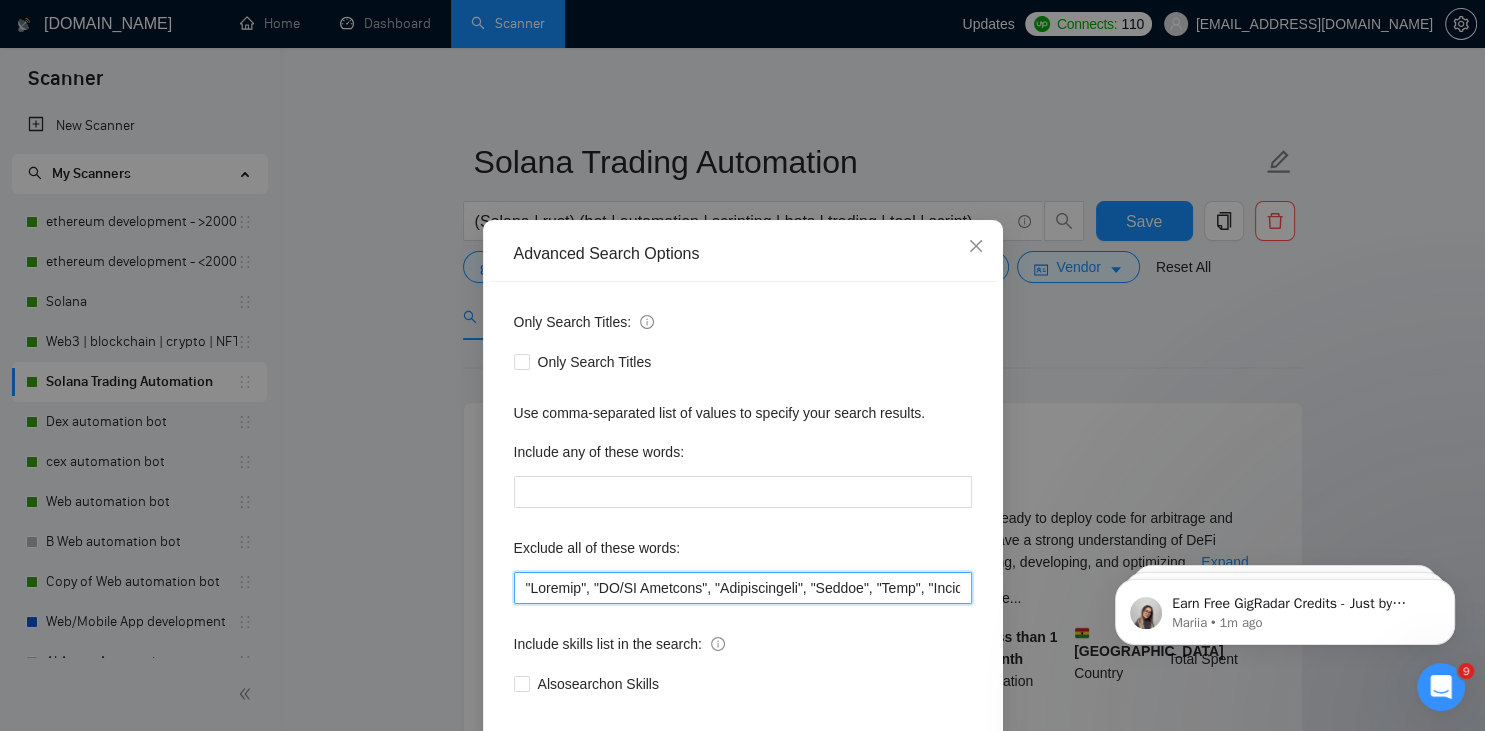 scroll, scrollTop: 100, scrollLeft: 0, axis: vertical 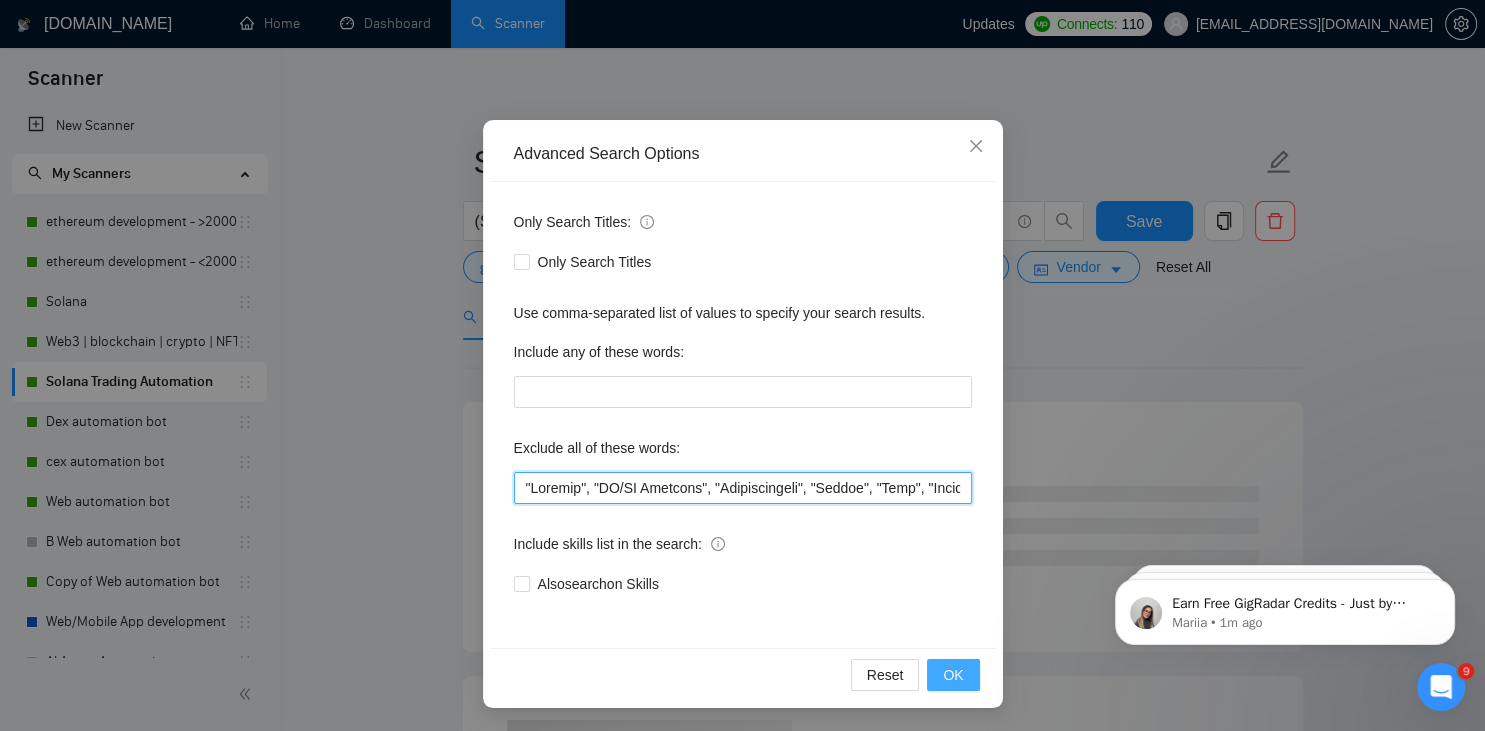 type on ""Animate", "UI/UX Designer", "Configuration", "Pyside", "Odoo", "Laravel-based", "Kajabi", "Qlik", "VBA", "Prediction", "Flutterflow", "marketing project", "USDT Flash", "already coded", "AR/VR", "iGaming", "Pinecone", "existing application", ".Net", "Update", "Cartoon", "90% Done", "Photoshop", "Tether", "Fix Bug", "Retool", "NO AGENCIES", "Review", "n8n", "Launch", "Europe Only", "Modify", "Update", "Avatar", "Art Project", "Pakistan", "join our team", "Azure DevOps", "DevOps", "Flutter", "Equity-Only", "Equity Only", "Generating Image Variations", "Image Generation", Ton, STACKS, STX, Betting, gambling, casino, golang, innovative, Sui, Unity, Manager, laravel, "php", "wordpress", "shopify", "eSport", gaming, "crypto recovery", "eSports", "Sales Team", "frontend developer", "freelancer only", "freelancers only", "No agency", "Not agency", "No agencies", "Not agencies", "metaverse", "Consultant", "Audit", "Game", "P2E", "passed test", sports, "improve decentralized apps", "Quality Assurance", QA, "Meet wi..." 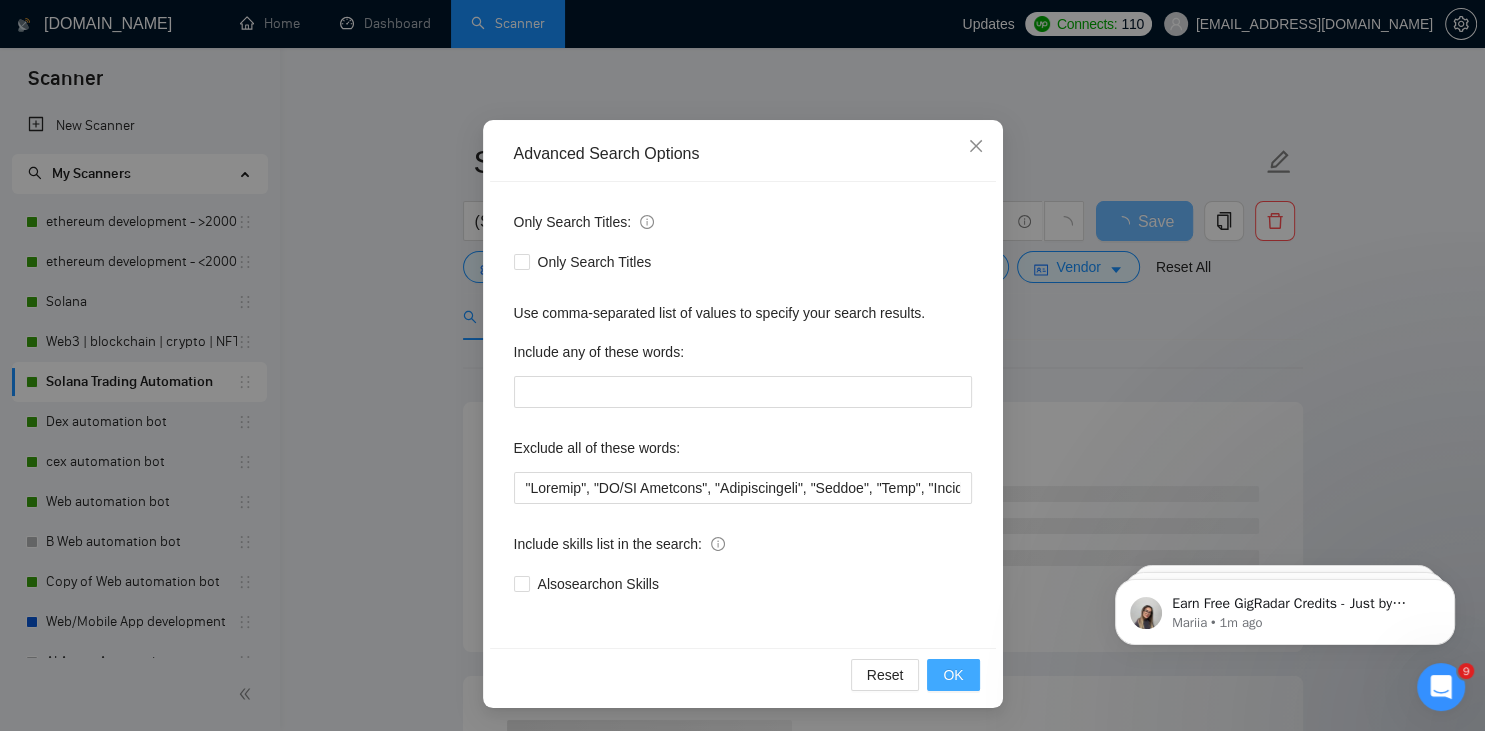 click on "OK" at bounding box center (953, 675) 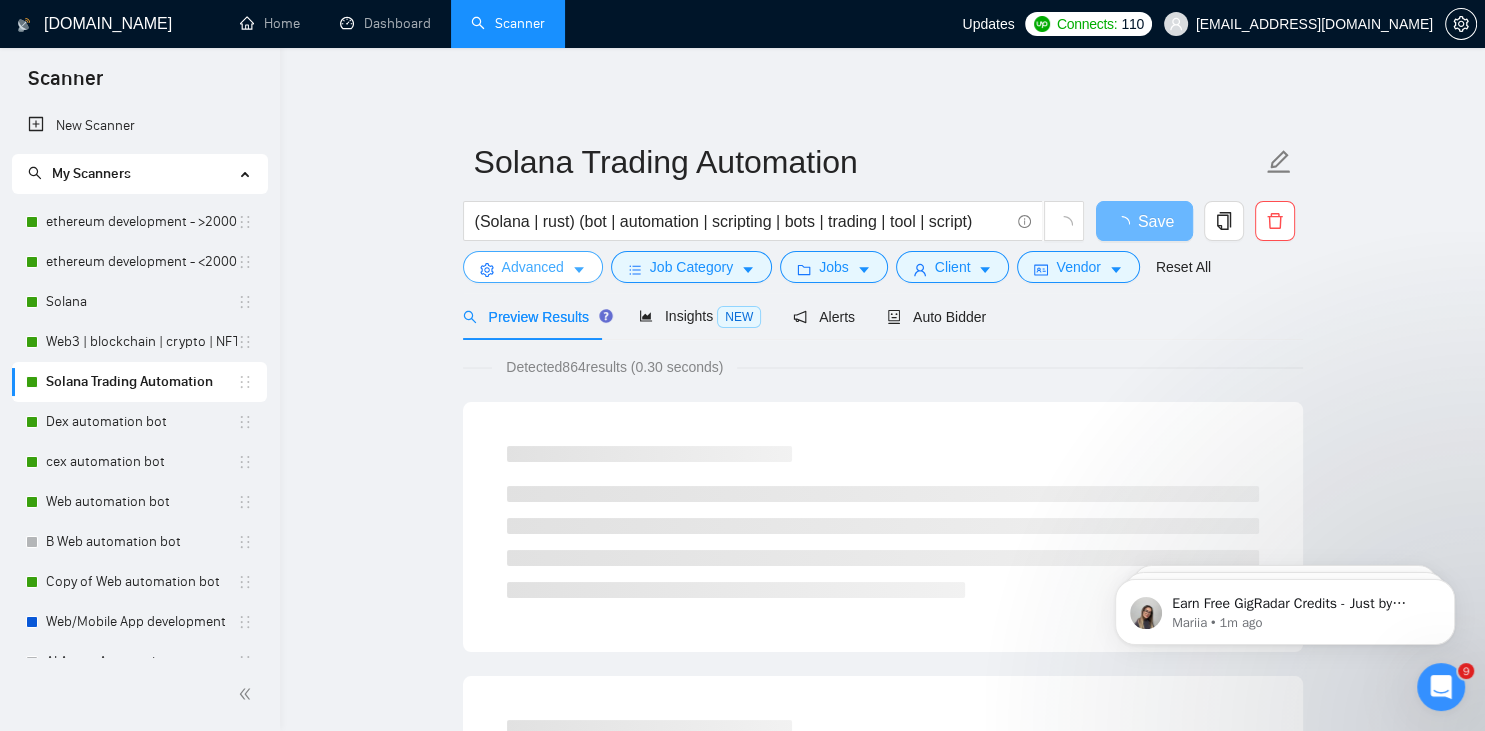 scroll, scrollTop: 0, scrollLeft: 0, axis: both 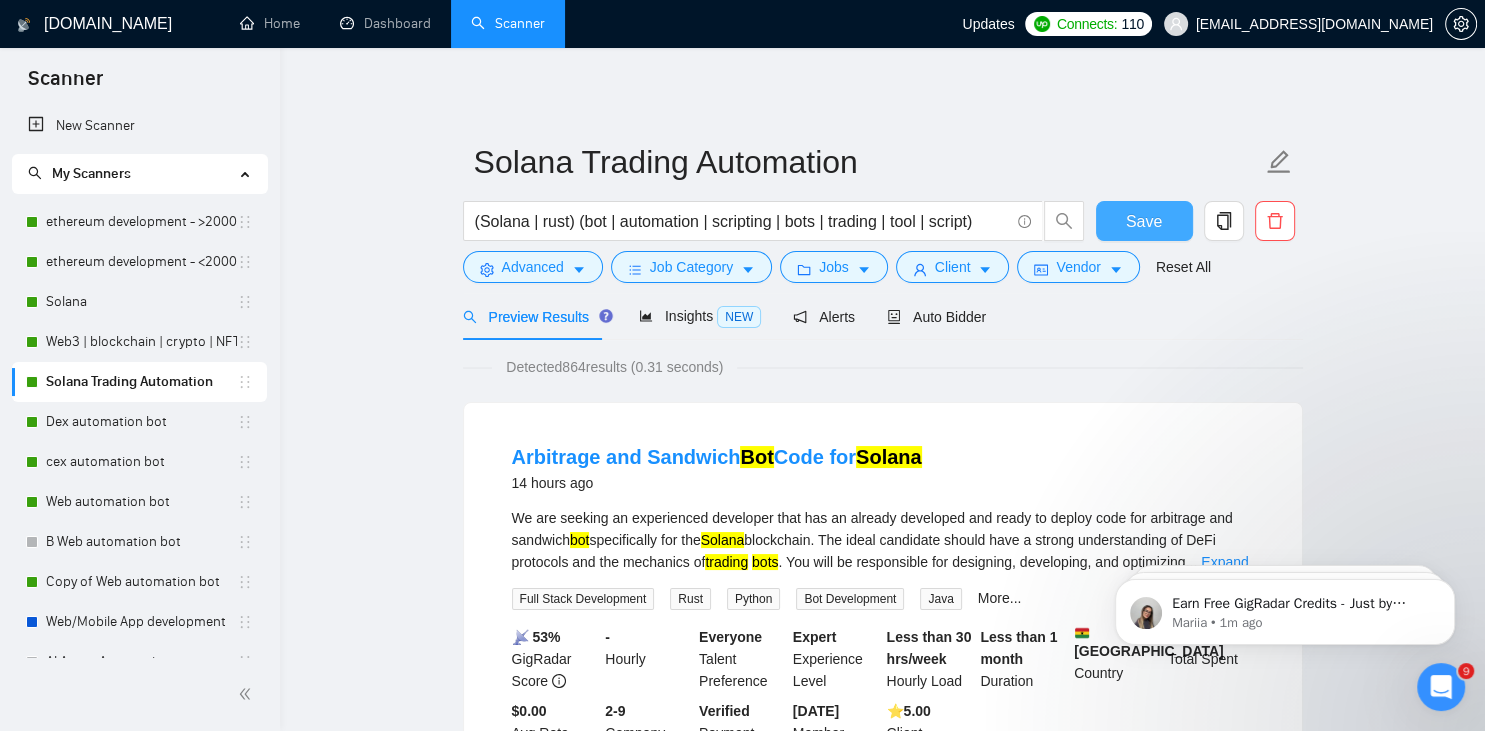 click on "Save" at bounding box center (1144, 221) 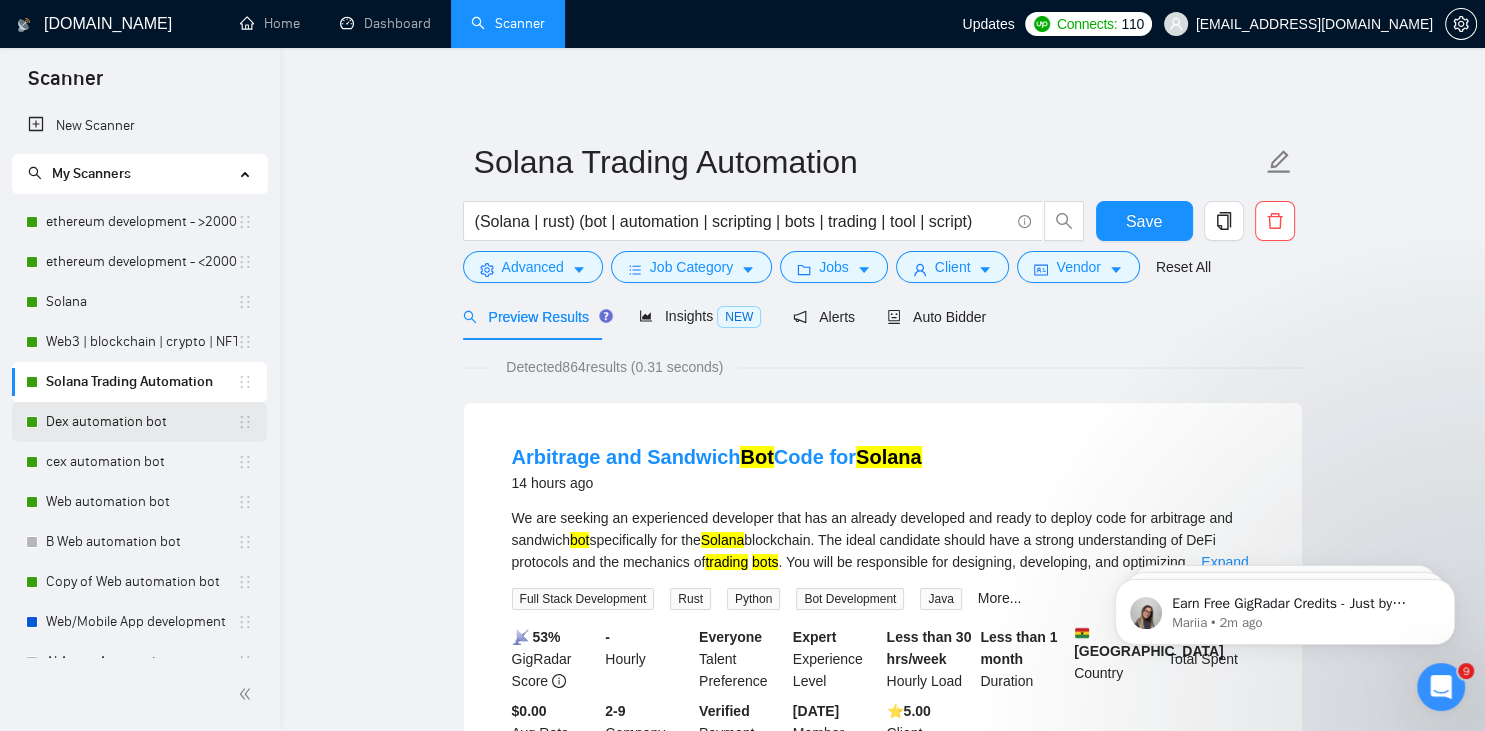 click on "Dex automation bot" at bounding box center (141, 422) 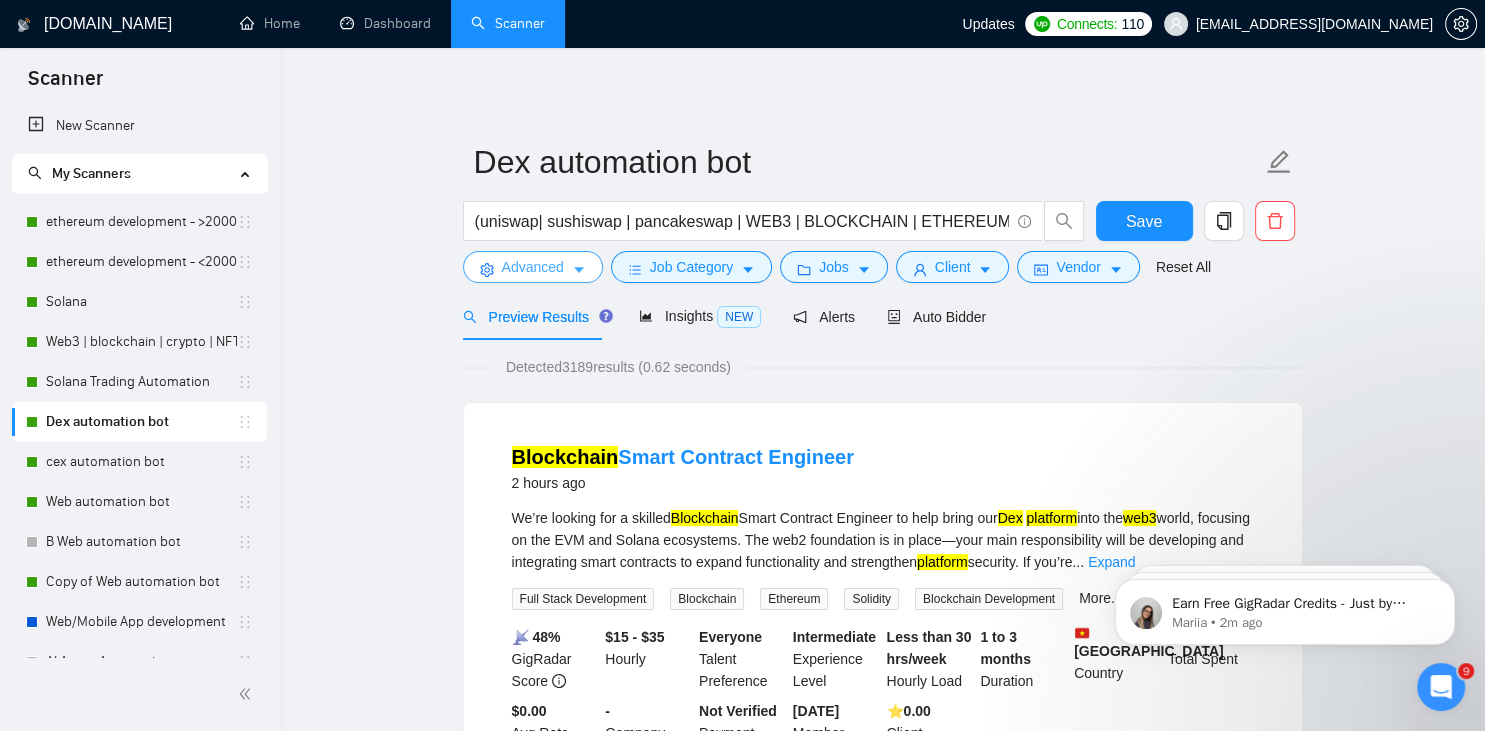 click on "Advanced" at bounding box center [533, 267] 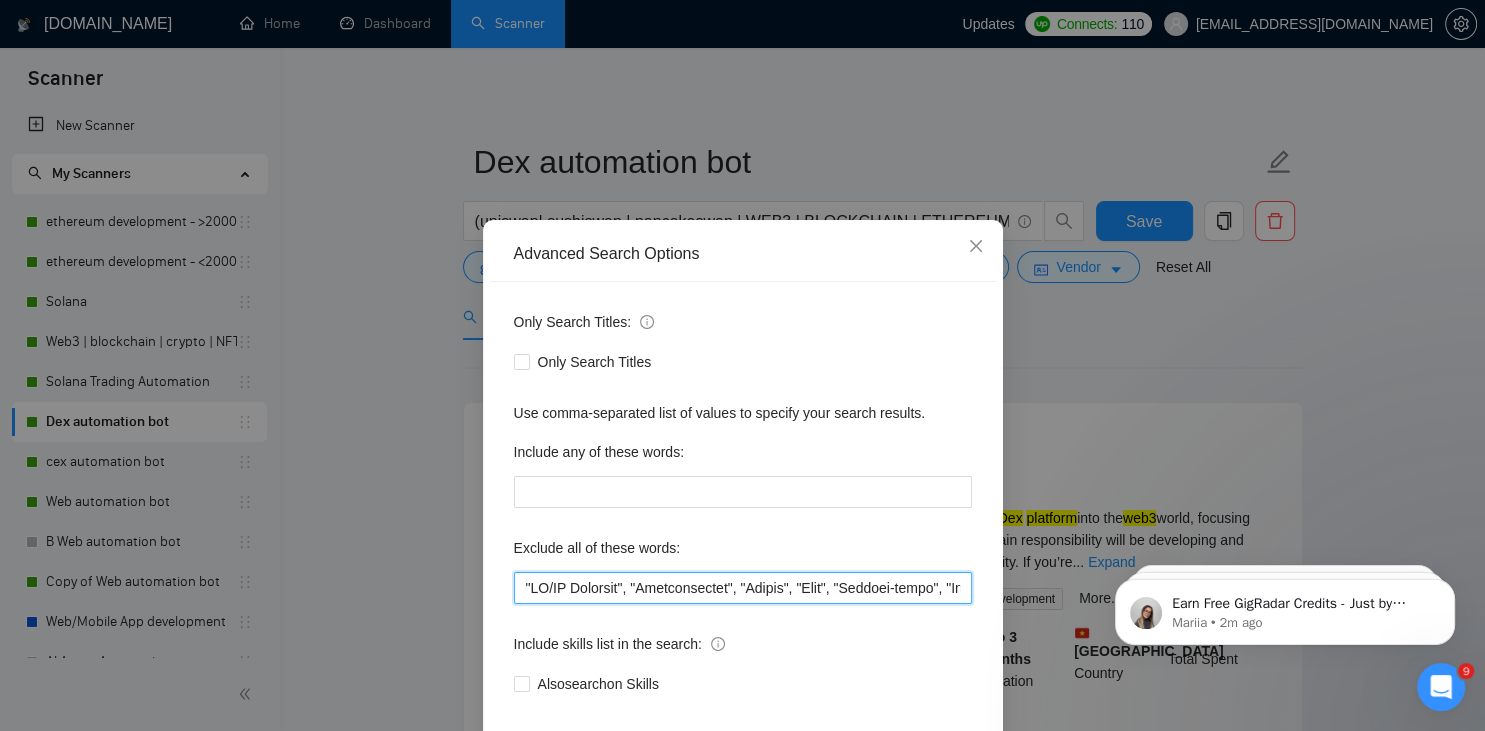 click at bounding box center [743, 588] 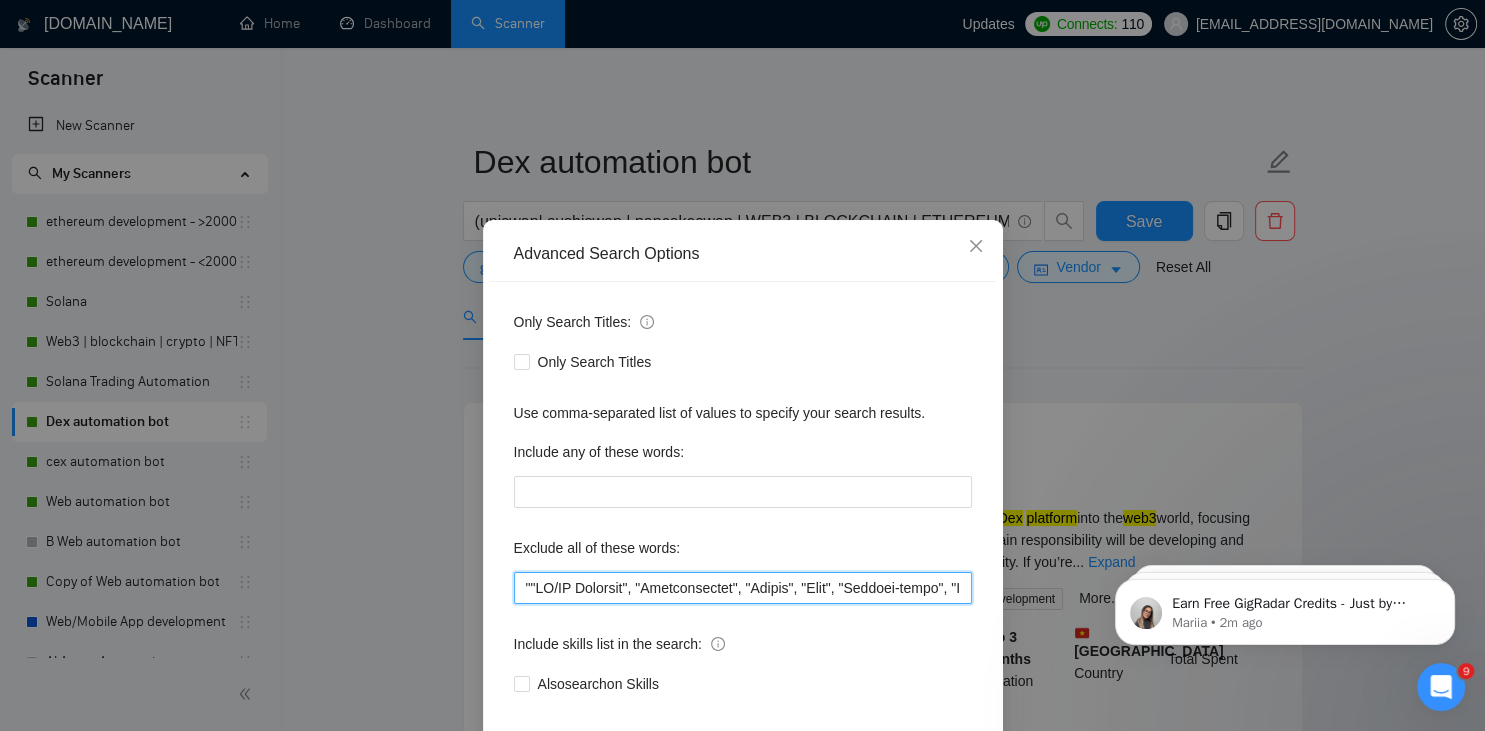 paste on "Animate", "" 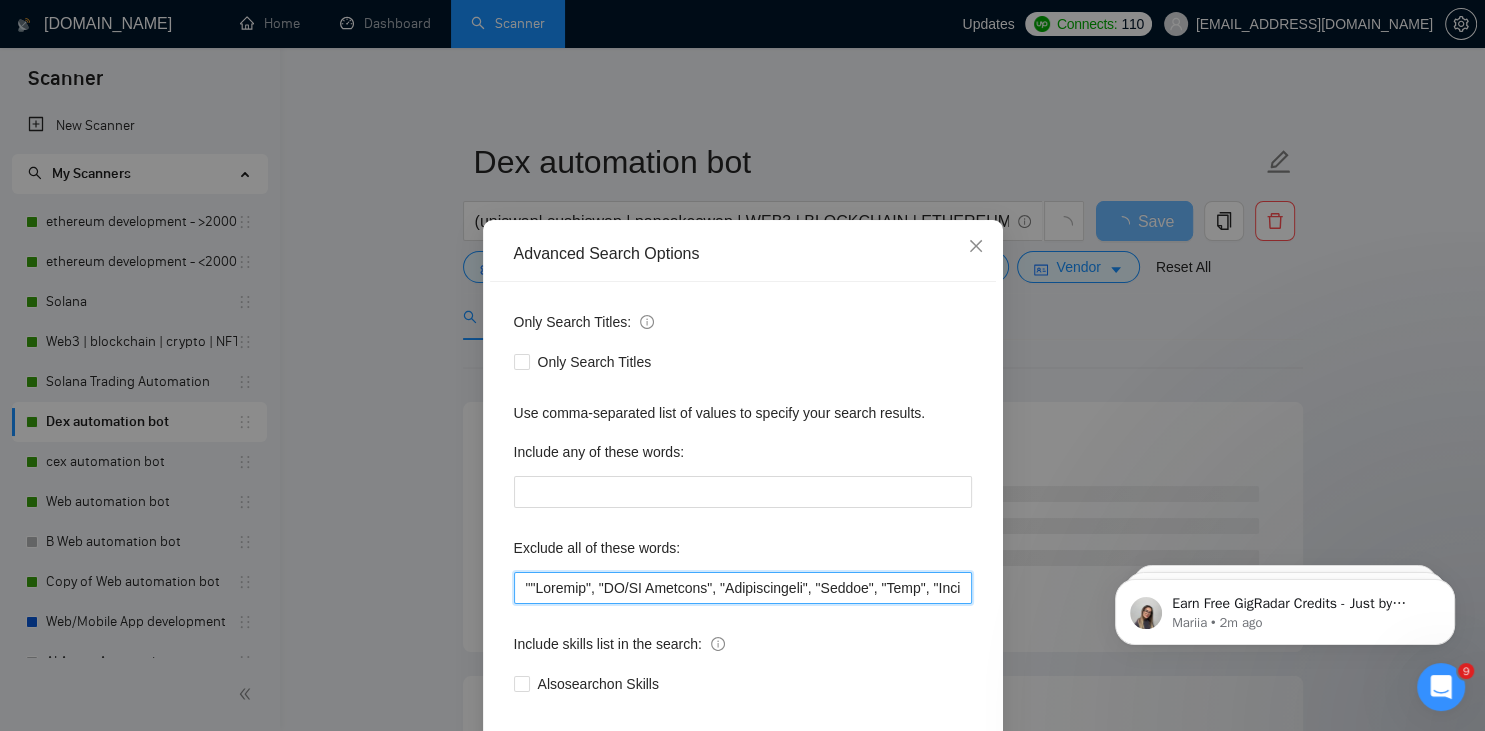 click at bounding box center [743, 588] 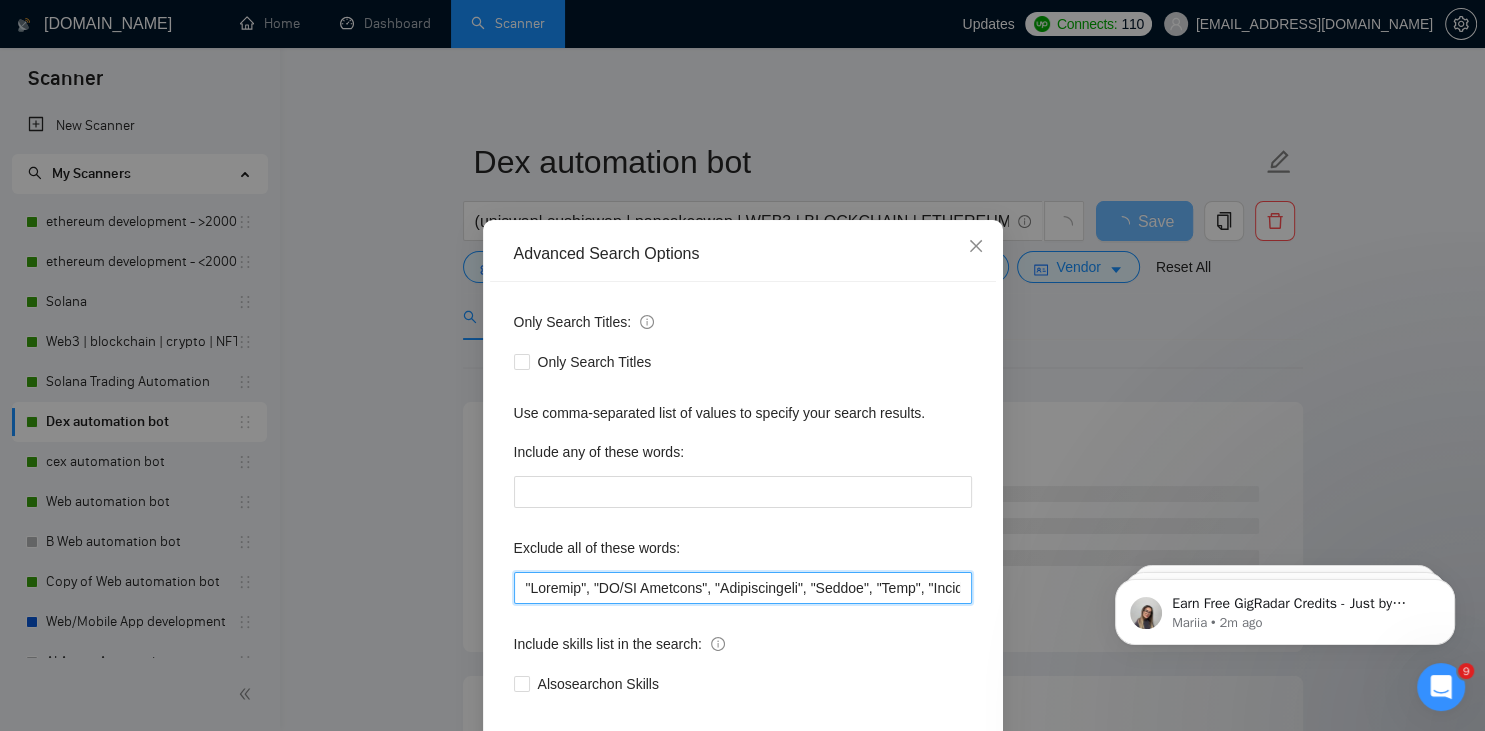 scroll, scrollTop: 100, scrollLeft: 0, axis: vertical 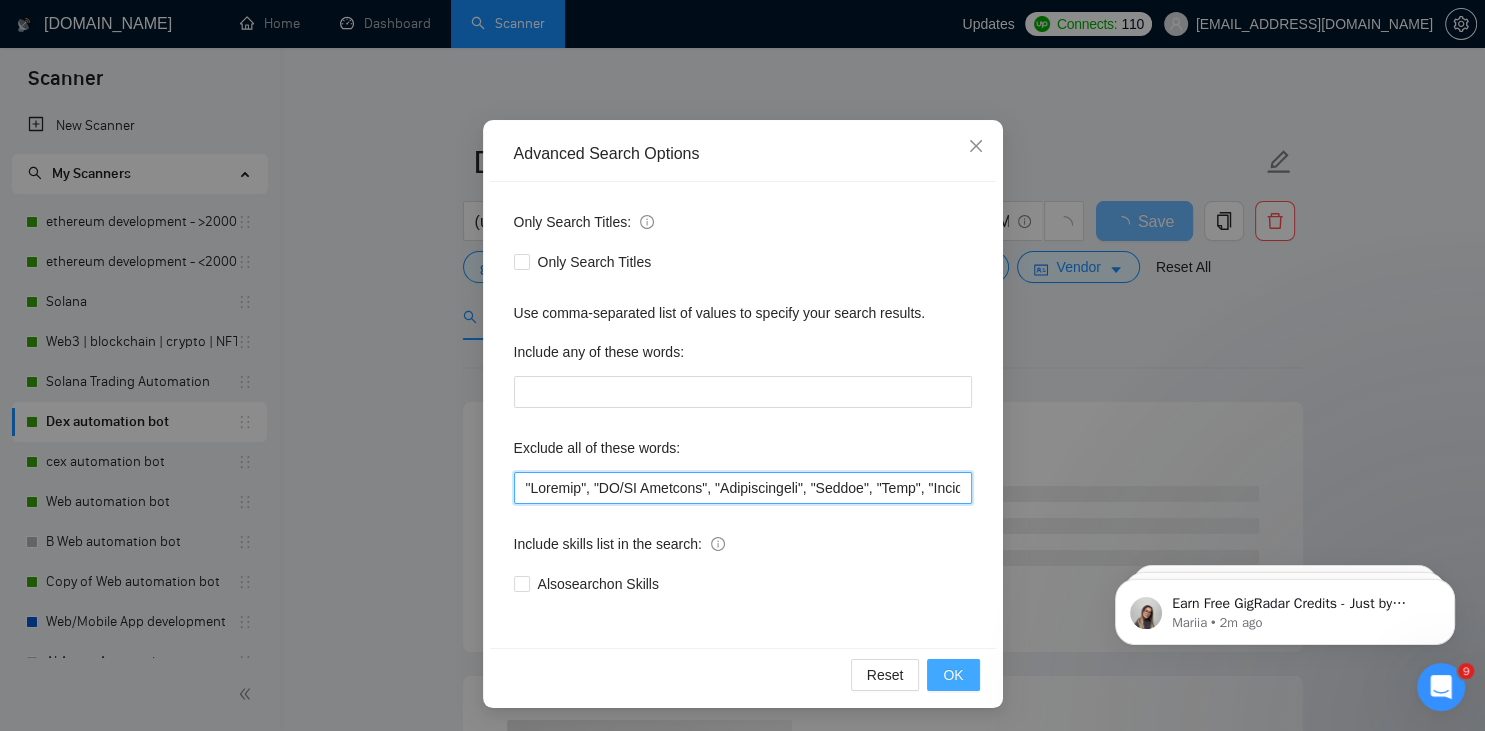 type on ""Animate", "UI/UX Designer", "Configuration", "Pyside", "Odoo", "Laravel-based", "Kajabi", "Qlik", "VBA", "Prediction", "Flutterflow", "marketing project", "USDT Flash", "already coded", "AR/VR", "iGaming", "Pinecone", "existing application", ".Net", "join our dynamic team", "Update", "Cartoon", "90% Done", "Photoshop", "Tether", "Fix Bug", "Retool", "NO AGENCIES", "Review", "n8n", "Launch", "Europe Only", "Modify", "Update", "Avatar", "Art Project", "Pakistan", "join our team", "Azure DevOps", "DevOps", "Flutter""Equity-Only", Equity Only", "Generating Image Variations", "Image Generation", STACKS, STX, forex, cex, ibkr, gaming, lottery, innovative, bitcoin, BTC, guidance, "ninja trader", "AI improvement", "immediate purchase", pinescript, cto, "pine script", zapier, iotex, "go lang", go, golang, sandwich, c#, c++, Java, Ton, Betting, gambling, Sui, "hyper ledger", (Fix*), Unity, Manager, laravel, "php", "wordpress", "shopify", "eSport", "eSports", "Sales Team", "freelancer only", "freelancers only", "No ..." 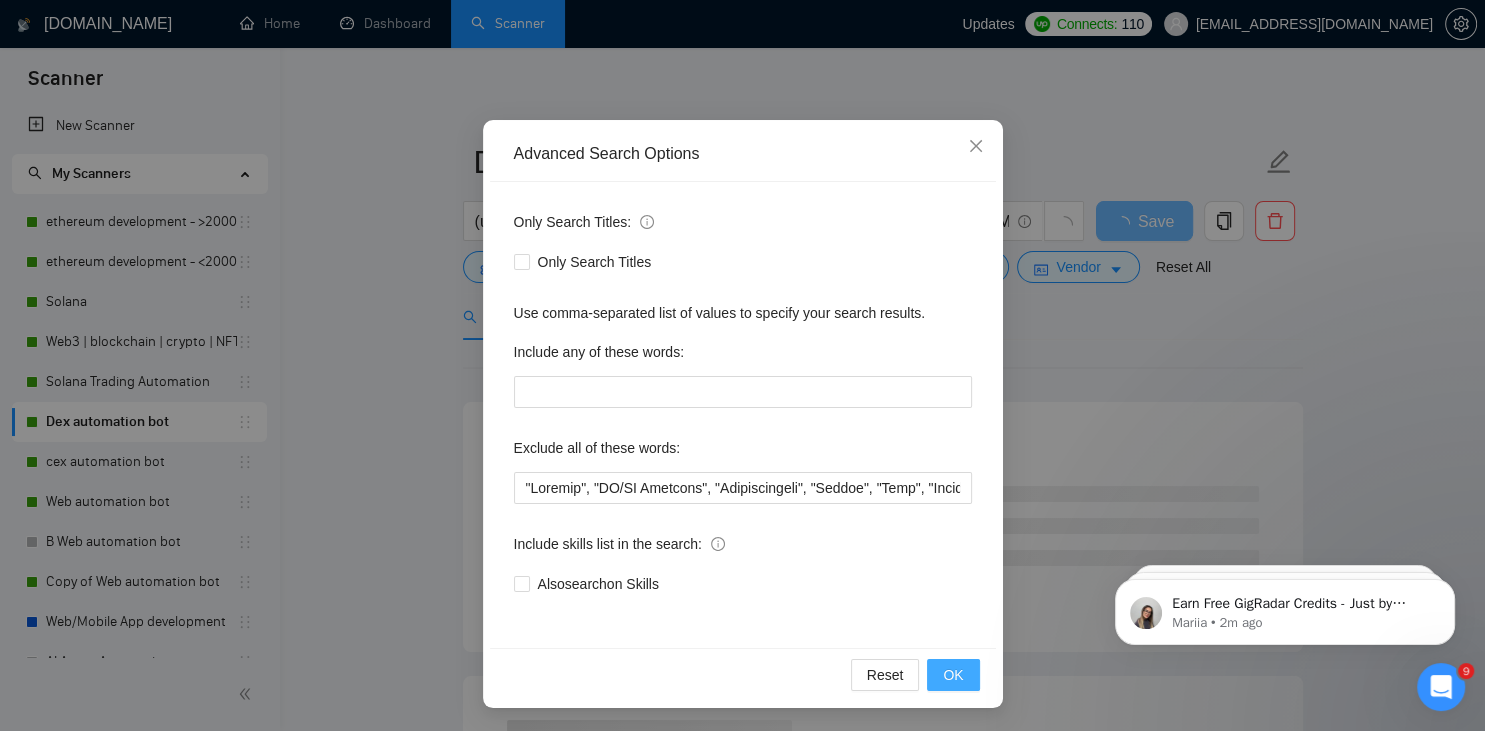 click on "OK" at bounding box center [953, 675] 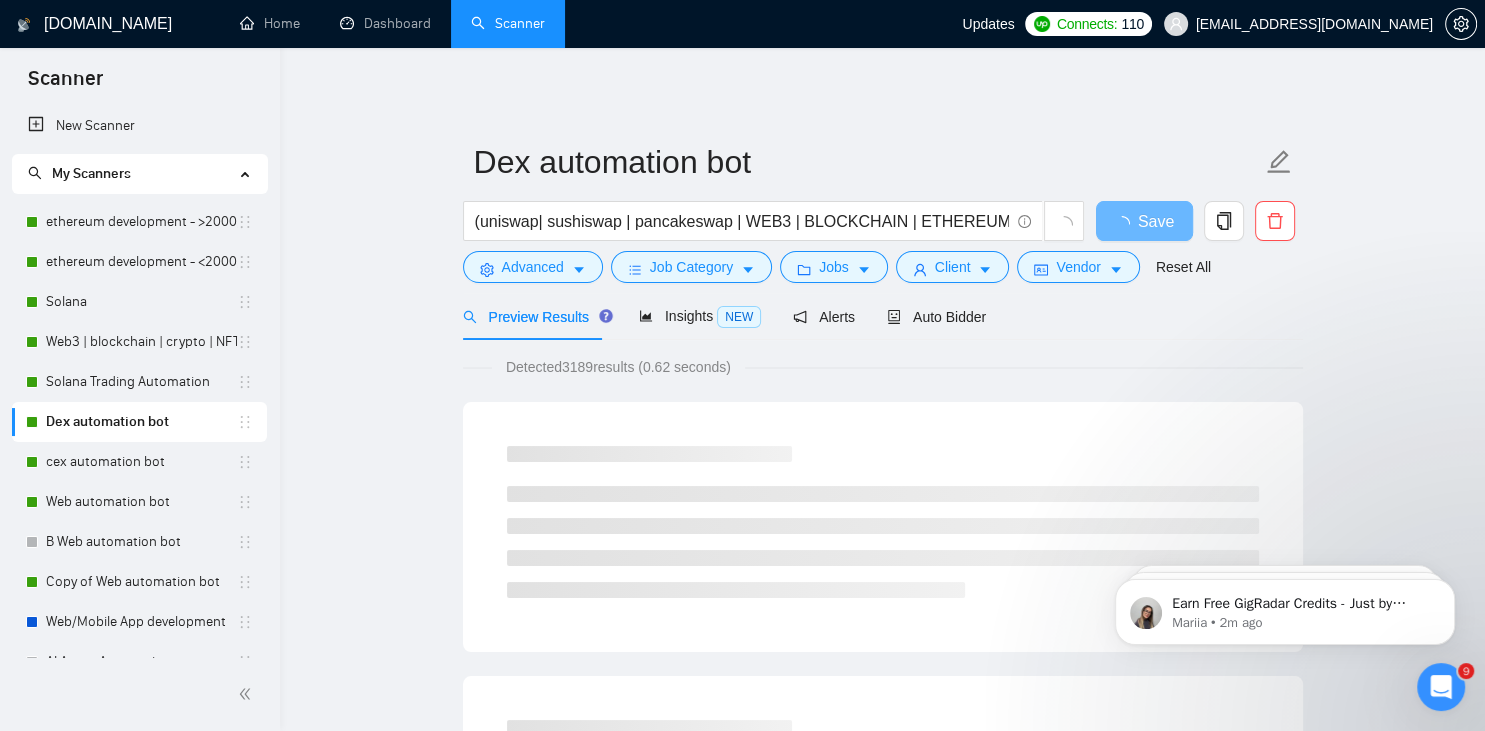 scroll, scrollTop: 0, scrollLeft: 0, axis: both 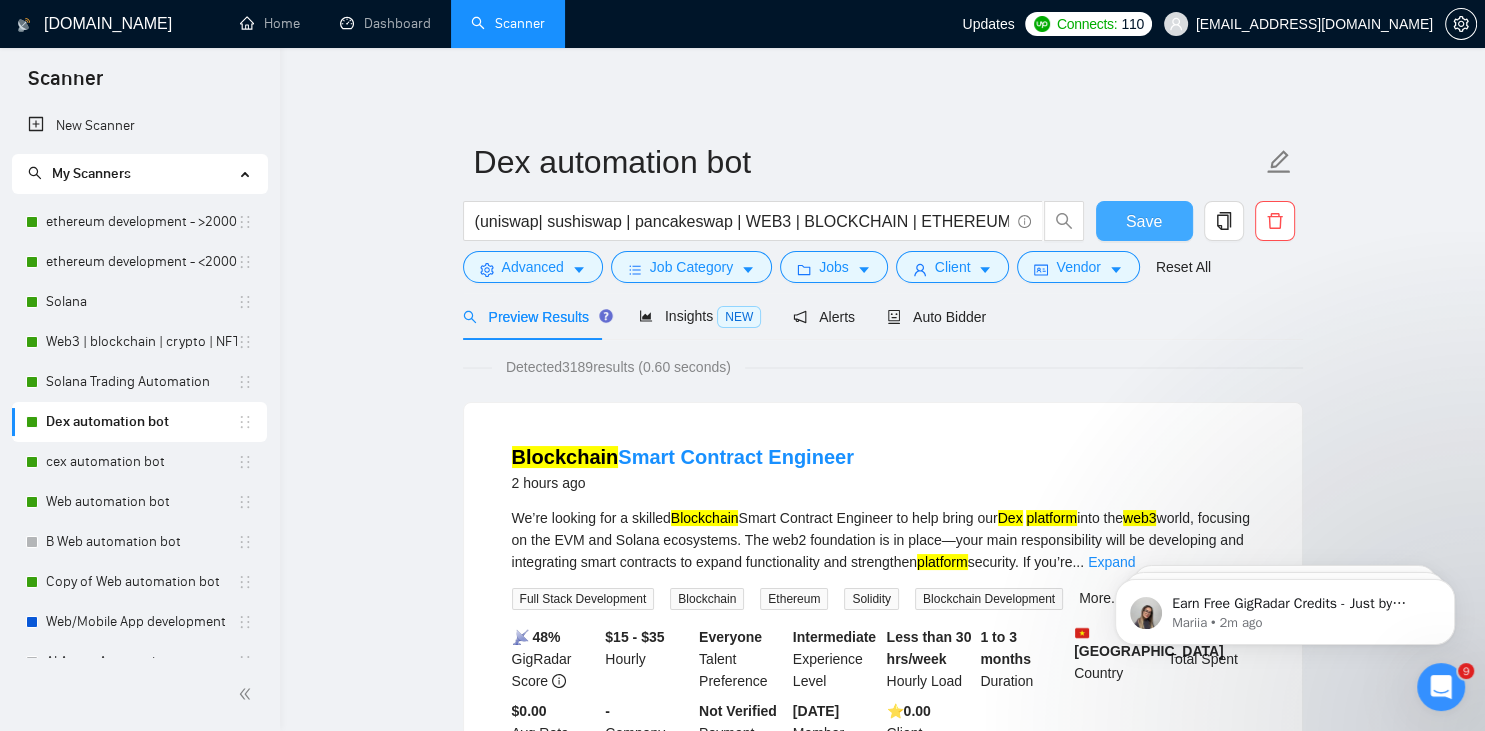 click on "Save" at bounding box center (1144, 221) 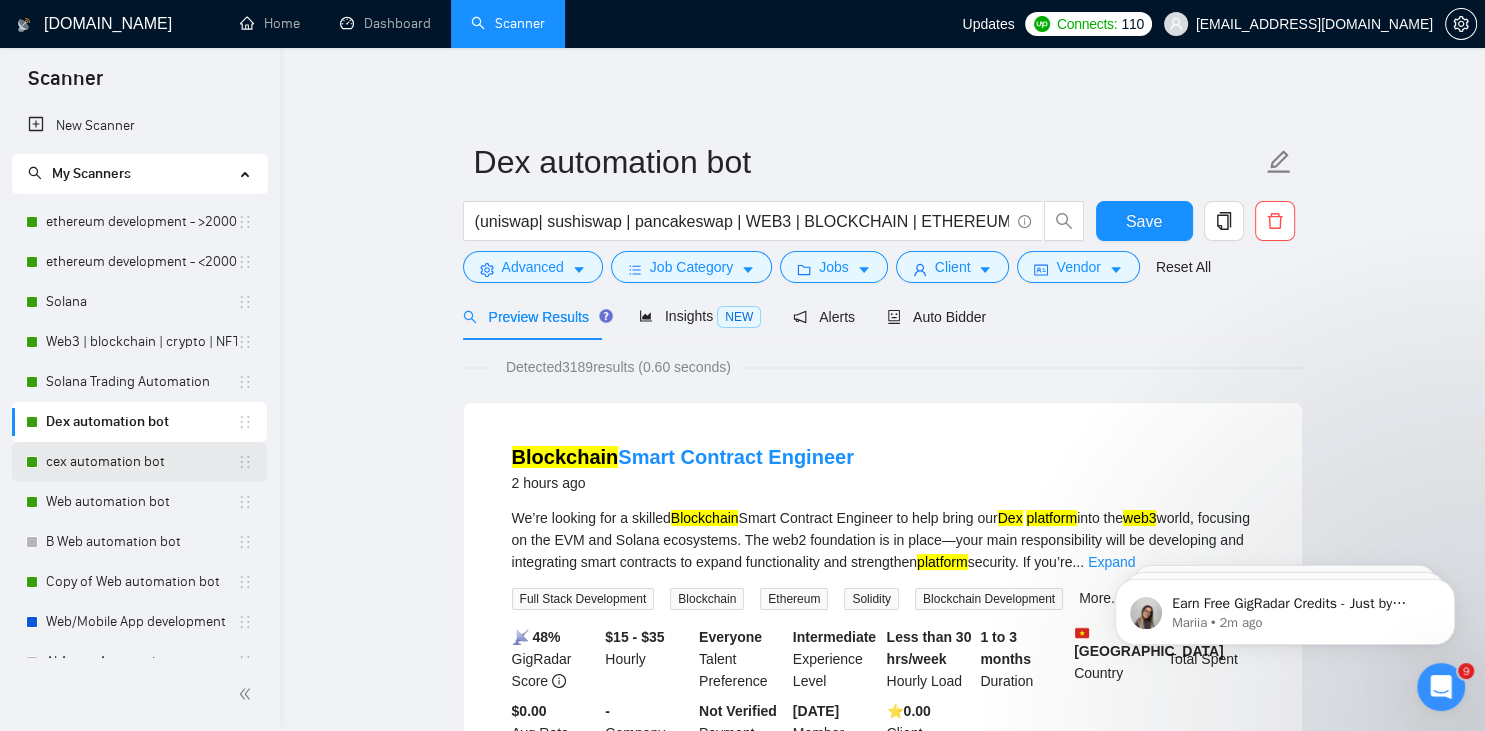 click on "cex automation bot" at bounding box center [141, 462] 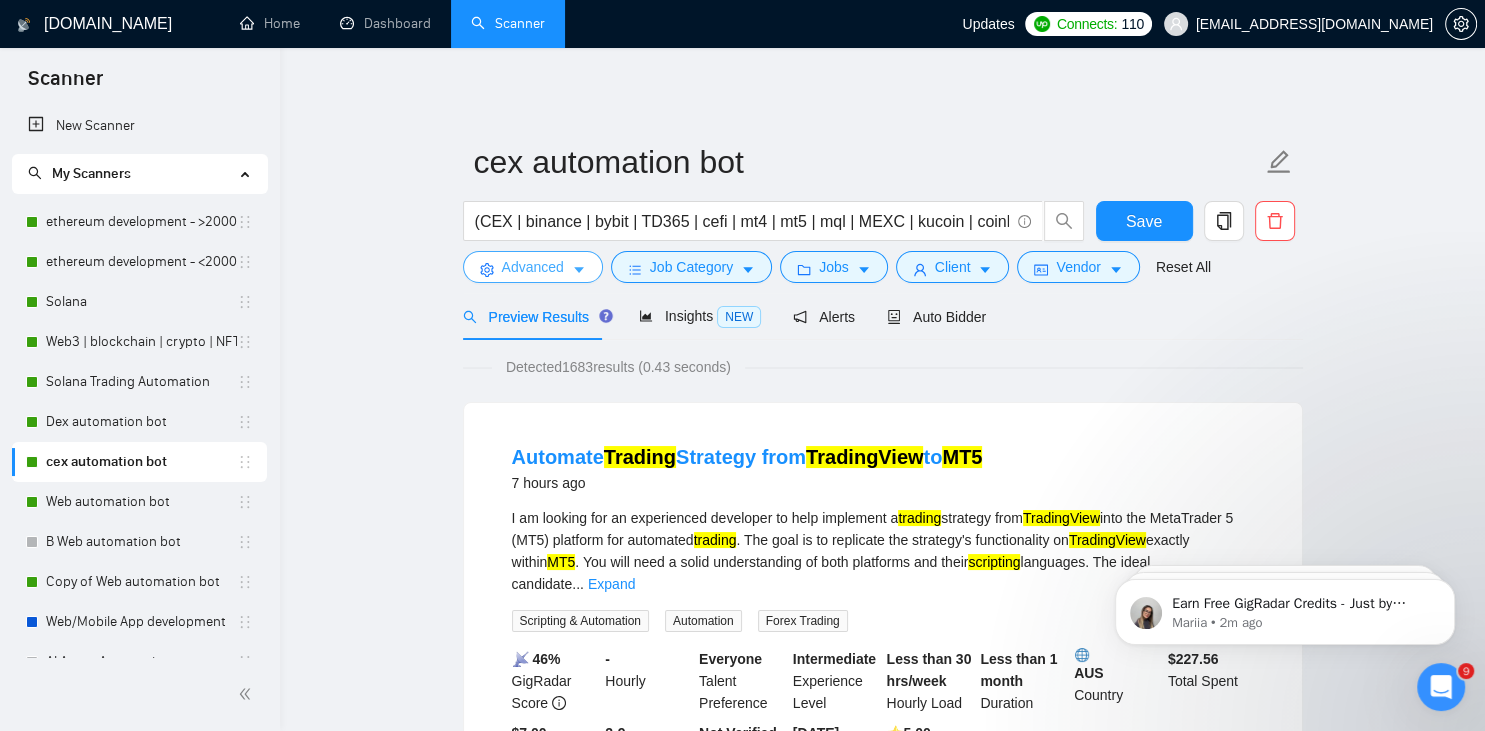 click 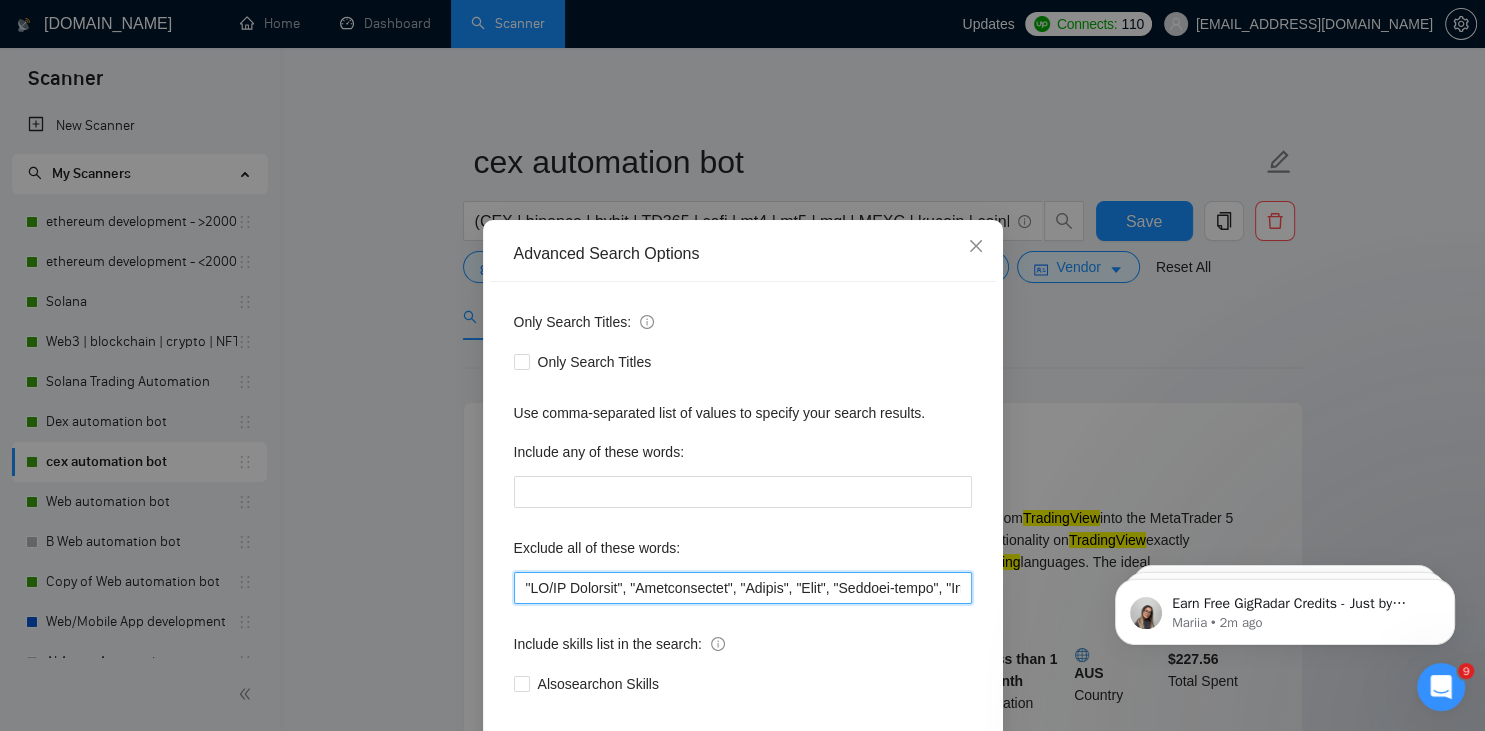 click at bounding box center (743, 588) 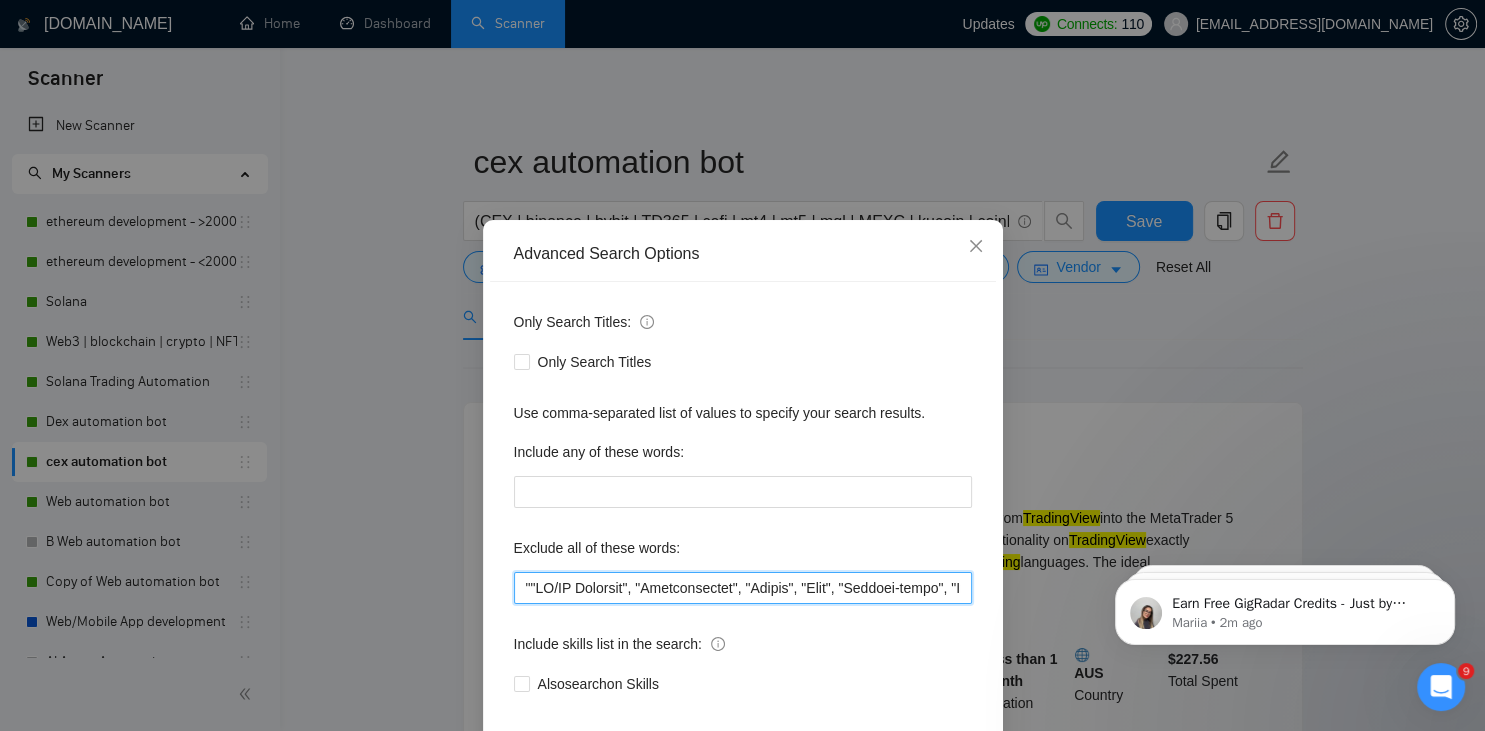 paste on "Animate", "" 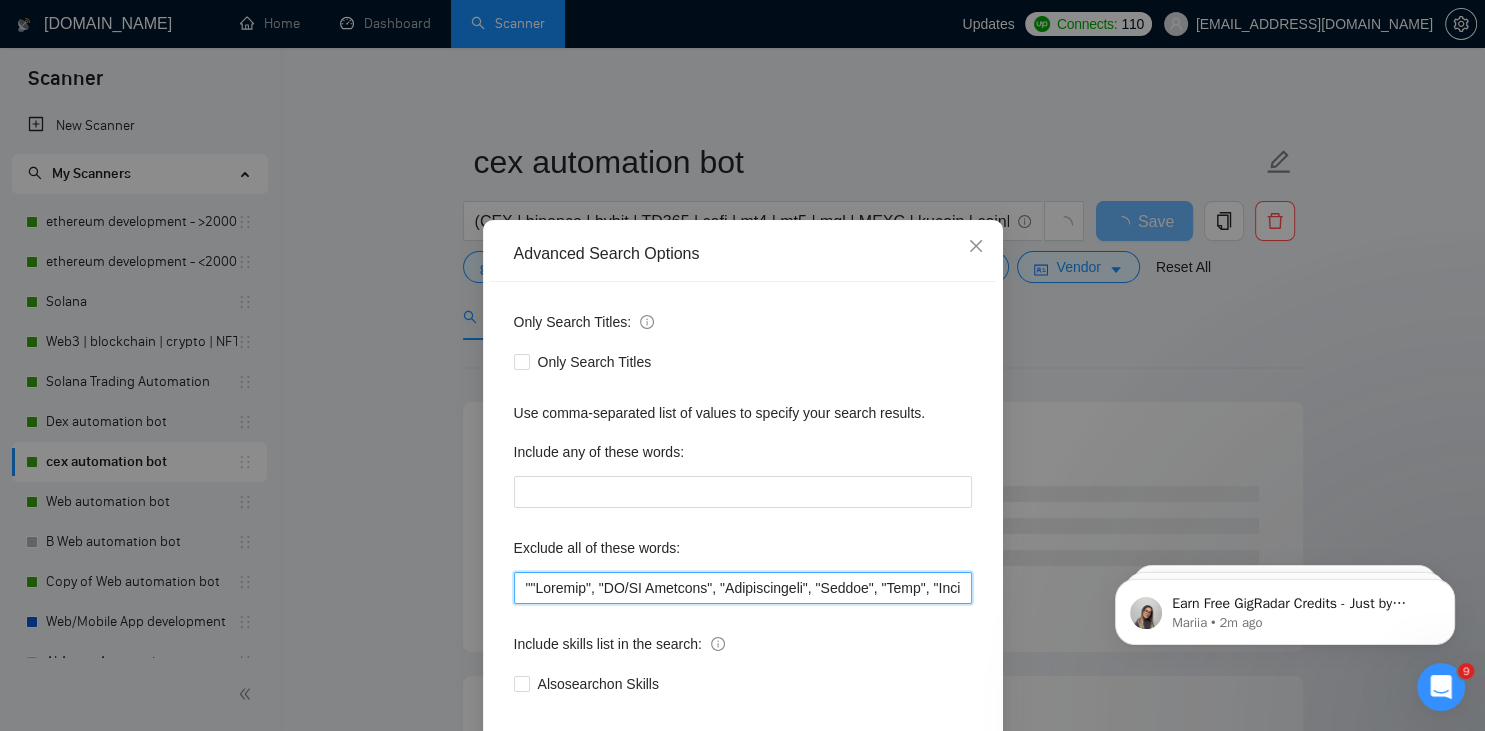 click at bounding box center (743, 588) 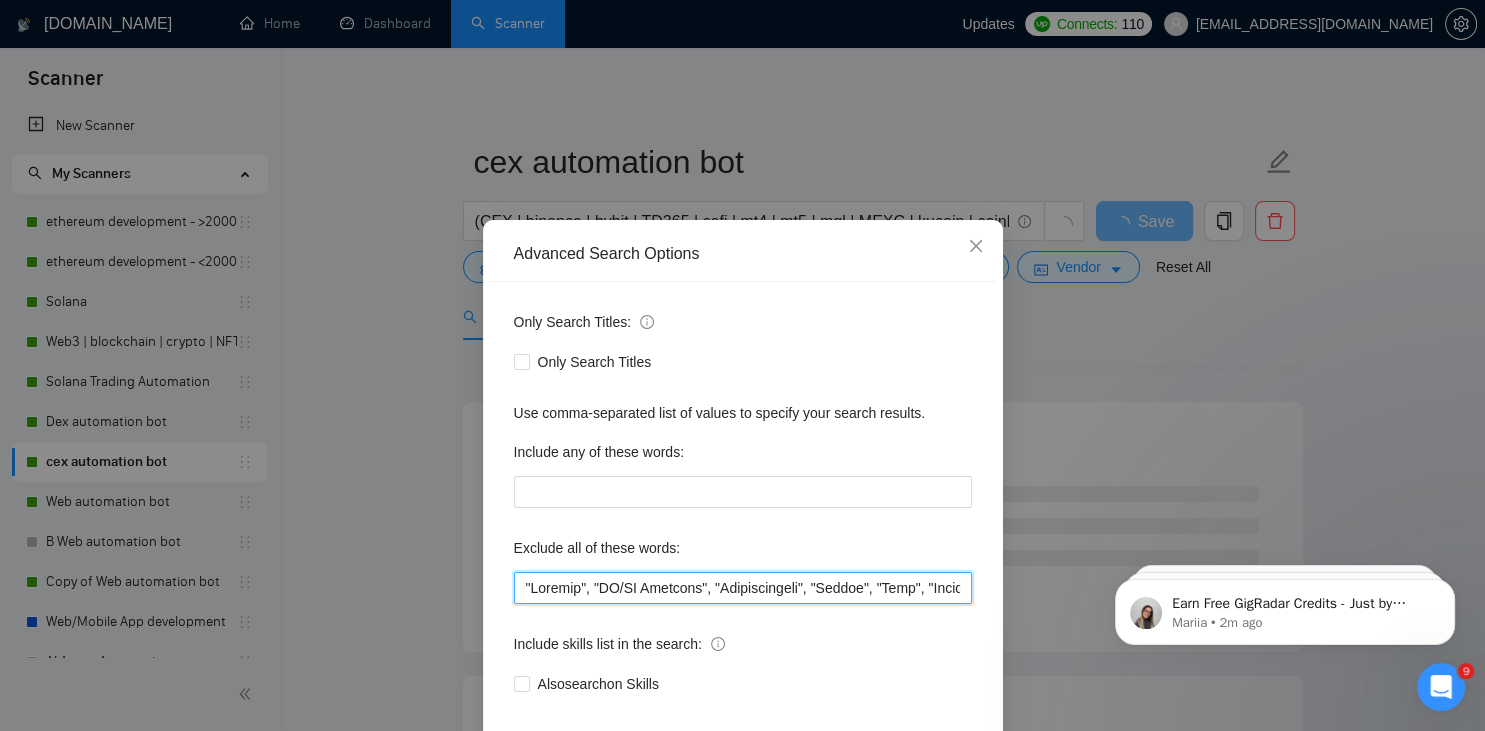 scroll, scrollTop: 100, scrollLeft: 0, axis: vertical 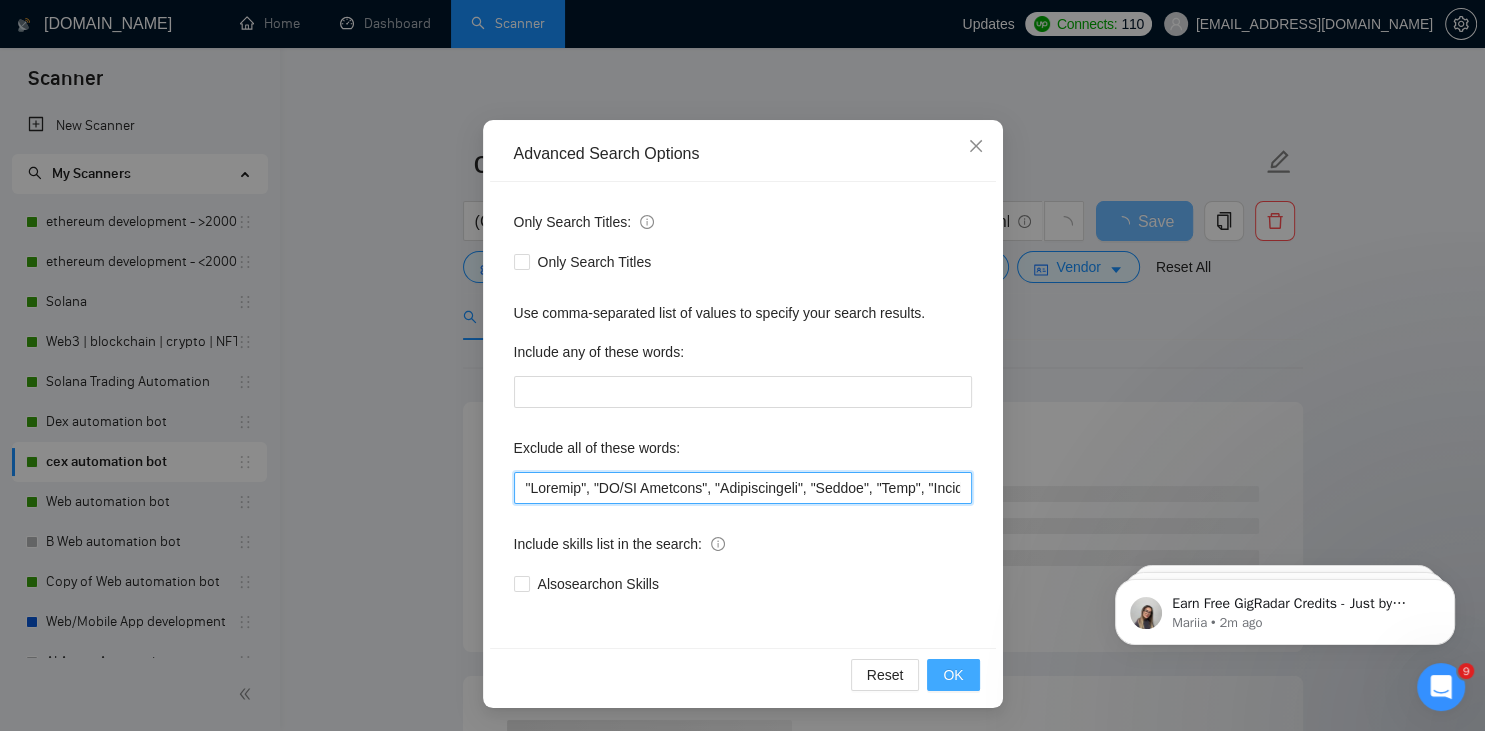 type on ""Animate", "UI/UX Designer", "Configuration", "Pyside", "Odoo", "Laravel-based", "Kajabi", "Qlik", "VBA", "Prediction", "Flutterflow", "marketing project", "USDT Flash", "already coded", "AR/VR", "iGaming", "Pinecone", "existing application", ".Net", "join our dynamic team", "Update", "Cartoon", "90% Done", "Photoshop", "Tether", "Fix Bug", "Retool", "NO AGENCIES", "Review", "n8n", "Launch", "Europe Only", "Modify", "Update", "Avatar", "Art Project", "Pakistan", "join our team", "Azure DevOps", "DevOps", "Flutter", "Equity-Only", "Equity Only", "Generating Image Variations", "Image Generation", "ninja trader", "AI improvement", go, golang, "immediate purchase", pinescript, "pine script", zapier, "go lang", sandwich, c#, "C#", cAlgo, cTrader, c++, "ai specialist", seo, Java, Ton, Betting, gambling, Sui, game, gaming, P2E, Unity, Manager, laravel, "php", "wordpress", "shopify", "eSport", "eSports", "Sales Team", "freelancer only", "freelancers only", "No agency", "Not agency", "No agencies", "Not agencies", ..." 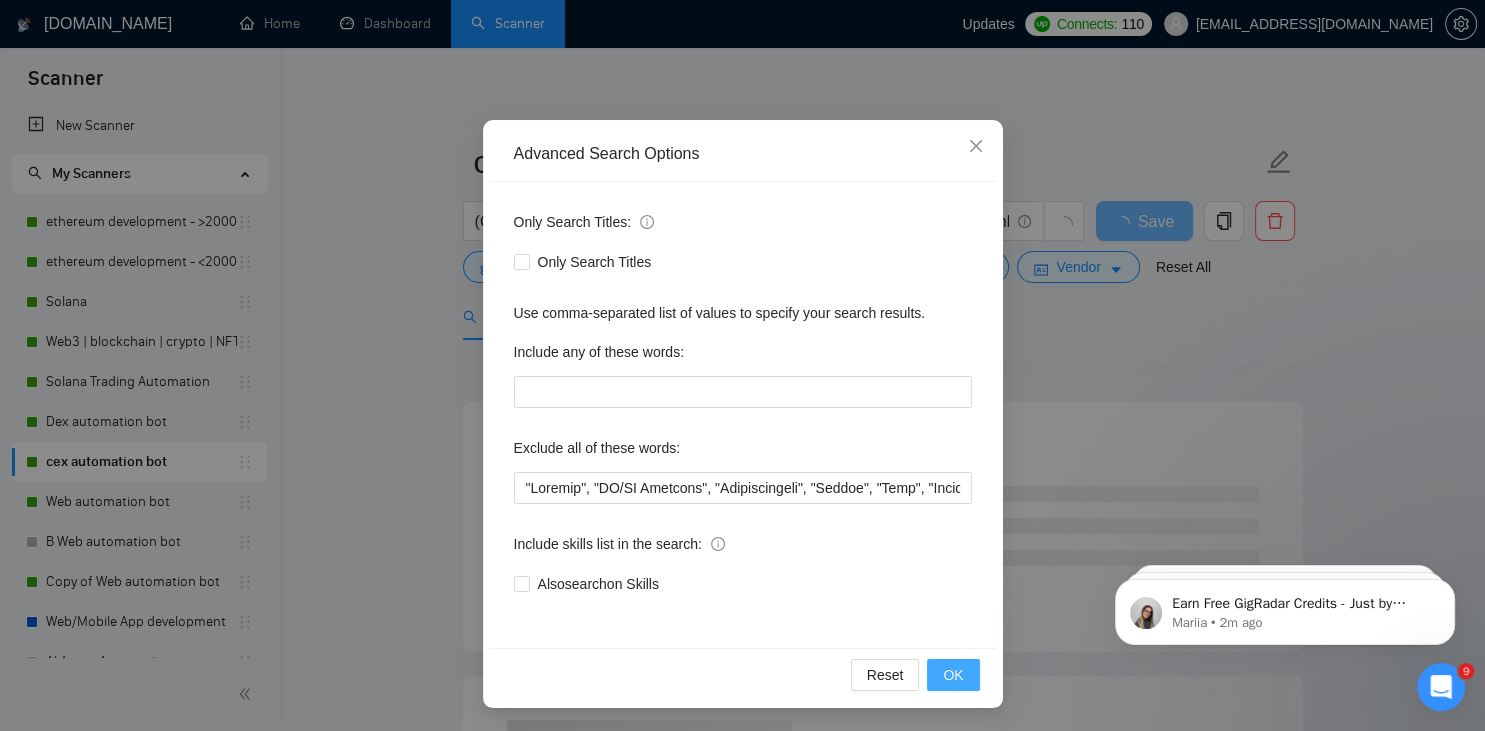 click on "OK" at bounding box center [953, 675] 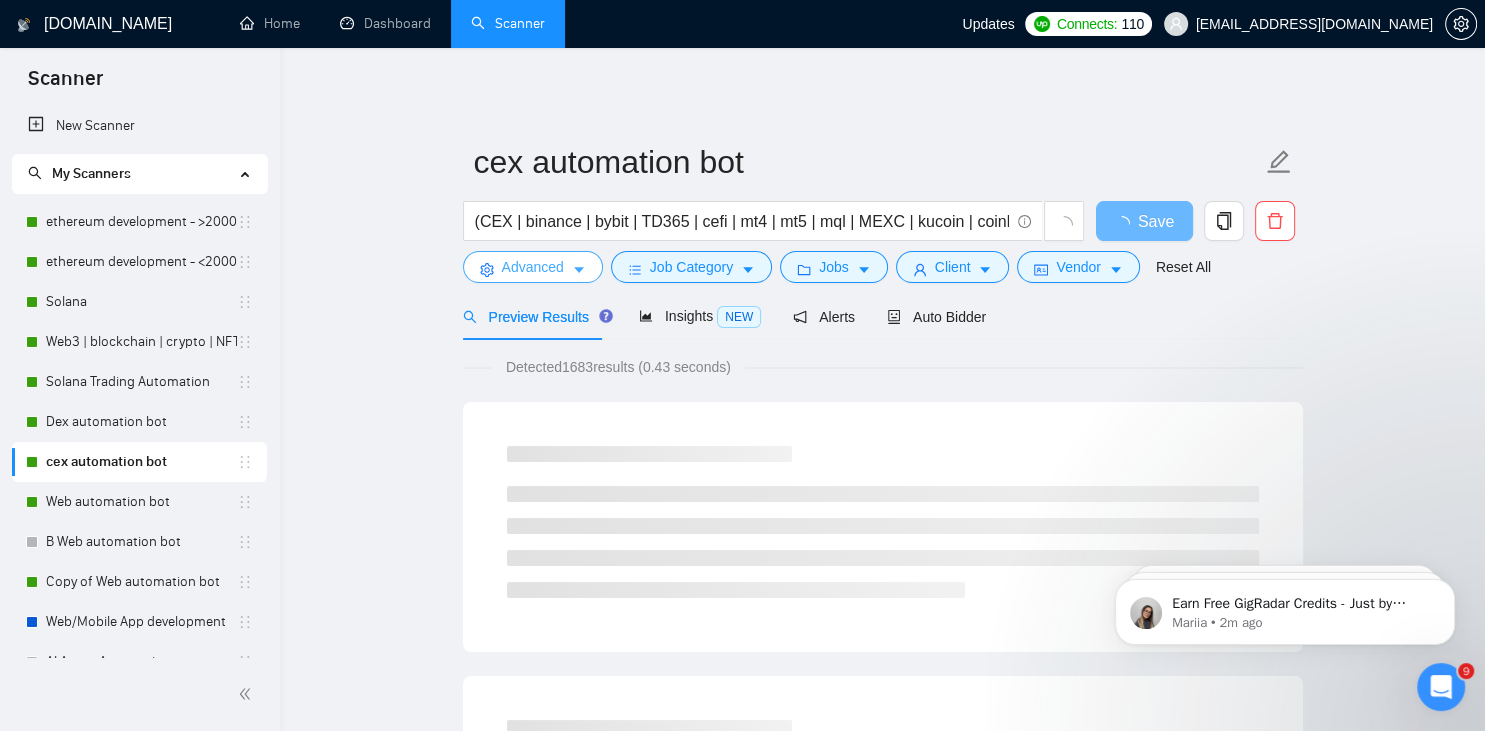 scroll, scrollTop: 0, scrollLeft: 0, axis: both 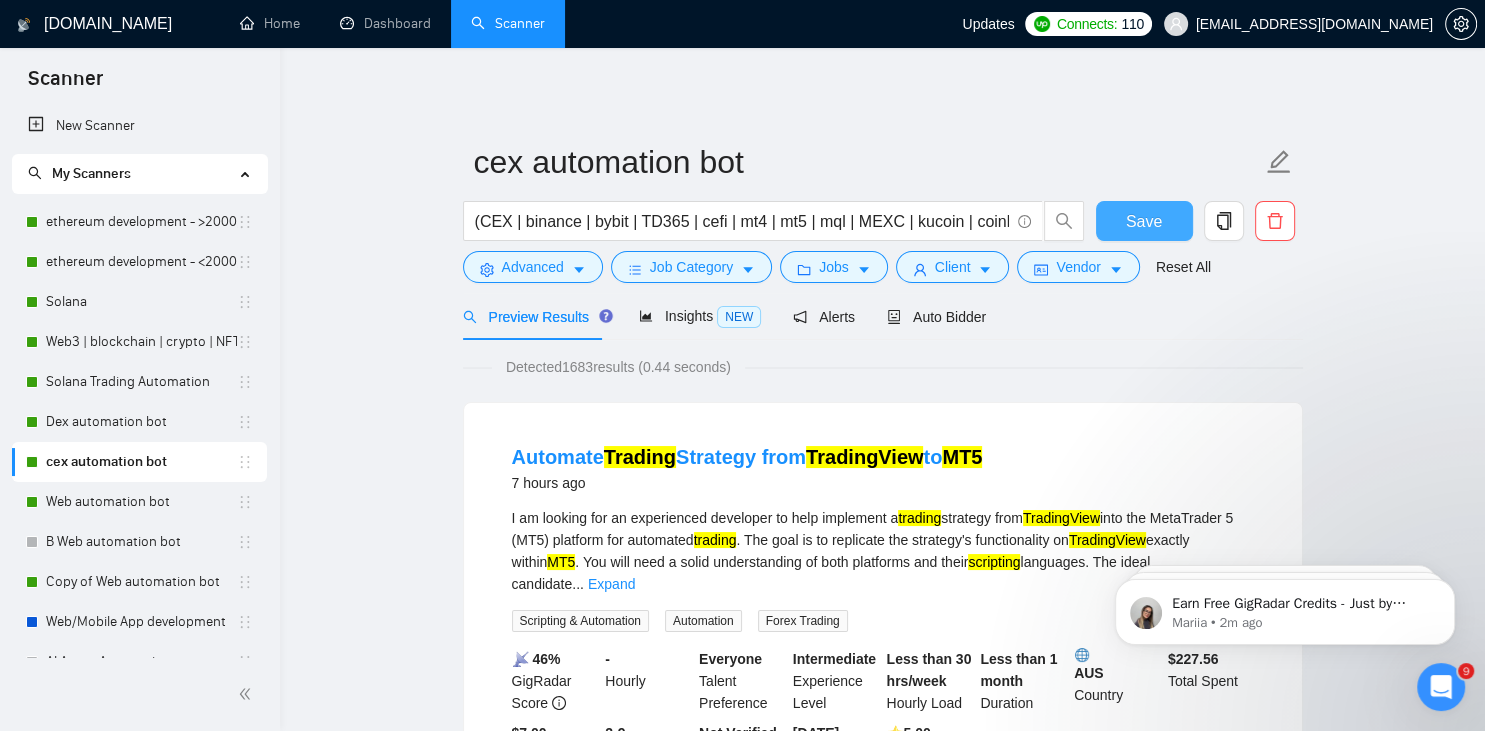 click on "Save" at bounding box center [1144, 221] 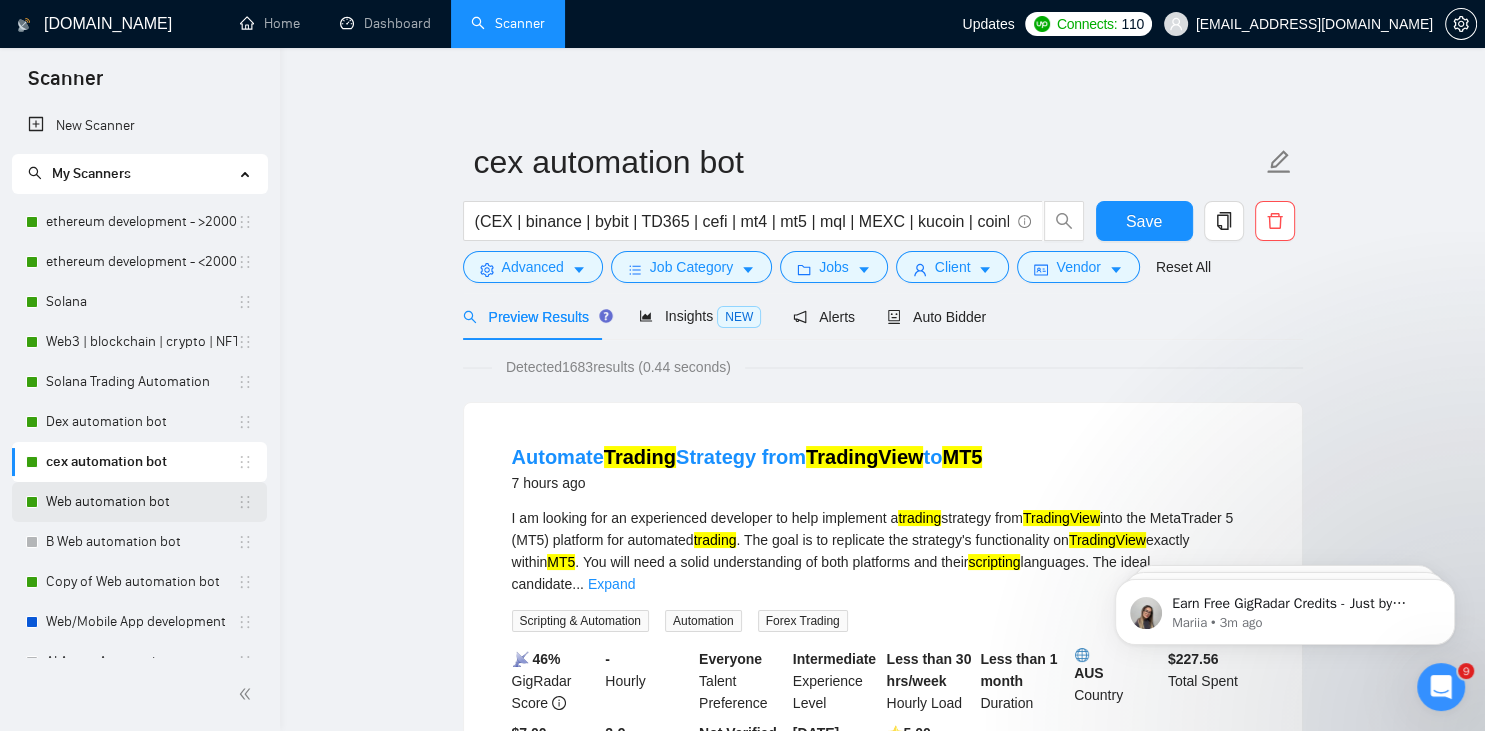 click on "Web automation bot" at bounding box center (141, 502) 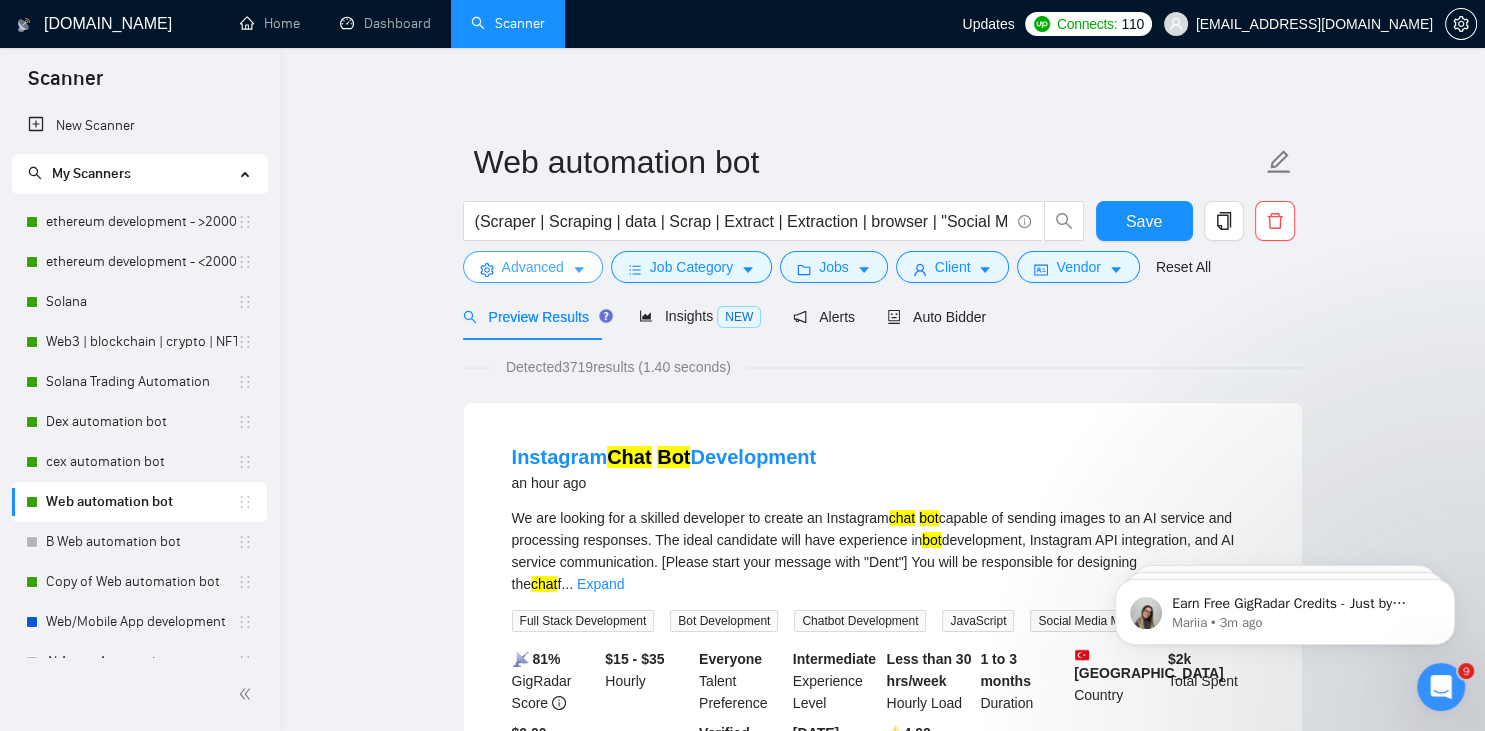 click 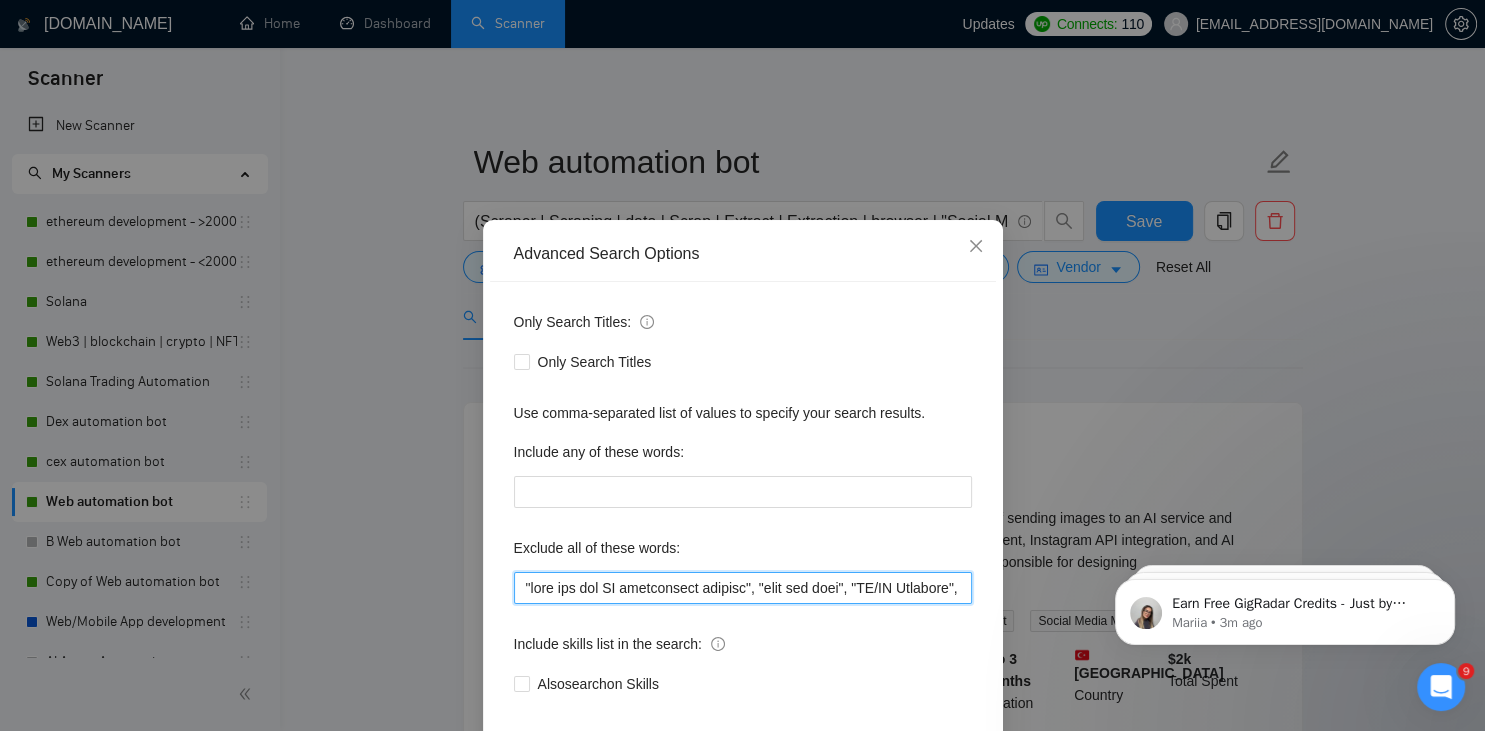click at bounding box center (743, 588) 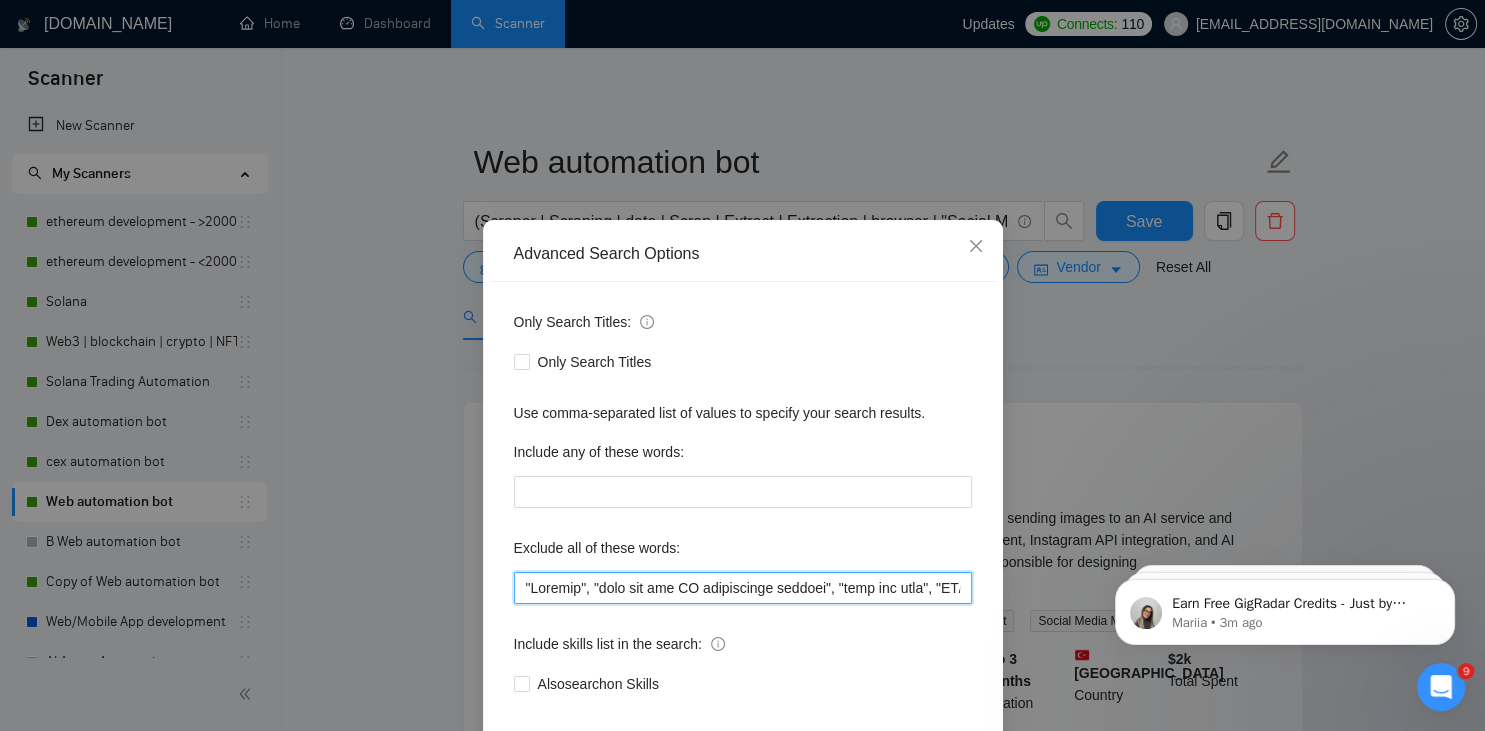 scroll, scrollTop: 100, scrollLeft: 0, axis: vertical 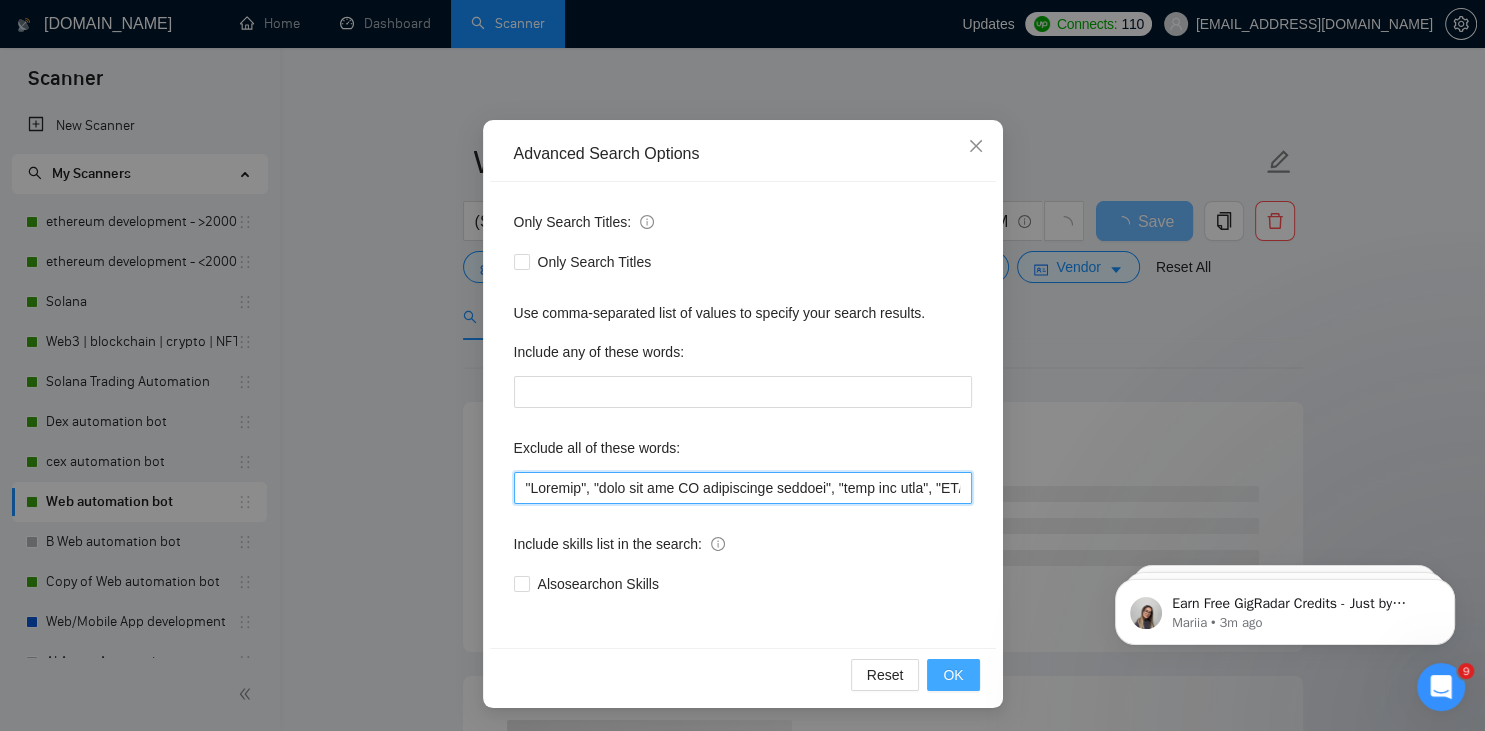 type on ""Animate", "join our new IT consultancy company", "join our team", "UI/UX Designer", "Configuration", "Pyside", "Odoo", "Laravel-based",  Kajabi, Qlik, VBA, VB, Canva, "Prediction",  Replit, Zoho, "Flutterflow", "marketing project", "USDT Flash", "already coded", "AR/VR", "iGaming", "Pinecone", "existing application", ".Net", "join our dynamic team", "Update", "Cartoon", "90% Done", "Photoshop", "Tether", "Fix Bug", "Retool", "NO AGENCIES", "Review", "n8n", "Launch", "Europe Only", "Modify", "Update", "Avatar", "Art Project", "Pakistan", "join our team", "Azure DevOps", "DevOps", "Flutter", "Equity-Only", "Equity Only", test, "[URL]", "ninja trader", "AI improvement", woocomerce, game, gaming, dating, date, "no-code", "low code", airtable, "go high level", "immediate purchase", pinescript, "pine script", zapier, Zoho, zendesk, [DOMAIN_NAME], flutter, "smart suite", "go lang", LangChain, sandwich, c#, c++, ruby, "ai specialist", seo, Java, "You will work closely", [PERSON_NAME], Betting, gambling, Sui, "hyper ledger",..." 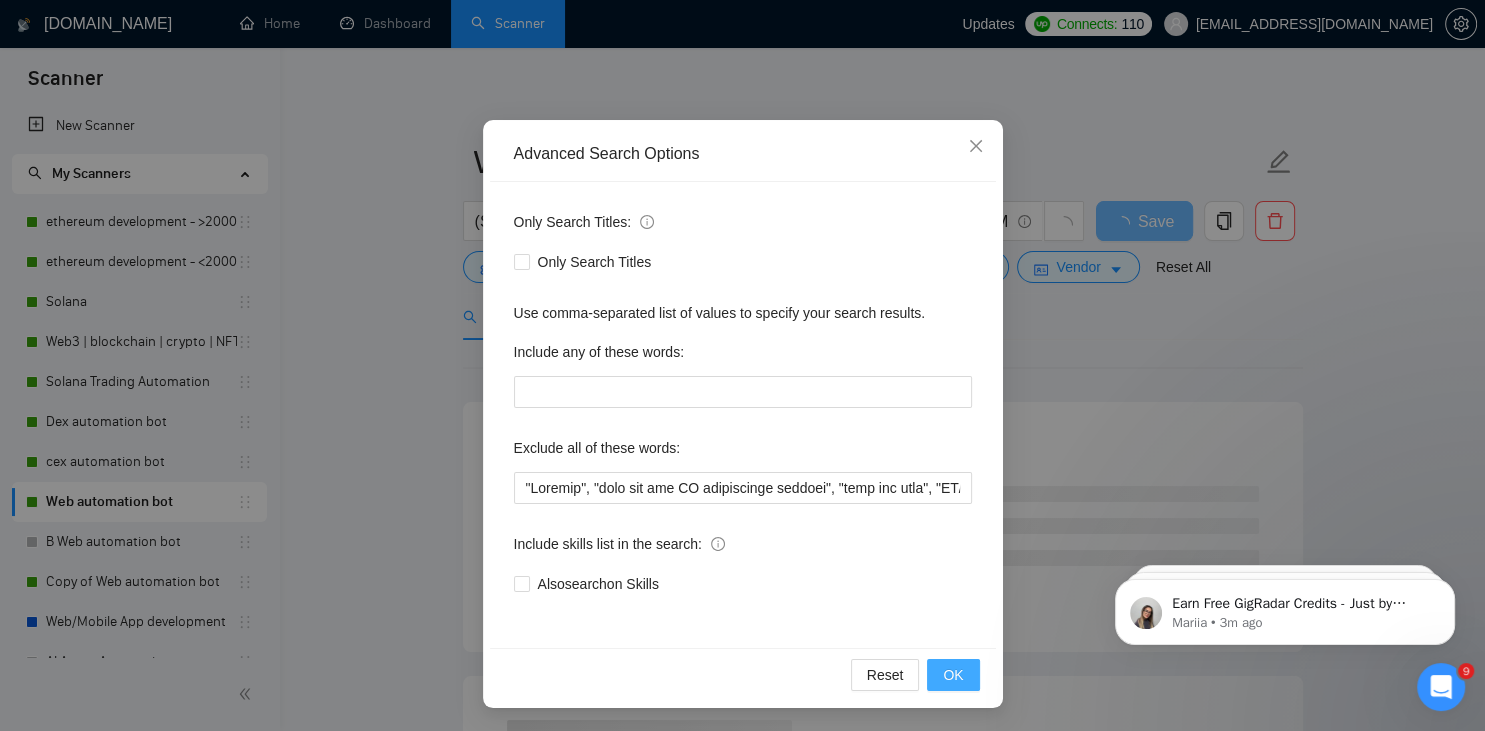 click on "OK" at bounding box center [953, 675] 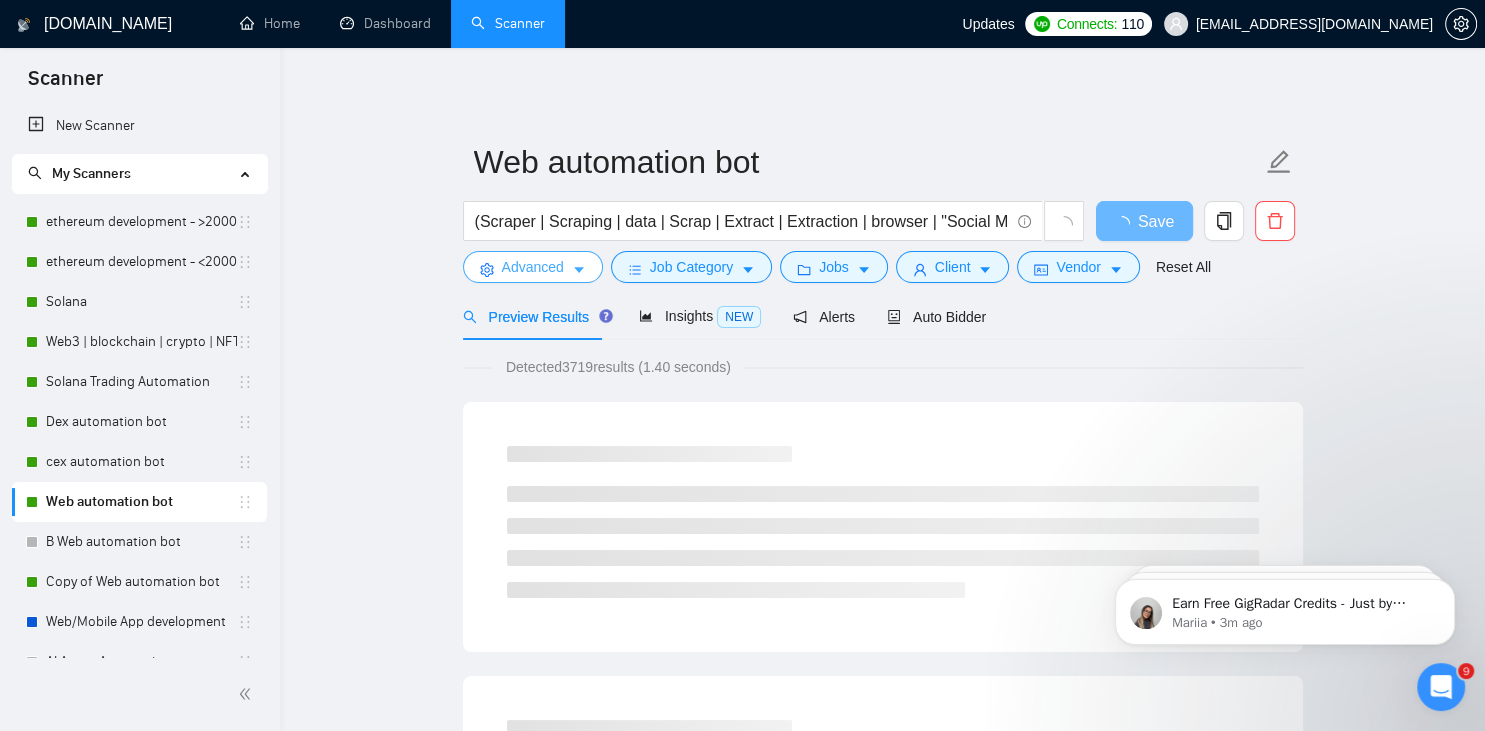 scroll, scrollTop: 0, scrollLeft: 0, axis: both 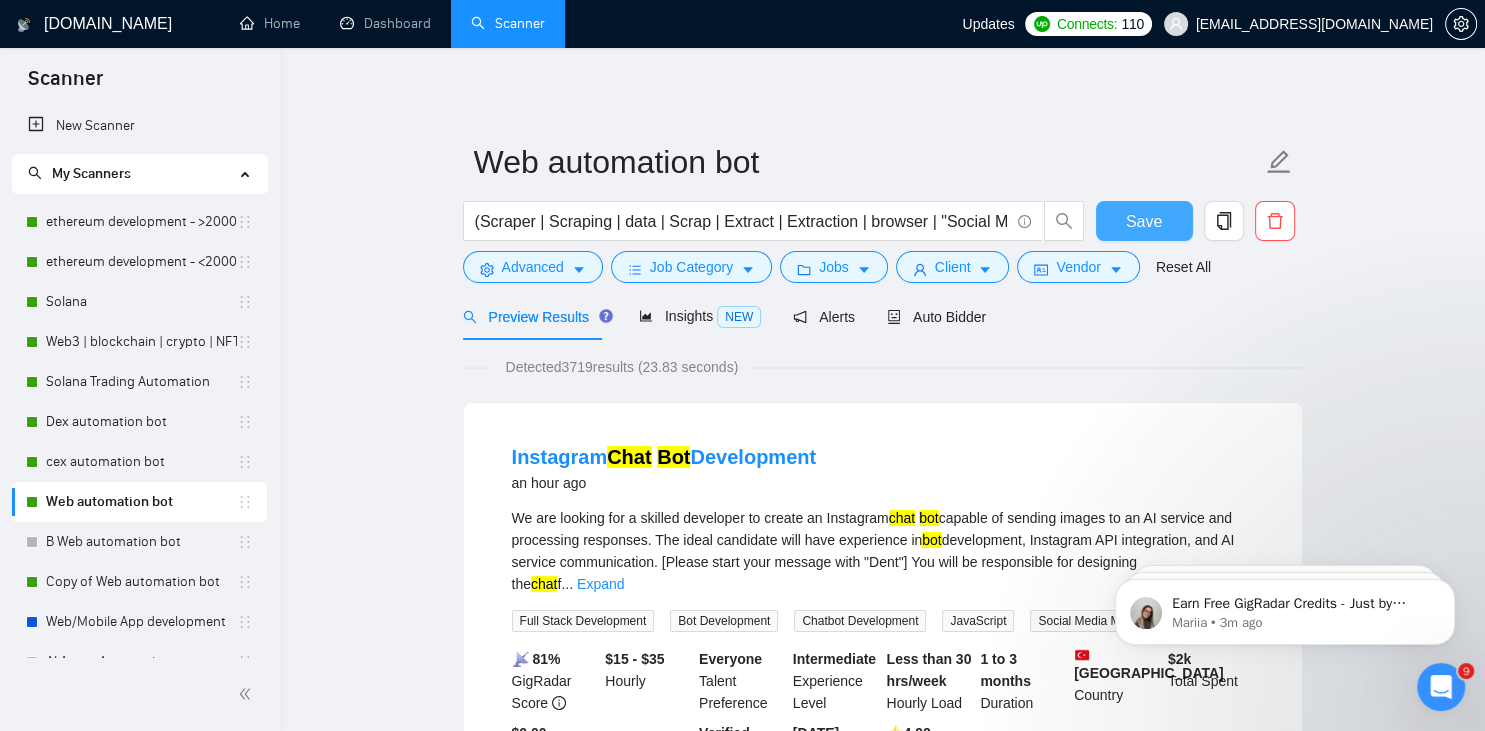 click on "Save" at bounding box center (1144, 221) 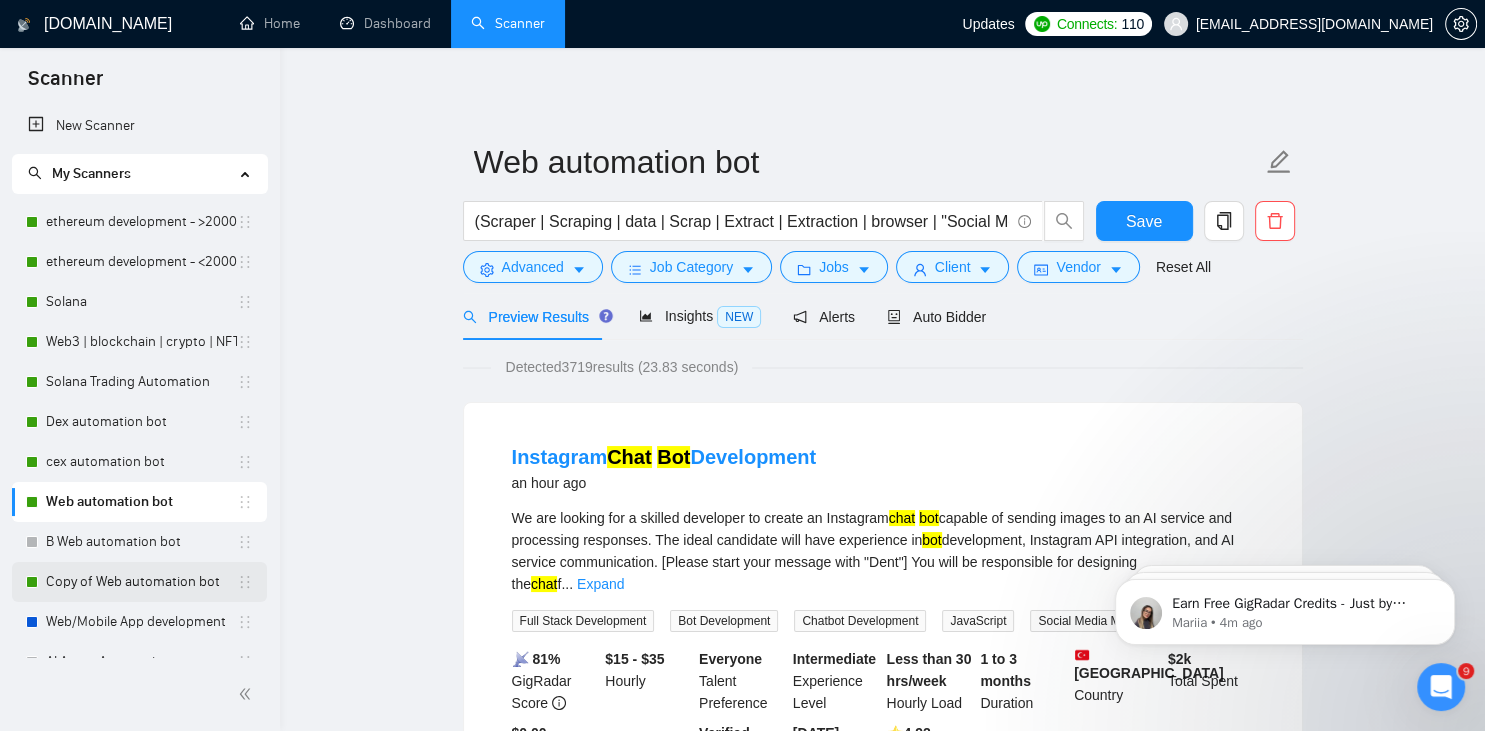 click on "Copy of Web automation bot" at bounding box center [141, 582] 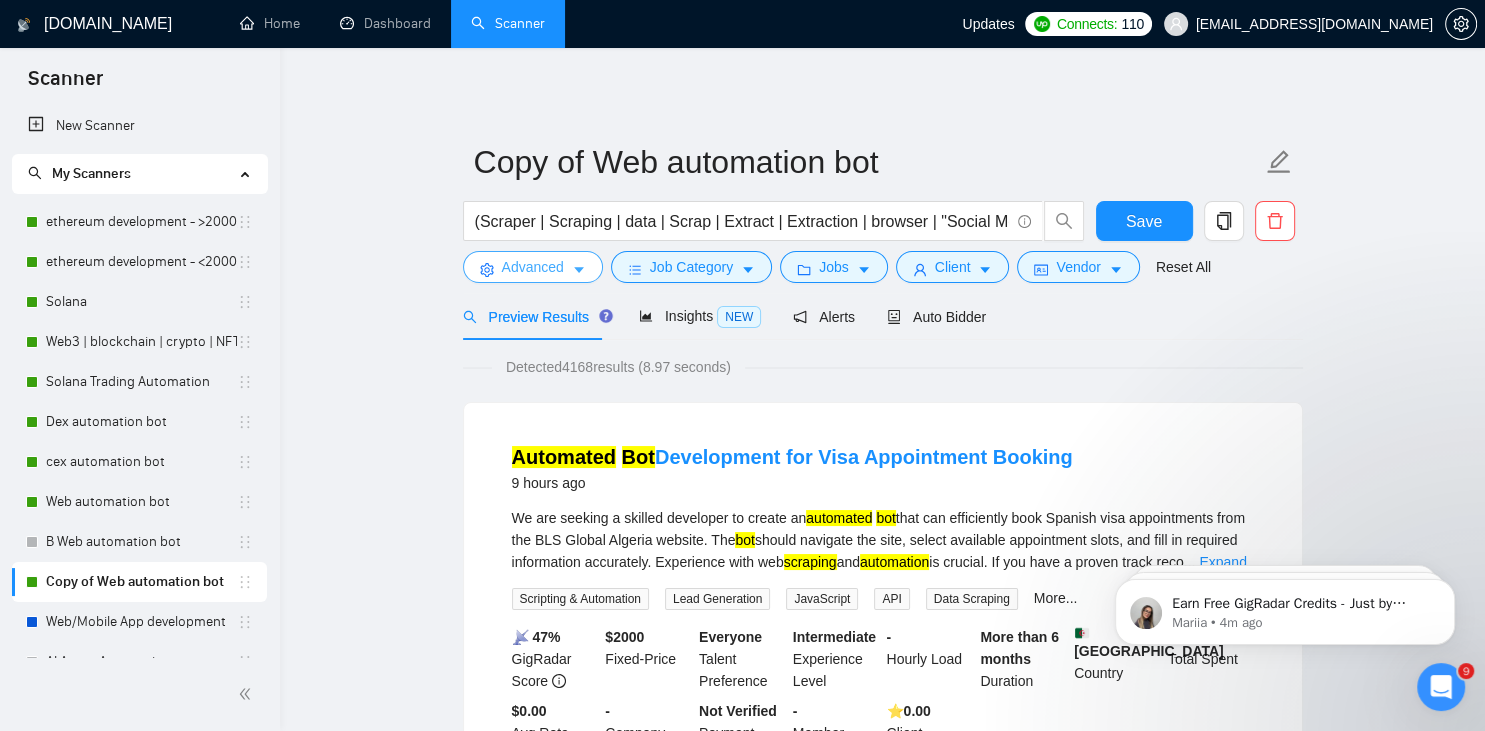 click on "Advanced" at bounding box center [533, 267] 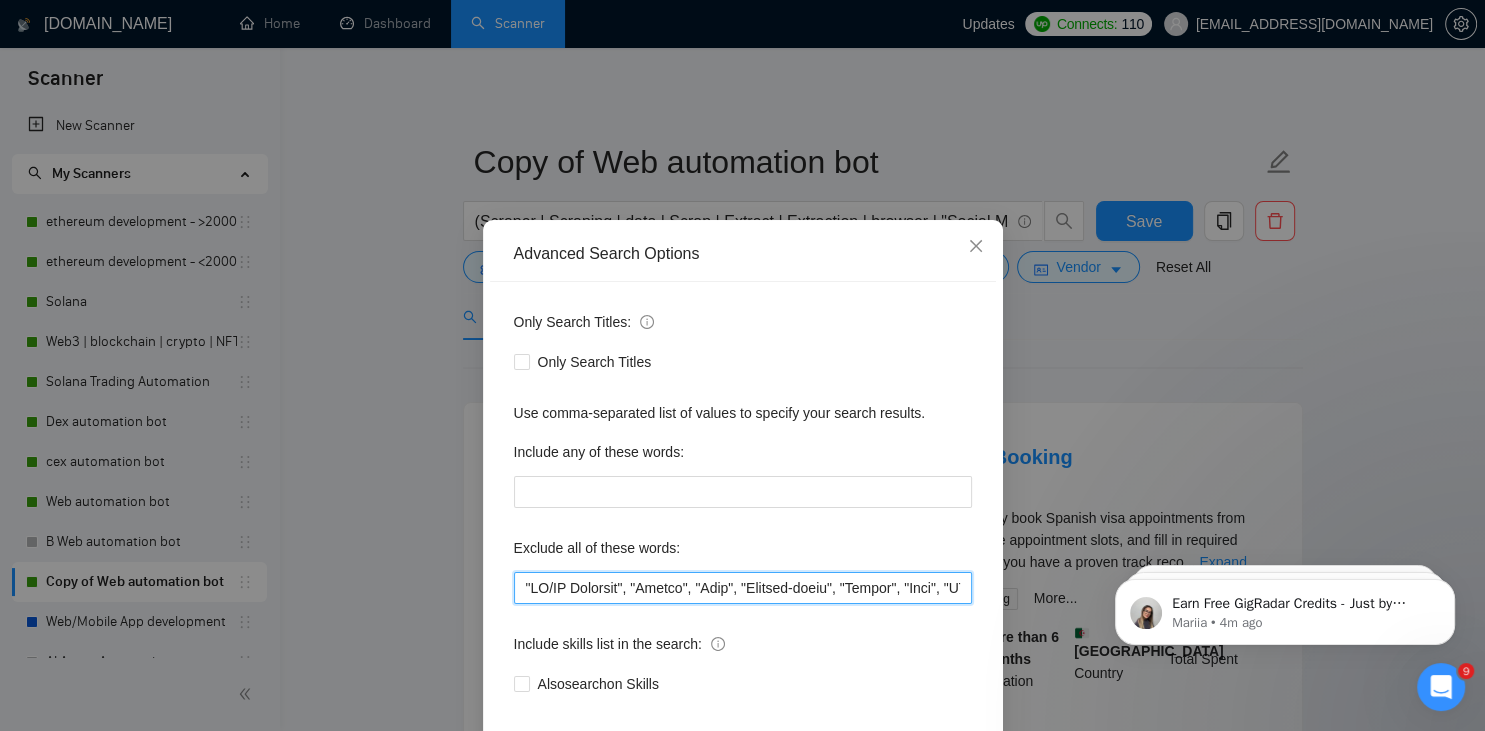 click at bounding box center (743, 588) 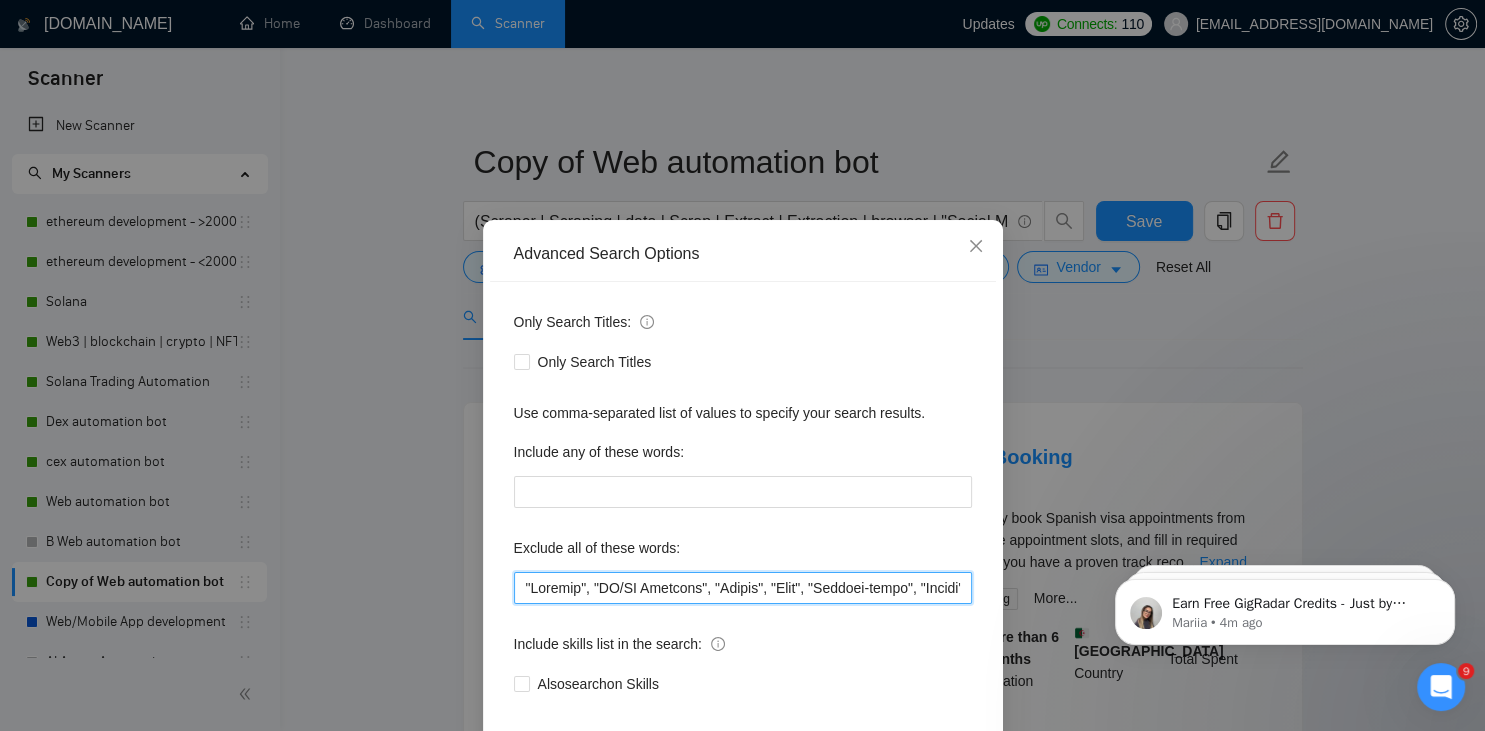 scroll, scrollTop: 100, scrollLeft: 0, axis: vertical 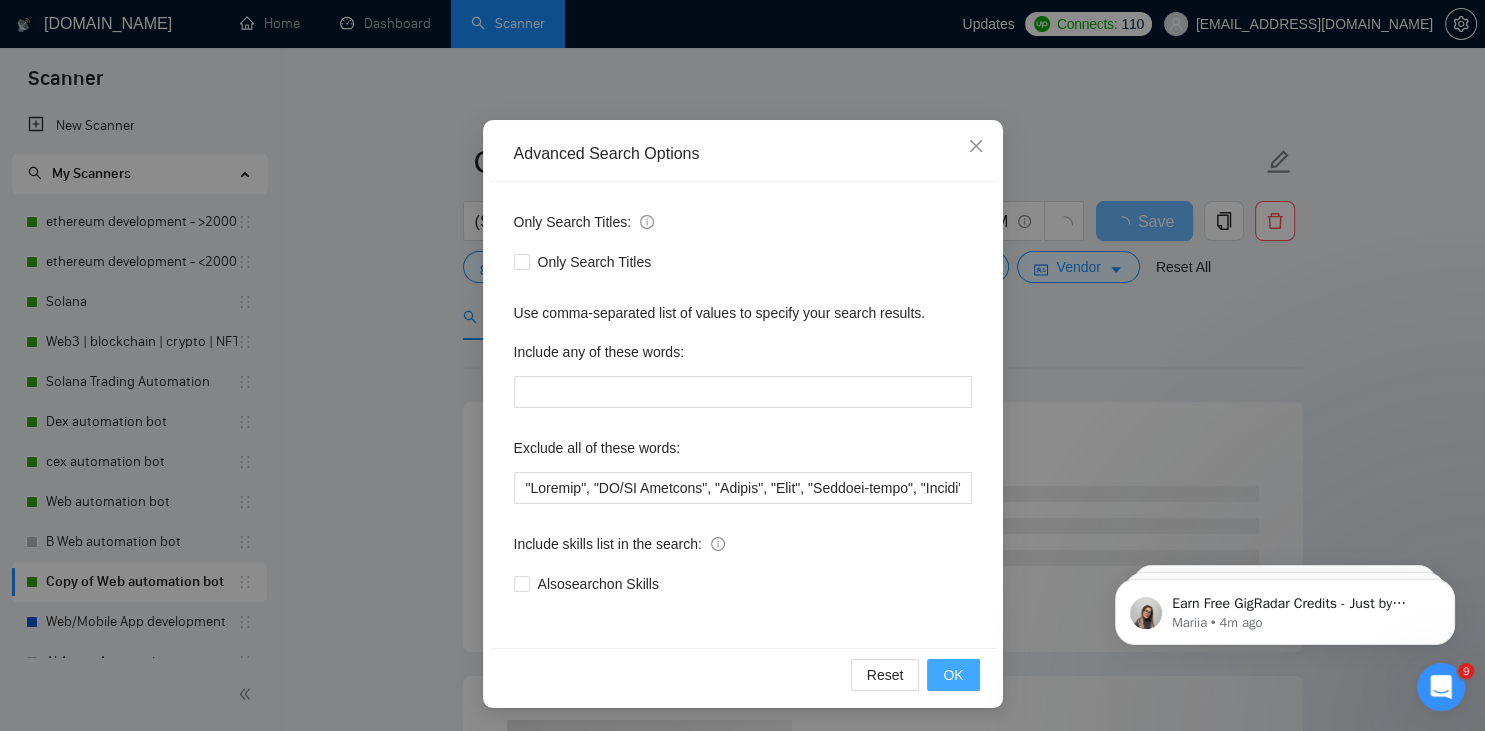 click on "OK" at bounding box center [953, 675] 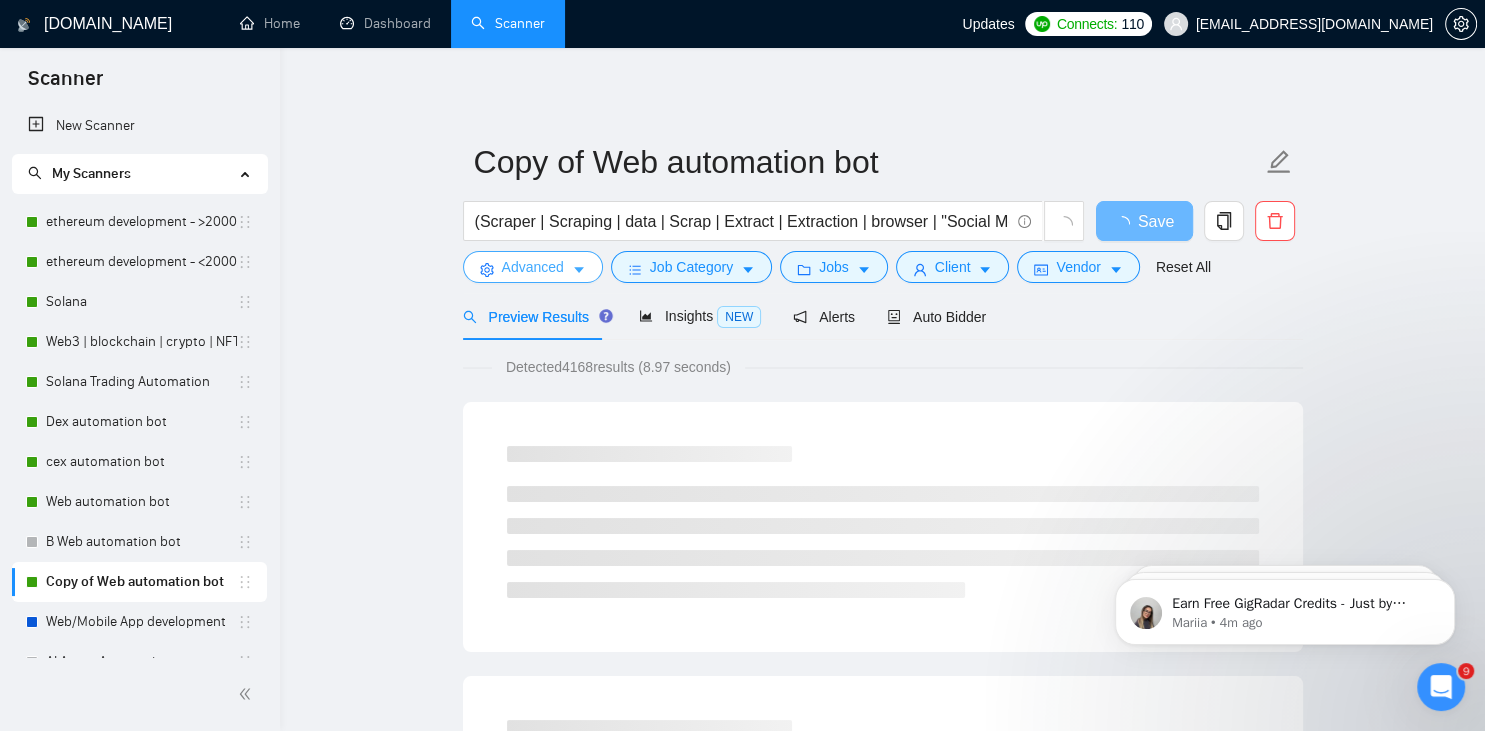 scroll, scrollTop: 0, scrollLeft: 0, axis: both 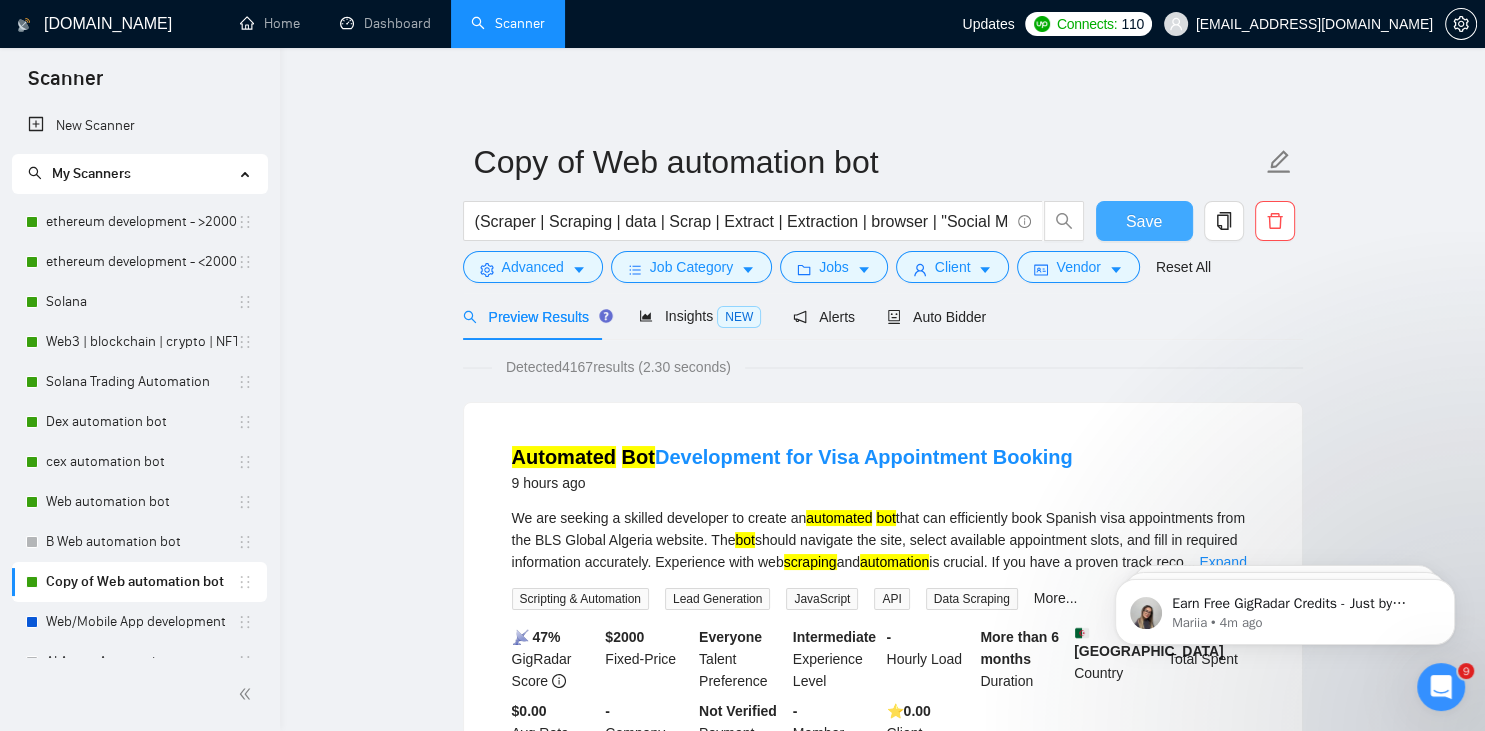 click on "Save" at bounding box center (1144, 221) 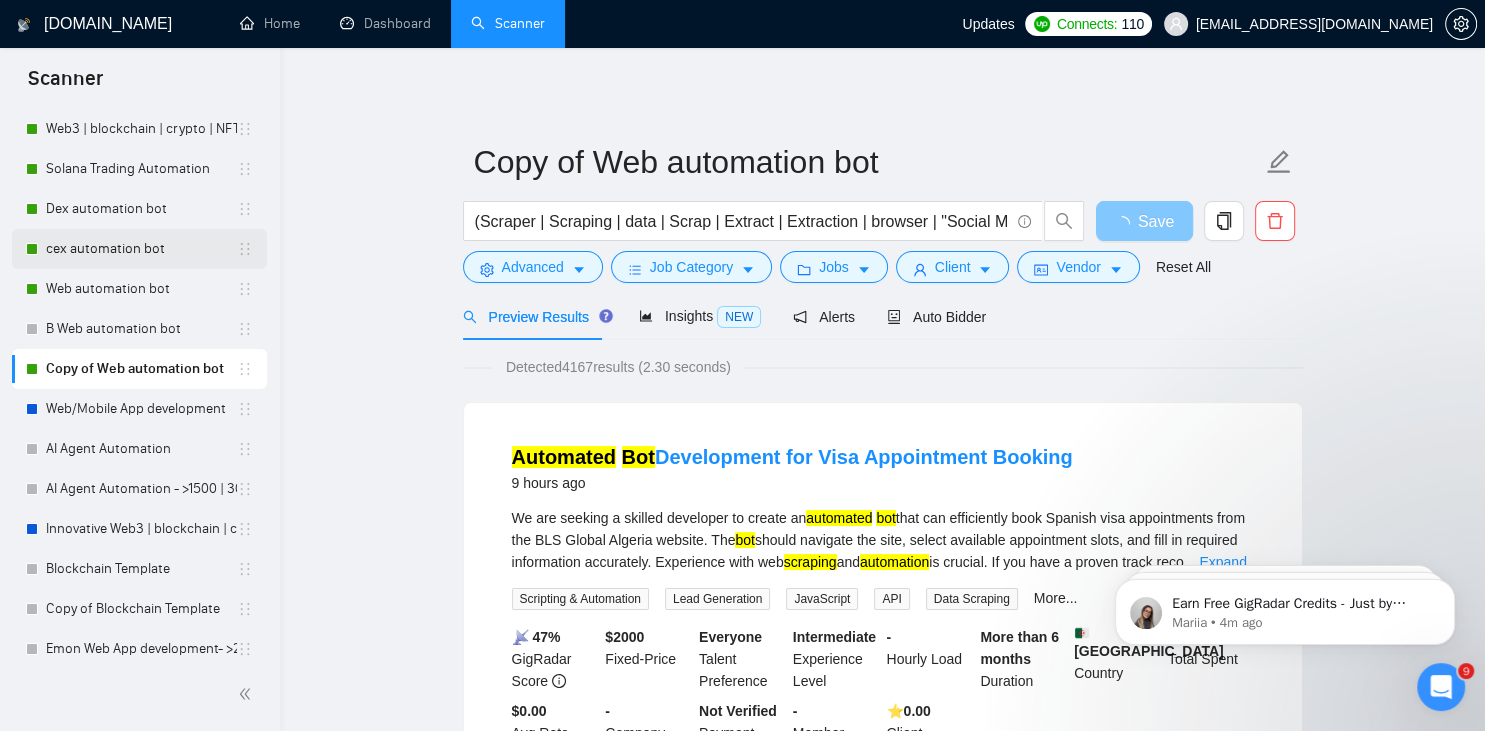 scroll, scrollTop: 223, scrollLeft: 0, axis: vertical 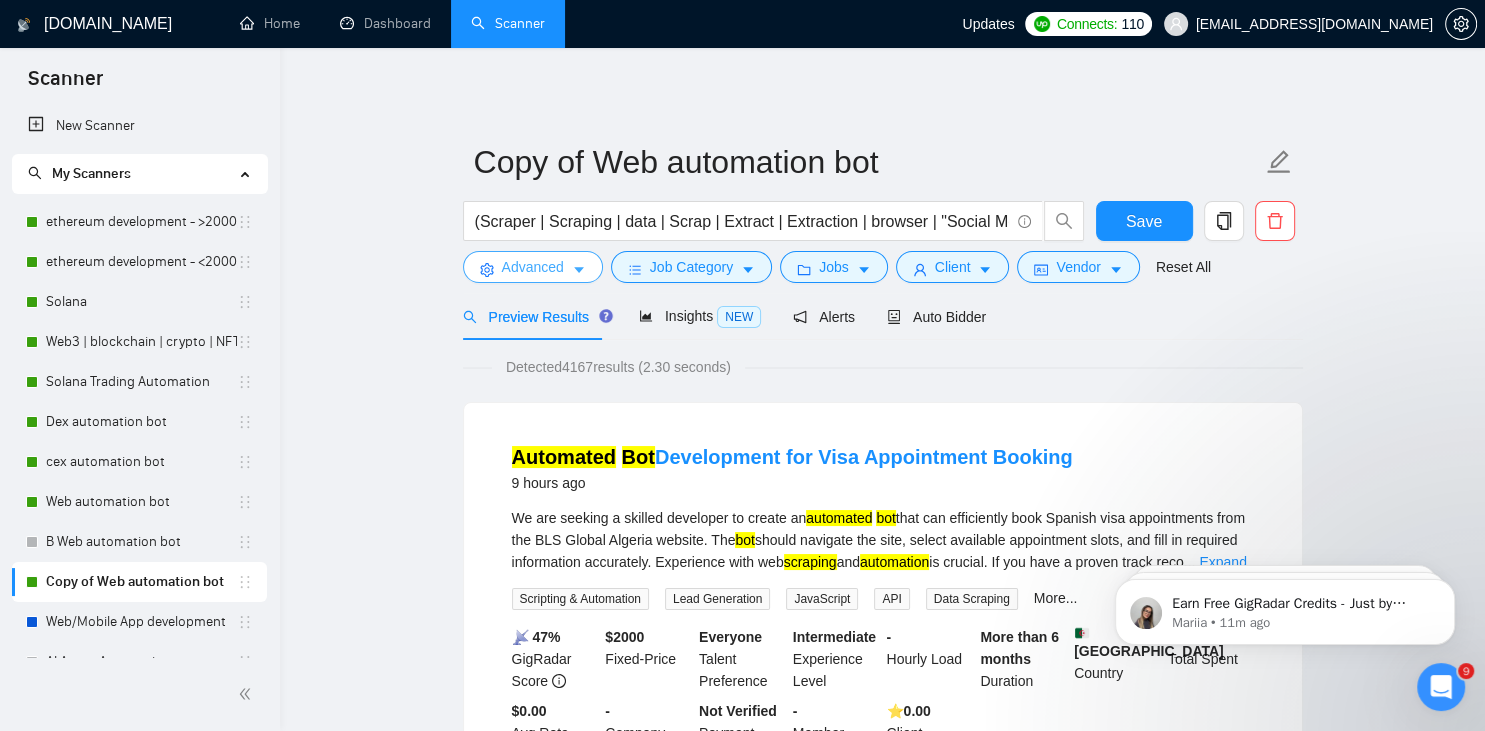 click 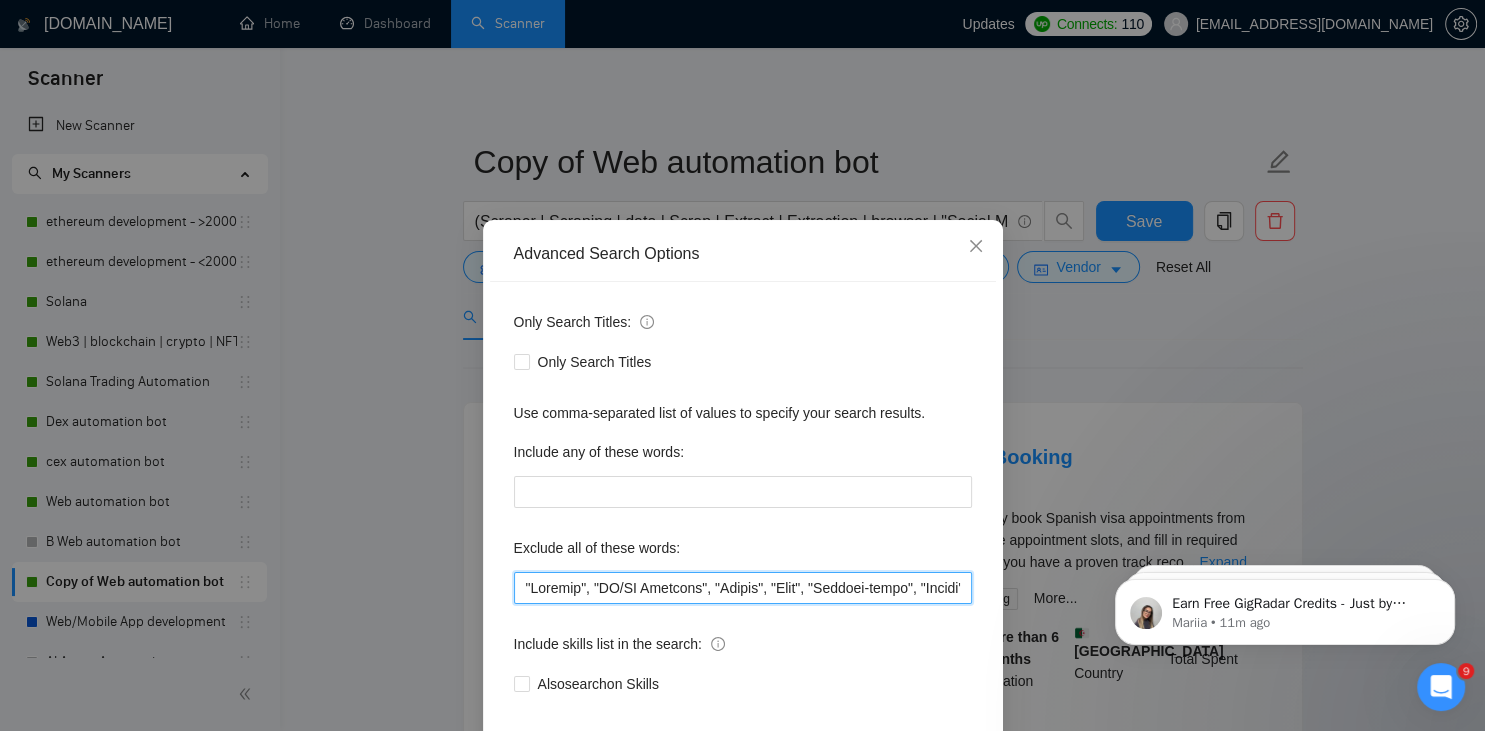 click at bounding box center (743, 588) 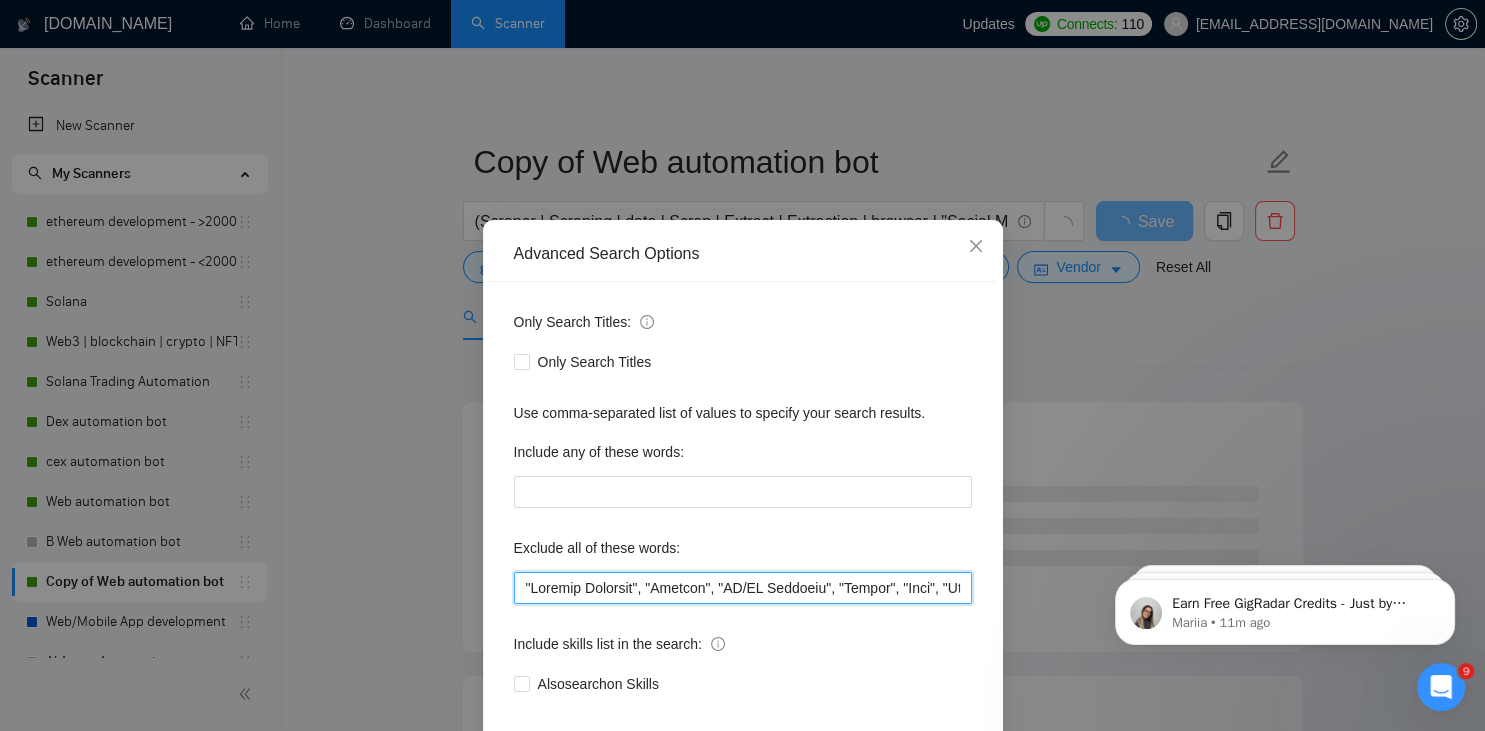 drag, startPoint x: 647, startPoint y: 592, endPoint x: 514, endPoint y: 575, distance: 134.08206 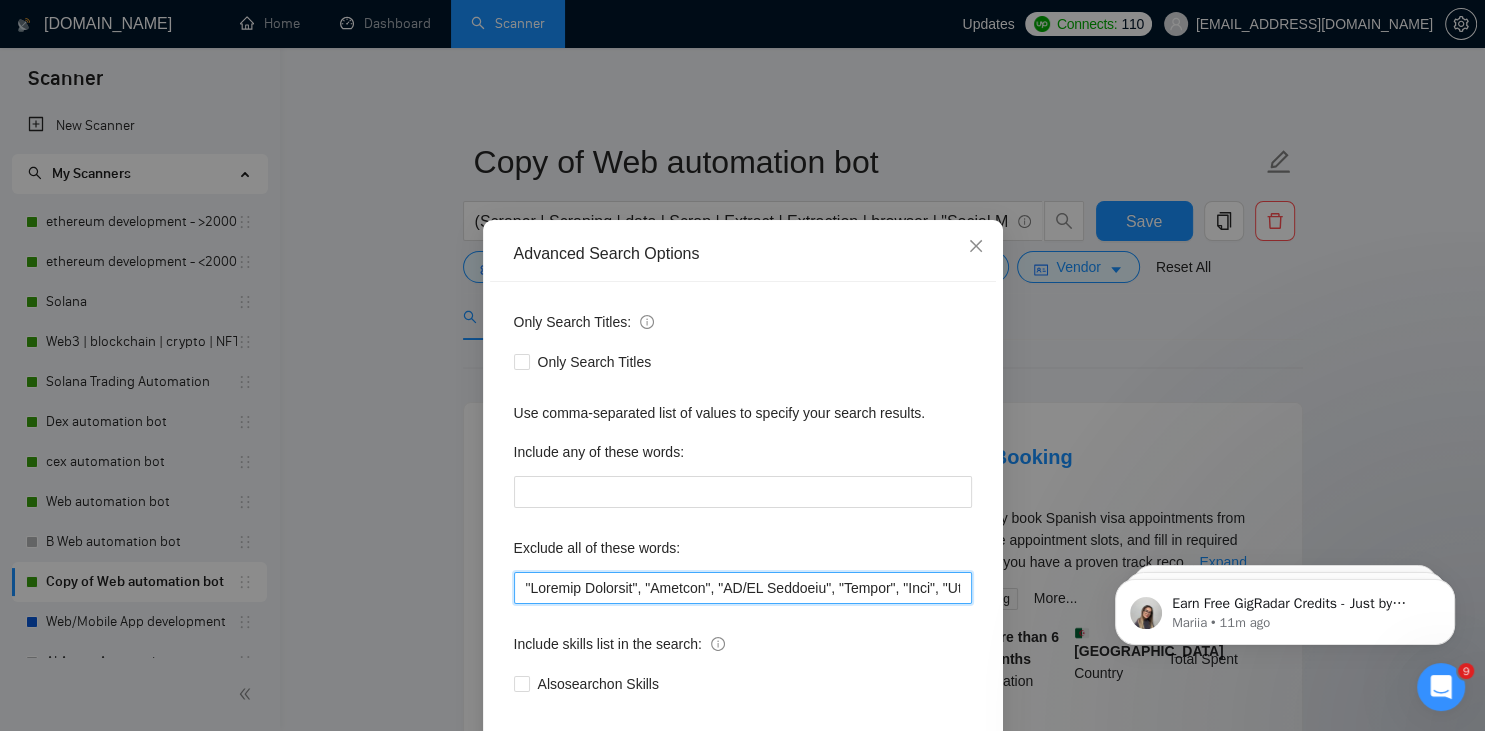 scroll, scrollTop: 100, scrollLeft: 0, axis: vertical 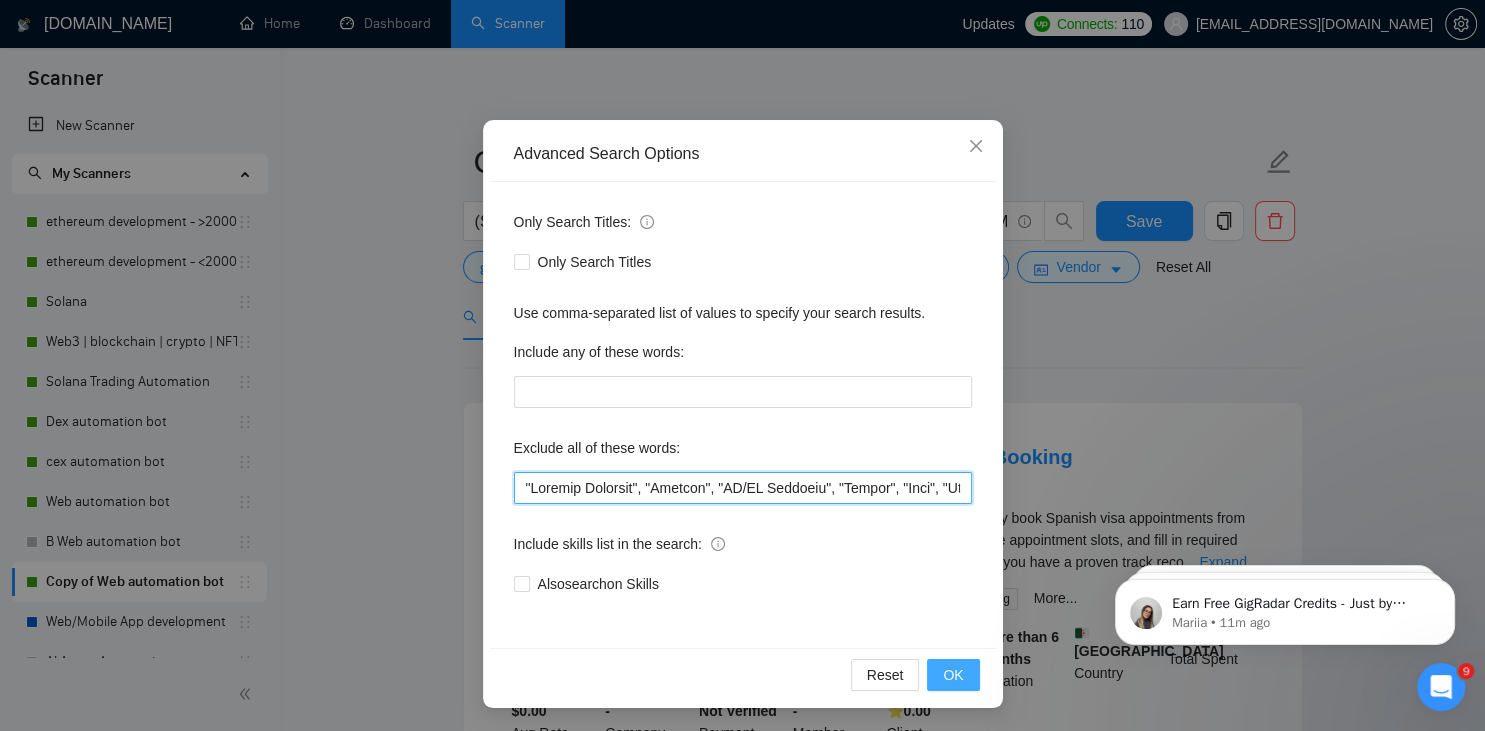 type on ""Graphic Designer", "Animate", "UI/UX Designer", "Pyside", "Odoo", "Laravel-based", "Kajabi", "Qlik", "VBA", "VB", "Canva", "Prediction", Replit, Zoho, "Flutterflow", "marketing project", "USDT Flash", "already coded", "AR/VR", "iGaming", "Pinecone", "existing application", ".Net", "join our dynamic team", "Update", "Cartoon", "90% Done", "Photoshop", "Tether", "Fix Bug", "Retool", "NO AGENCIES", "Review", "n8n", "Europe Only", "Modify", "Update", "Art Project", "Pakistan", "join our team", "Azure DevOps", "DevOps", "Flutter", "Equity-Only", "Equity Only", test, "[URL]", "ninja trader", "AI improvement", woocomerce, game, gaming, dating, date, "no-code", "low code", airtable, "go high level", "immediate purchase", pinescript, "pine script", zapier, Zoho, zendesk, [DOMAIN_NAME], flutter, "smart suite", "go lang", LangChain, sandwich, c#, c++, ruby, "ai specialist", seo, Java, "You will work closely", Ton, Betting, gambling, Sui, "hyper ledger", (Fix*), Unity, Manager, laravel, "php", "wordpress", "shopify", ..." 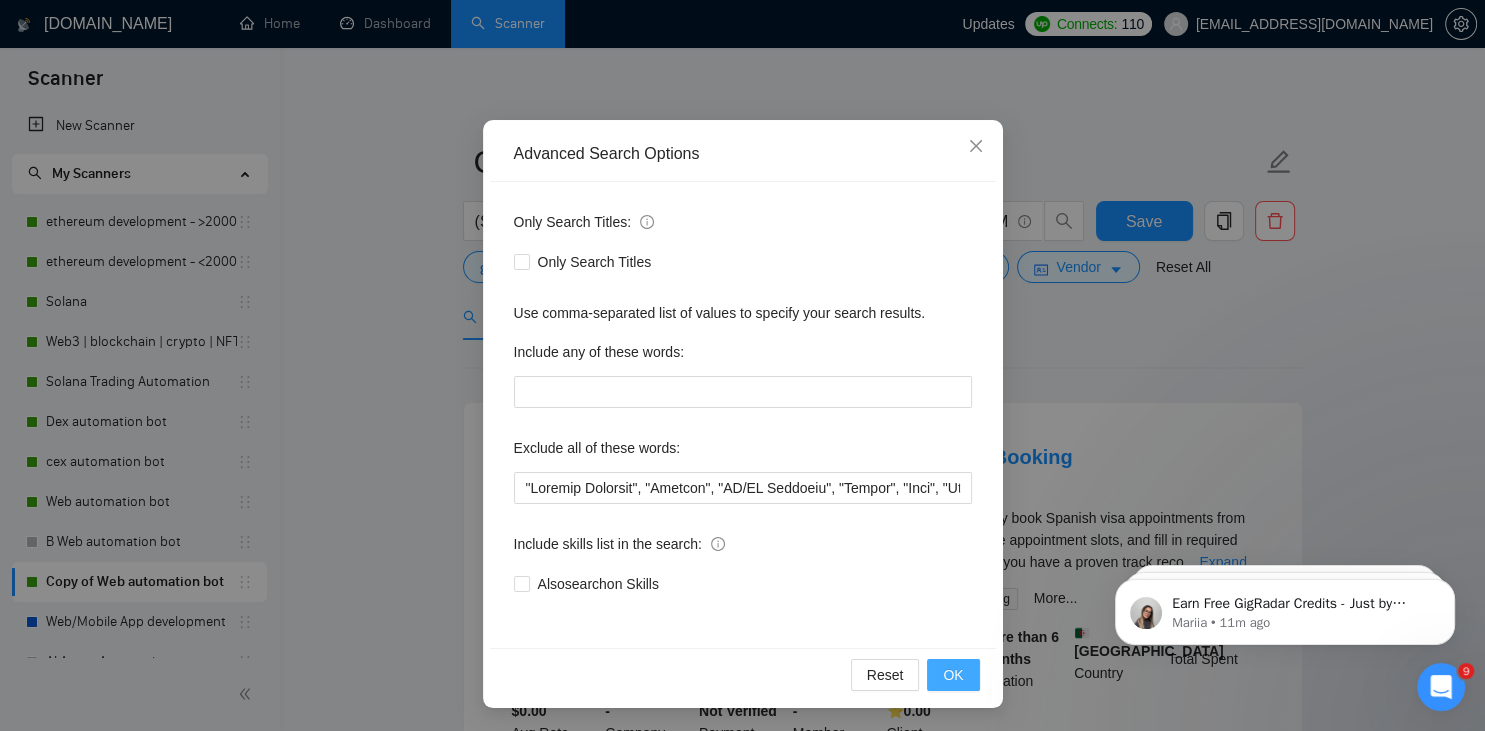 click on "OK" at bounding box center [953, 675] 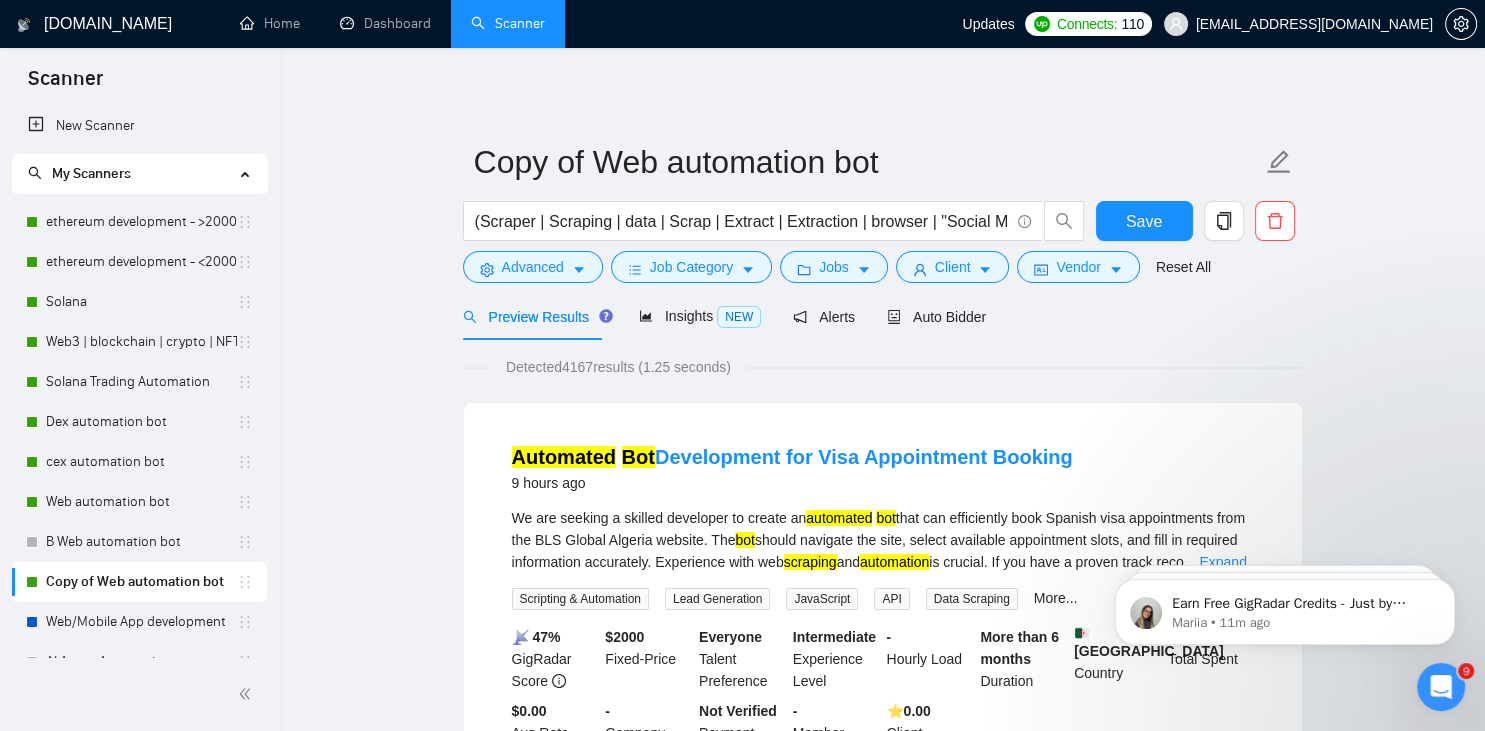 scroll, scrollTop: 0, scrollLeft: 0, axis: both 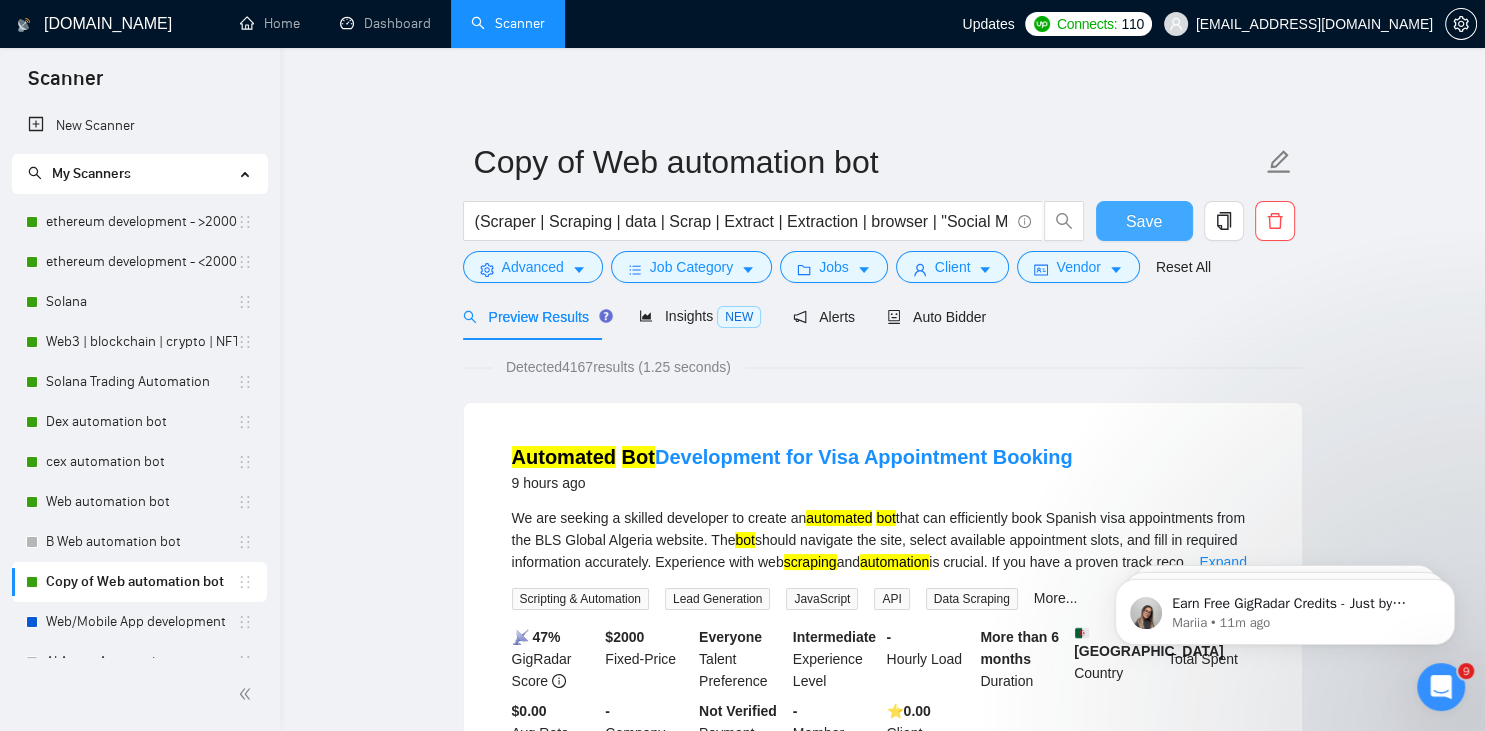 click on "Save" at bounding box center [1144, 221] 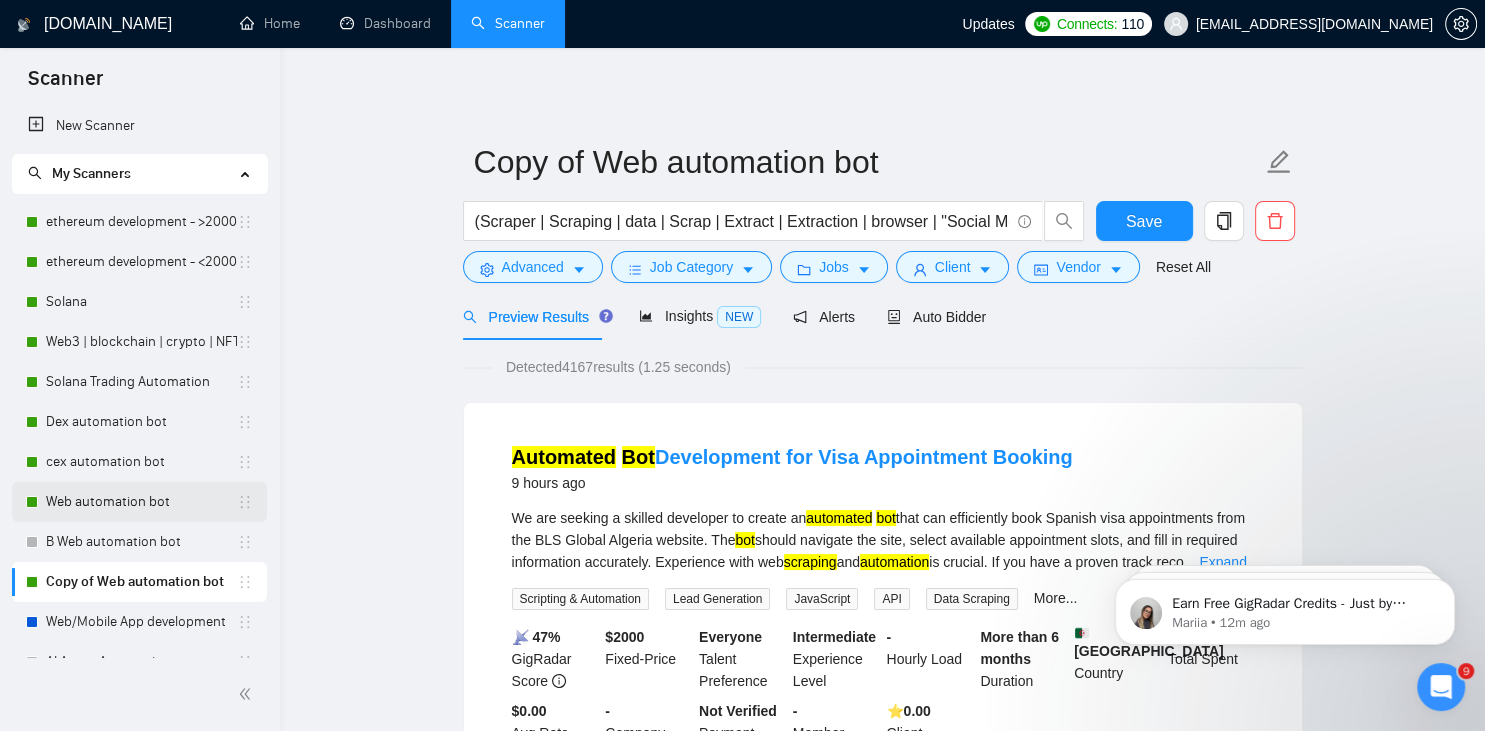click on "Web automation bot" at bounding box center (141, 502) 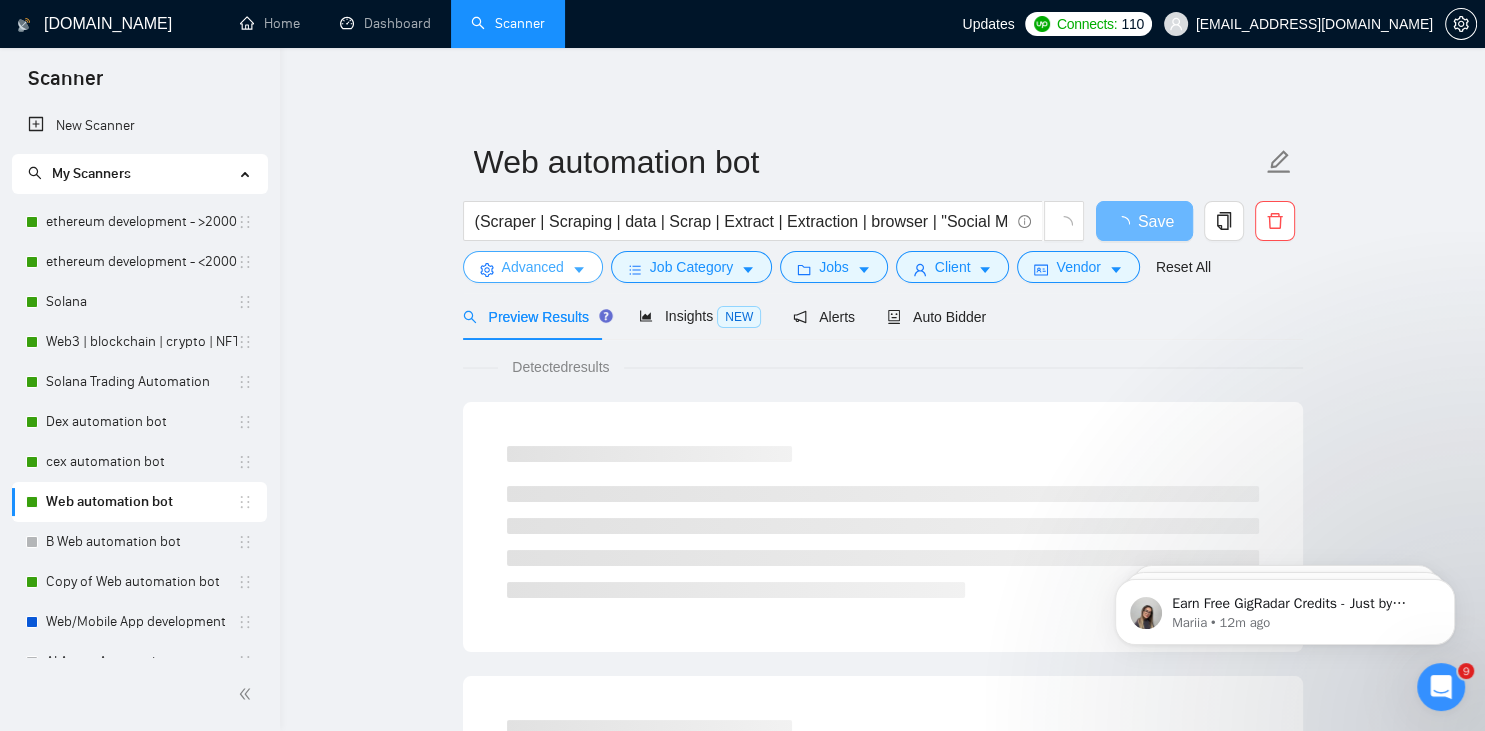 click on "Advanced" at bounding box center [533, 267] 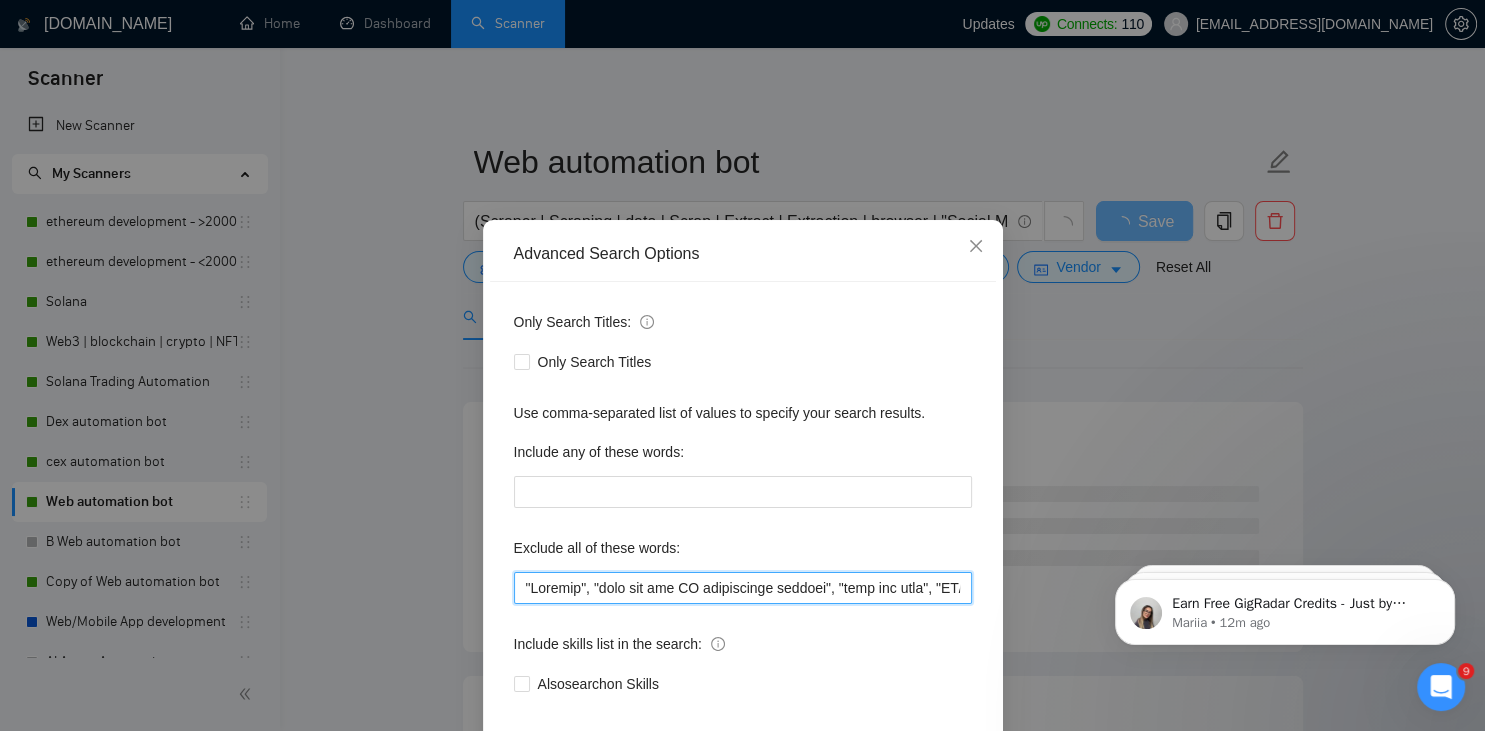 click at bounding box center [743, 588] 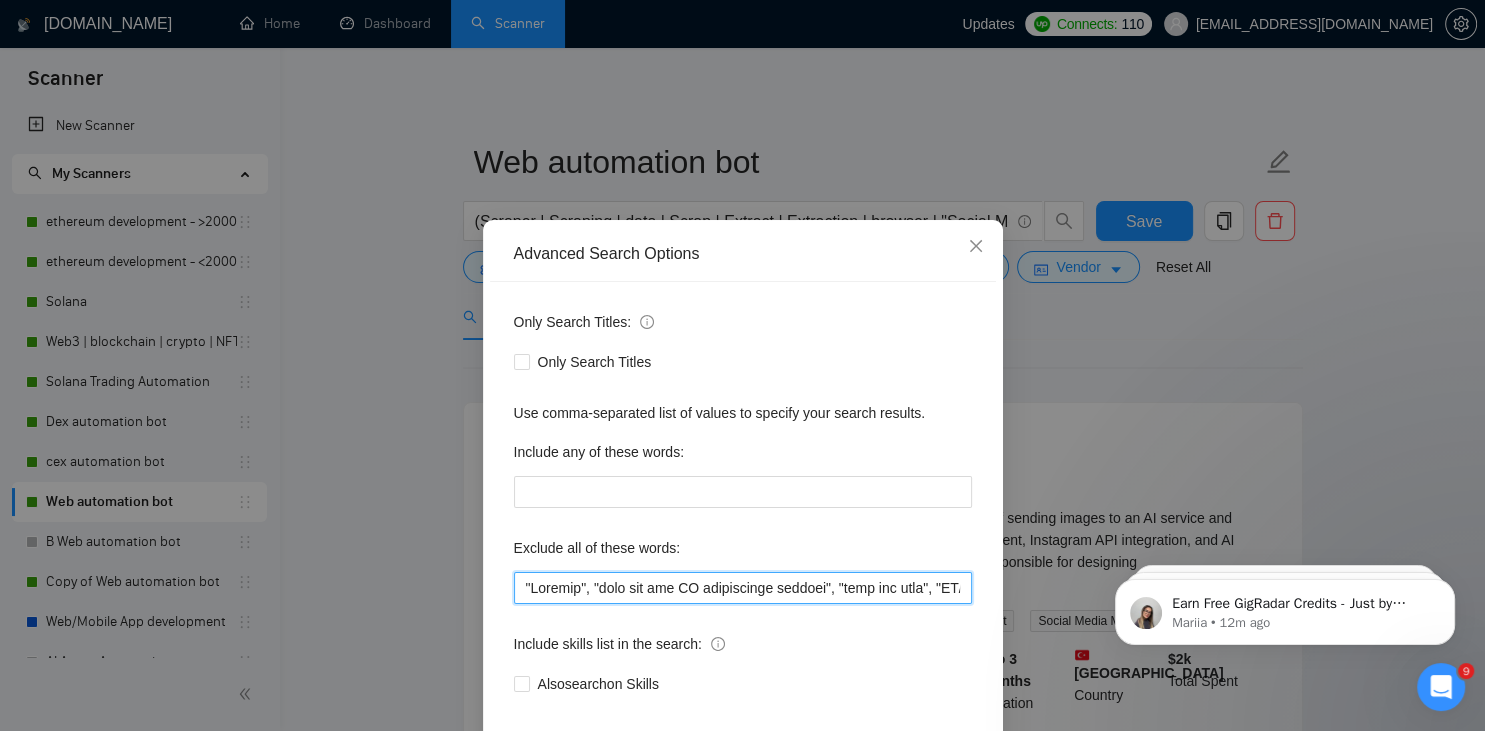 paste on ""Graphic Designer"," 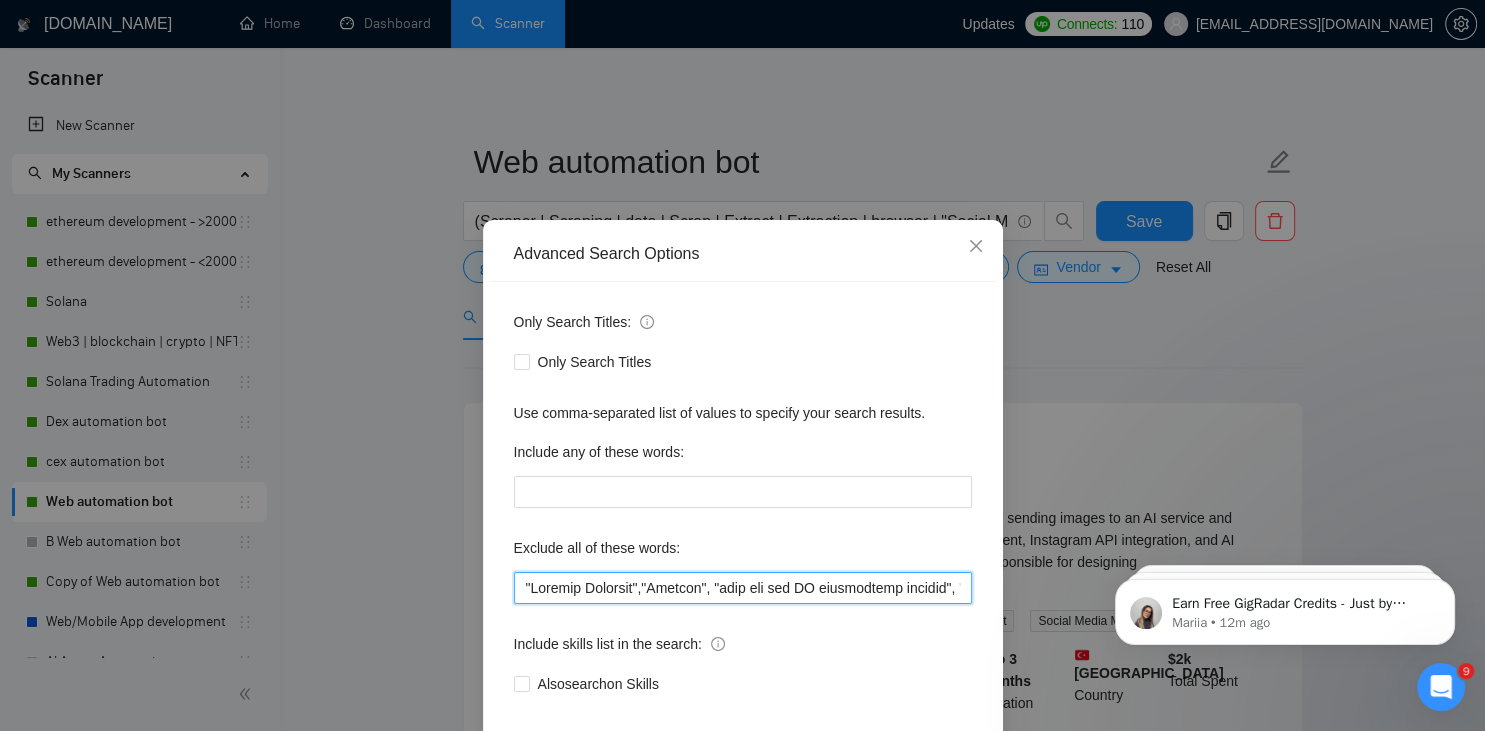 scroll, scrollTop: 100, scrollLeft: 0, axis: vertical 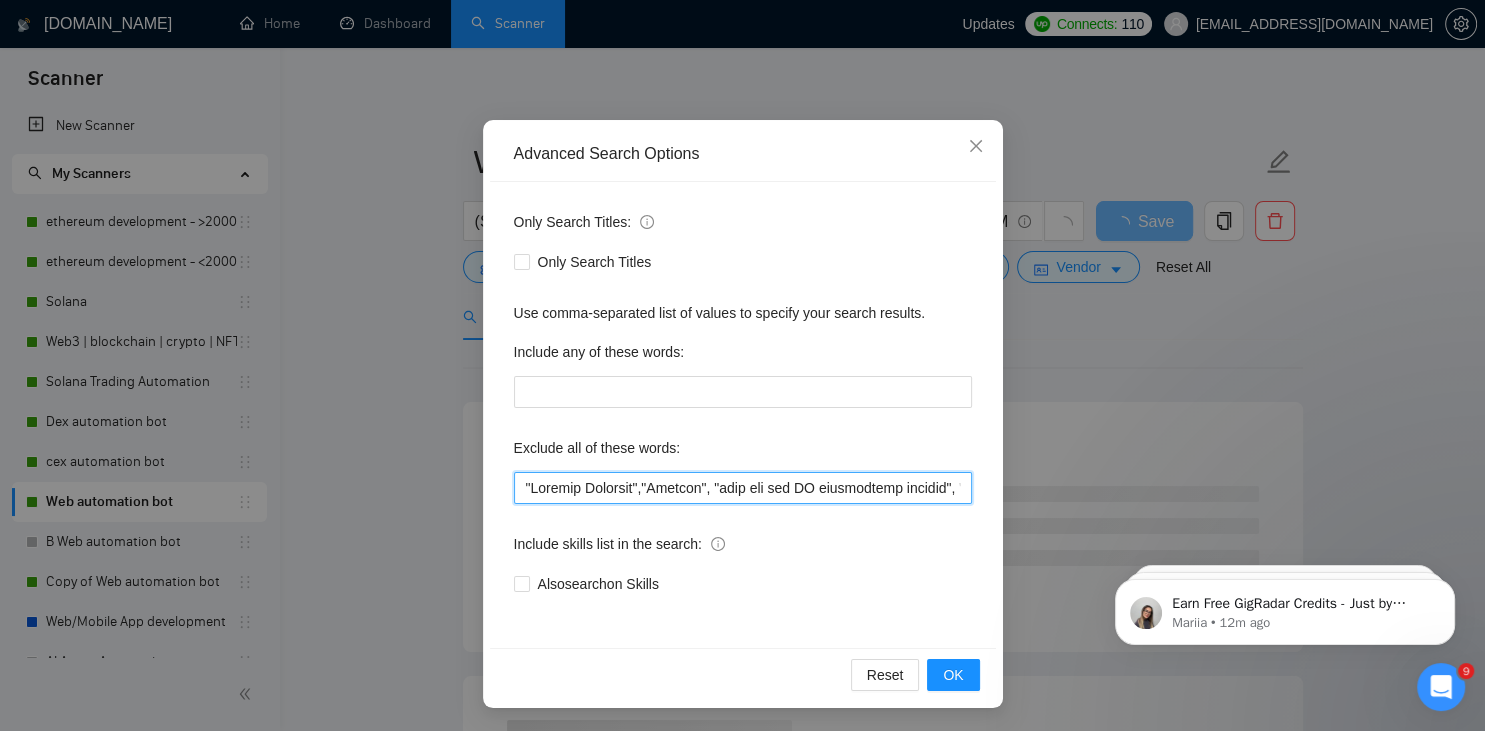 click at bounding box center [743, 488] 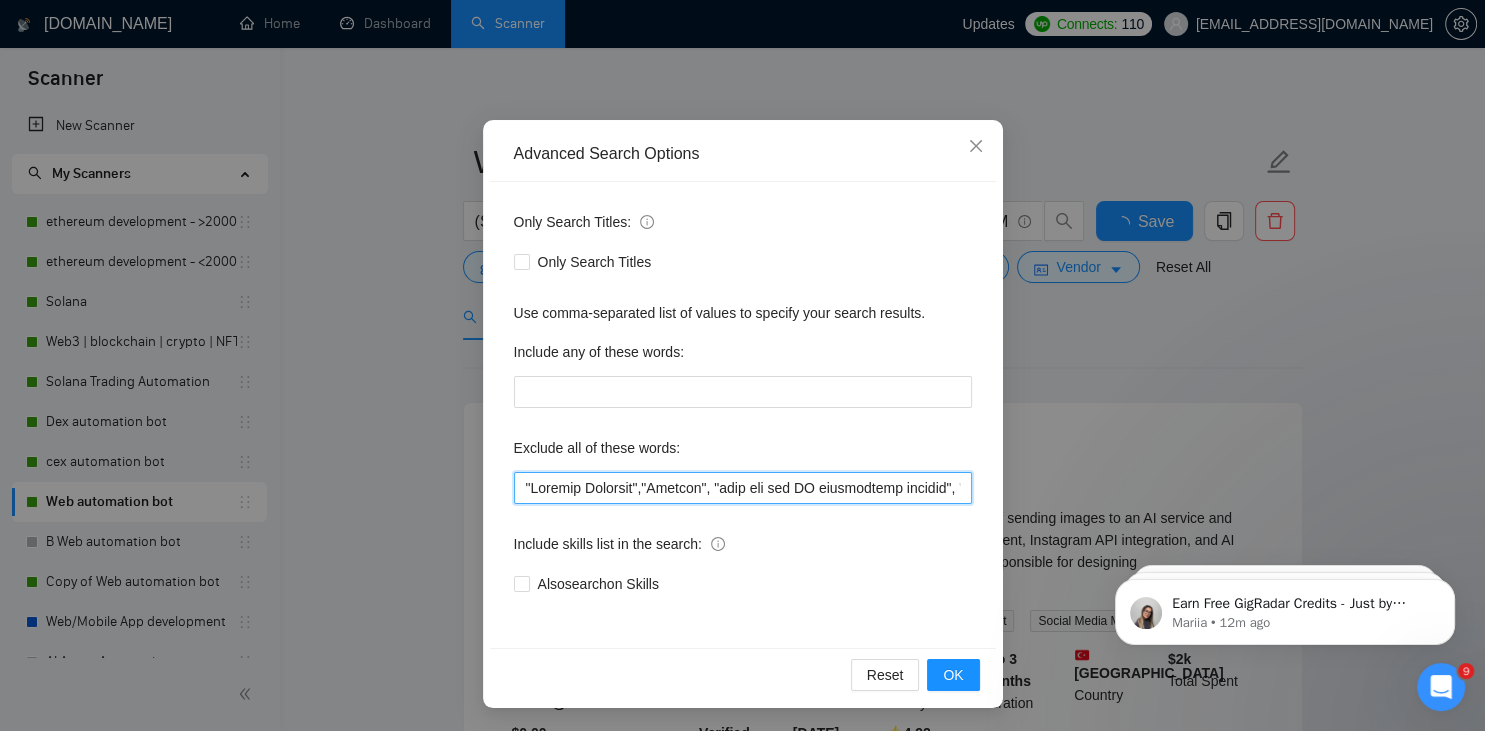 click at bounding box center (743, 488) 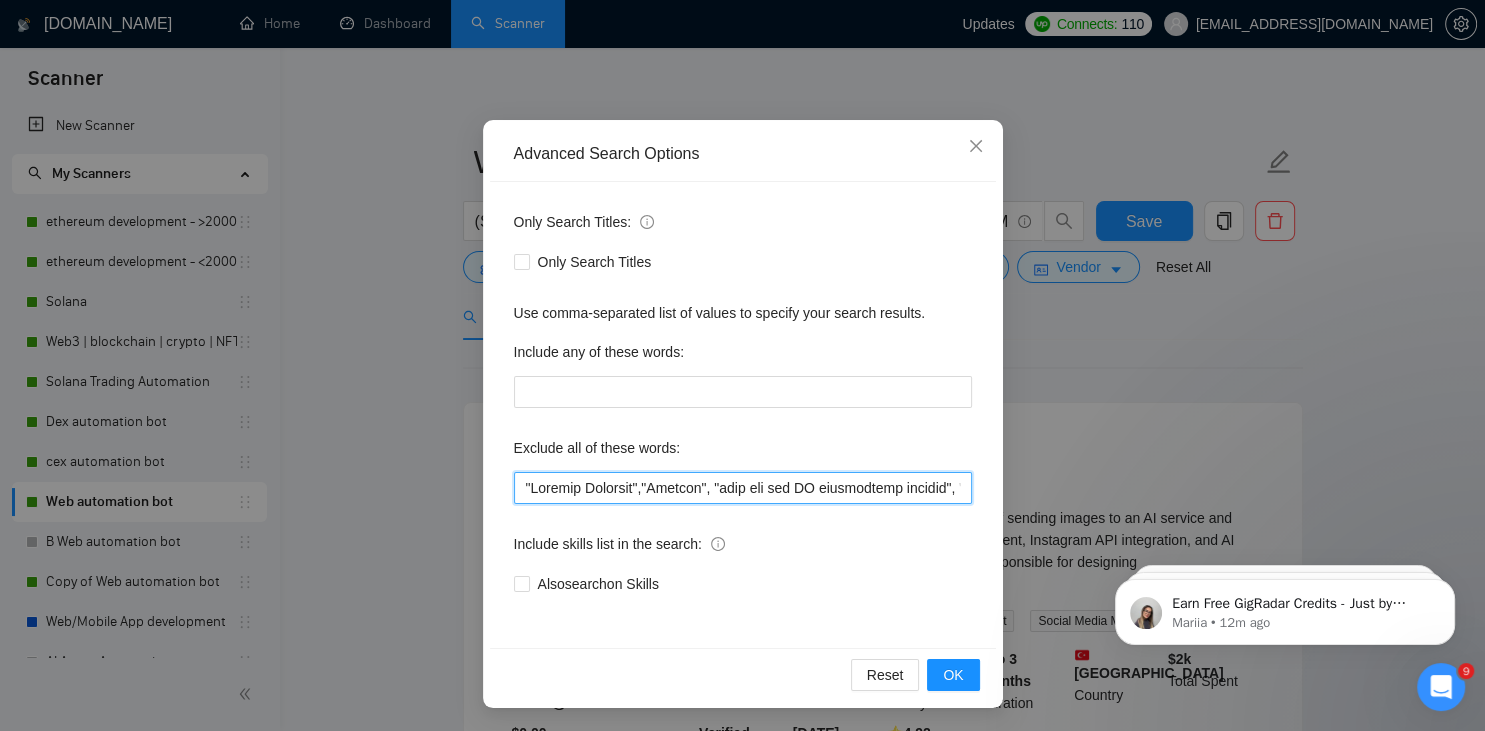 type on ""Graphic Designer", "Animate", "join our new IT consultancy company", "join our team", "UI/UX Designer", "Configuration", "Pyside", "Odoo", "Laravel-based",  Kajabi, Qlik, VBA, VB, Canva, "Prediction",  Replit, Zoho, "Flutterflow", "marketing project", "USDT Flash", "already coded", "AR/VR", "iGaming", "Pinecone", "existing application", ".Net", "join our dynamic team", "Update", "Cartoon", "90% Done", "Photoshop", "Tether", "Fix Bug", "Retool", "NO AGENCIES", "Review", "n8n", "Launch", "Europe Only", "Modify", "Update", "Avatar", "Art Project", "Pakistan", "join our team", "Azure DevOps", "DevOps", "Flutter", "Equity-Only", "Equity Only", test, "[URL]", "ninja trader", "AI improvement", woocomerce, game, gaming, dating, date, "no-code", "low code", airtable, "go high level", "immediate purchase", pinescript, "pine script", zapier, Zoho, zendesk, [DOMAIN_NAME], flutter, "smart suite", "go lang", LangChain, sandwich, c#, c++, ruby, "ai specialist", seo, Java, "You will work closely", Ton, Betting, gambling, ..." 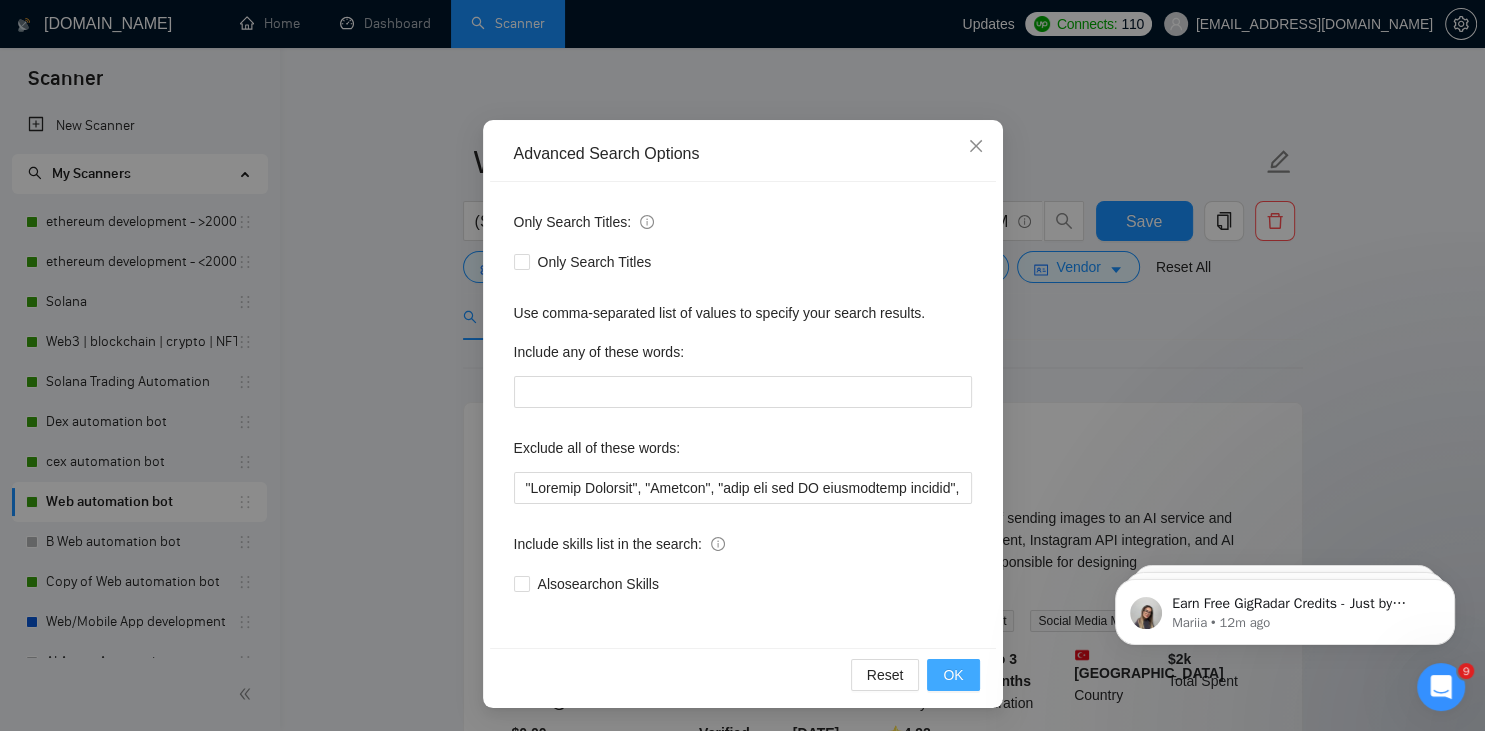click on "OK" at bounding box center [953, 675] 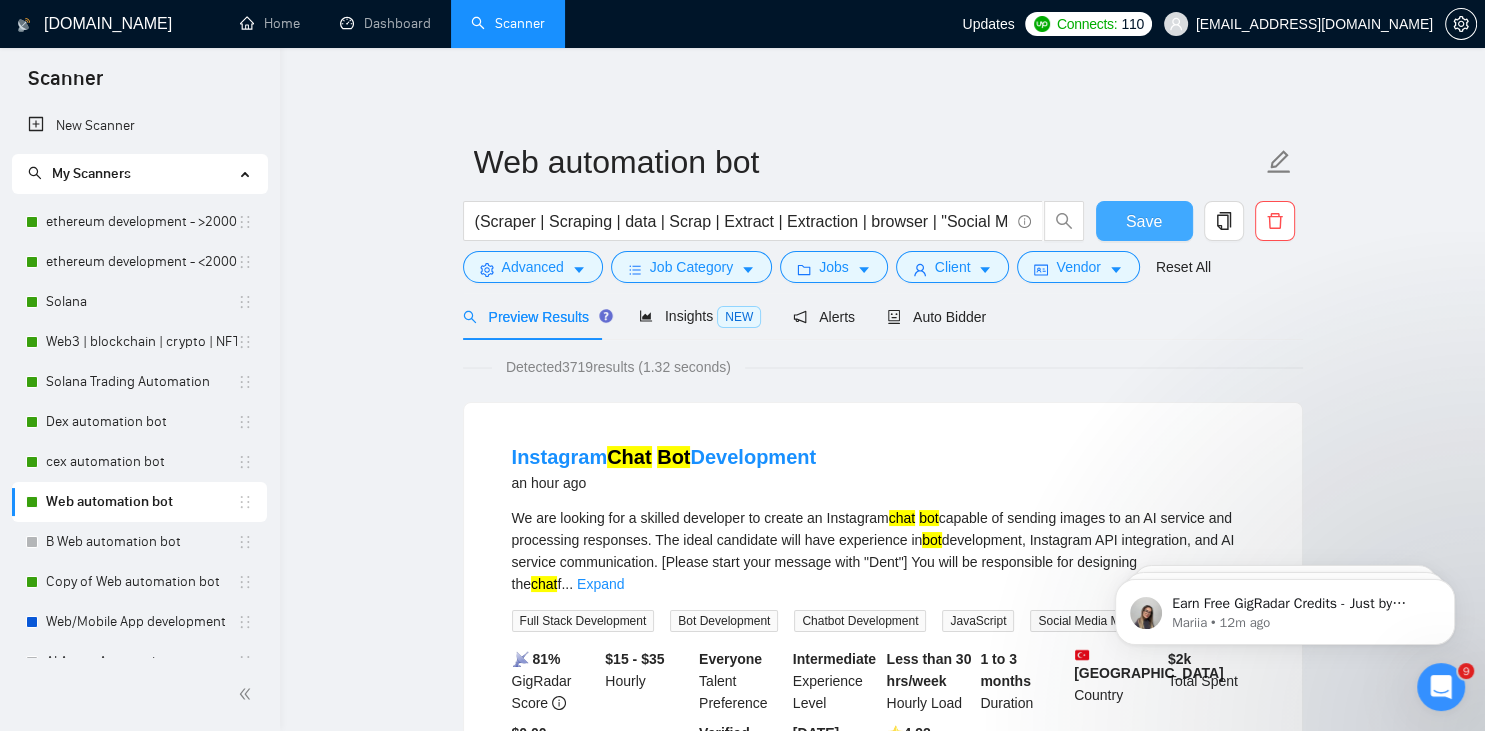 click on "Save" at bounding box center (1144, 221) 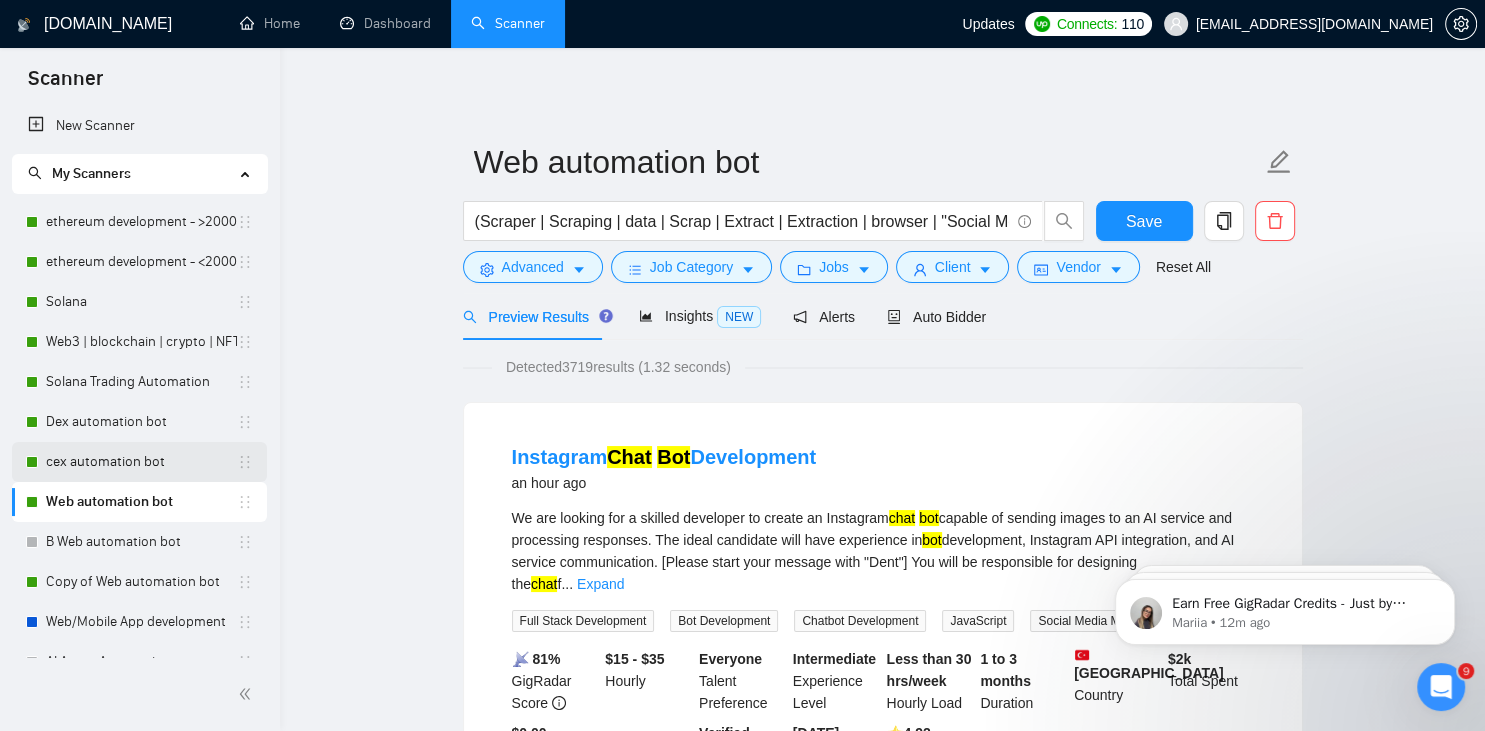 click on "cex automation bot" at bounding box center (141, 462) 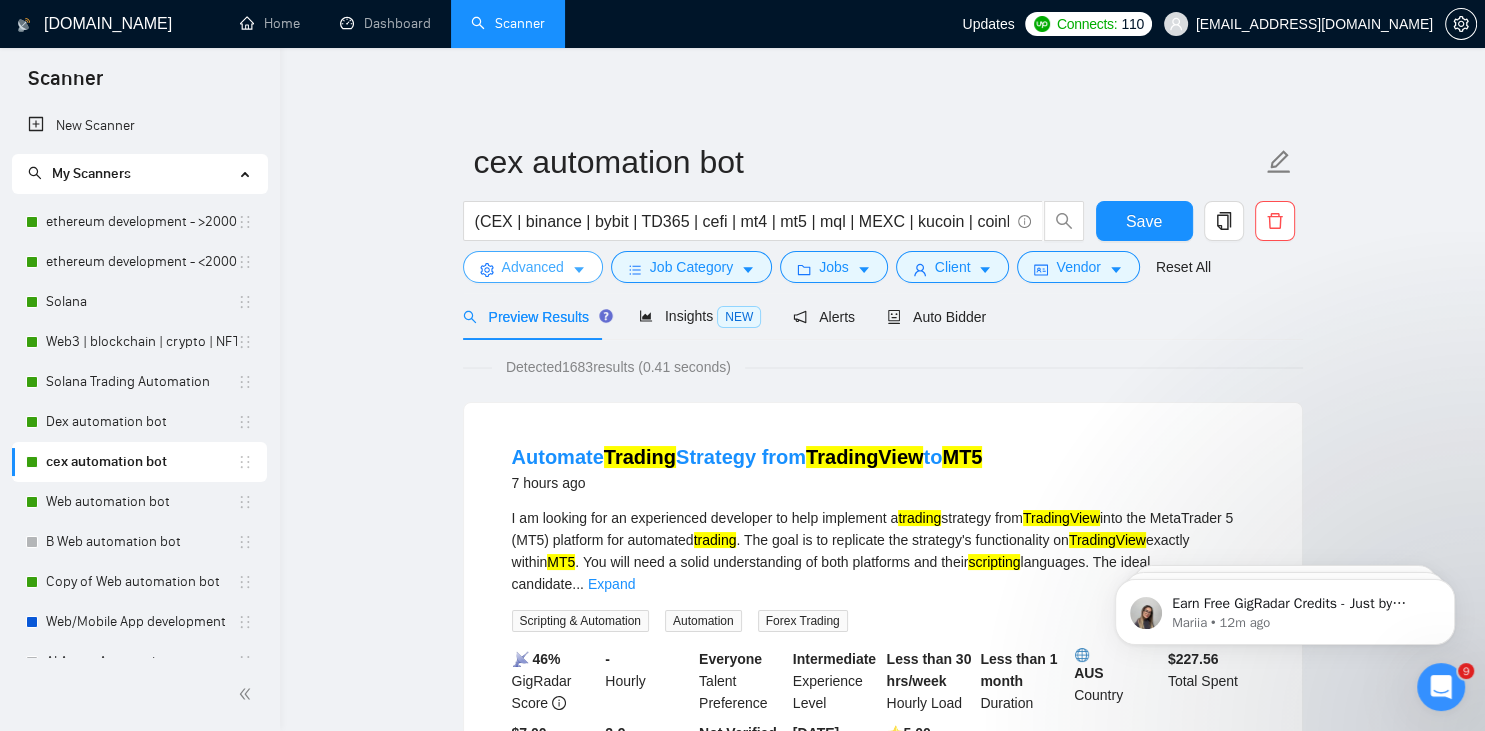 click on "Advanced" at bounding box center (533, 267) 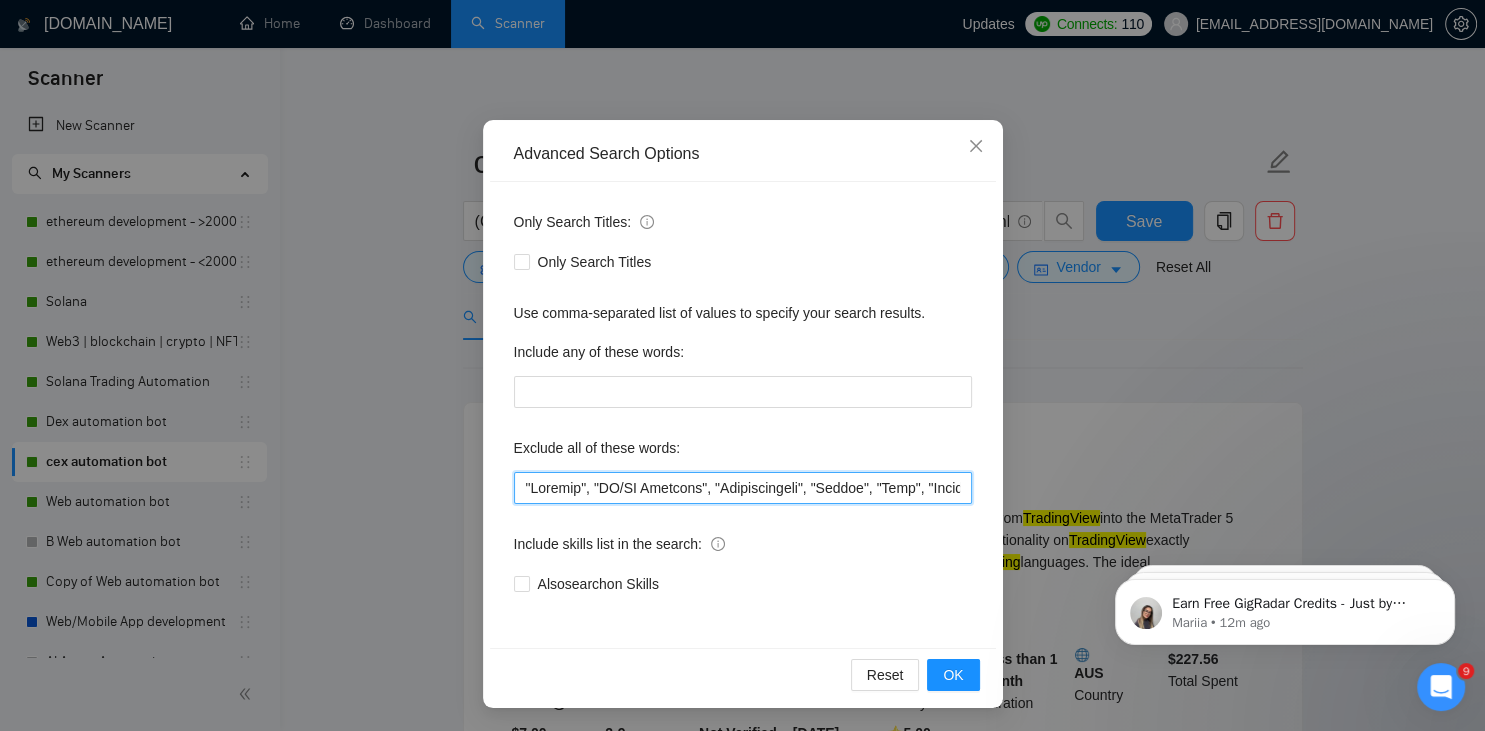 click at bounding box center (743, 488) 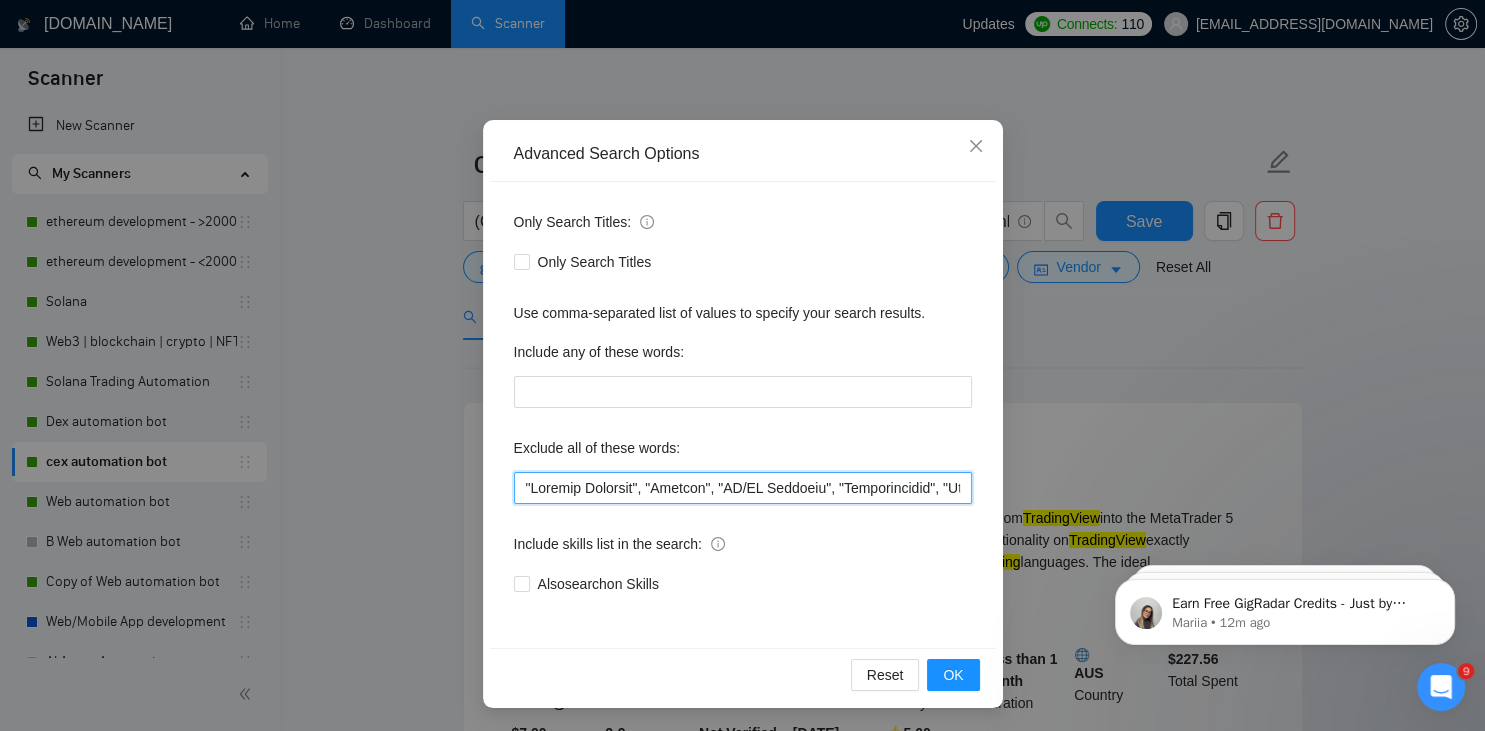 scroll, scrollTop: 100, scrollLeft: 0, axis: vertical 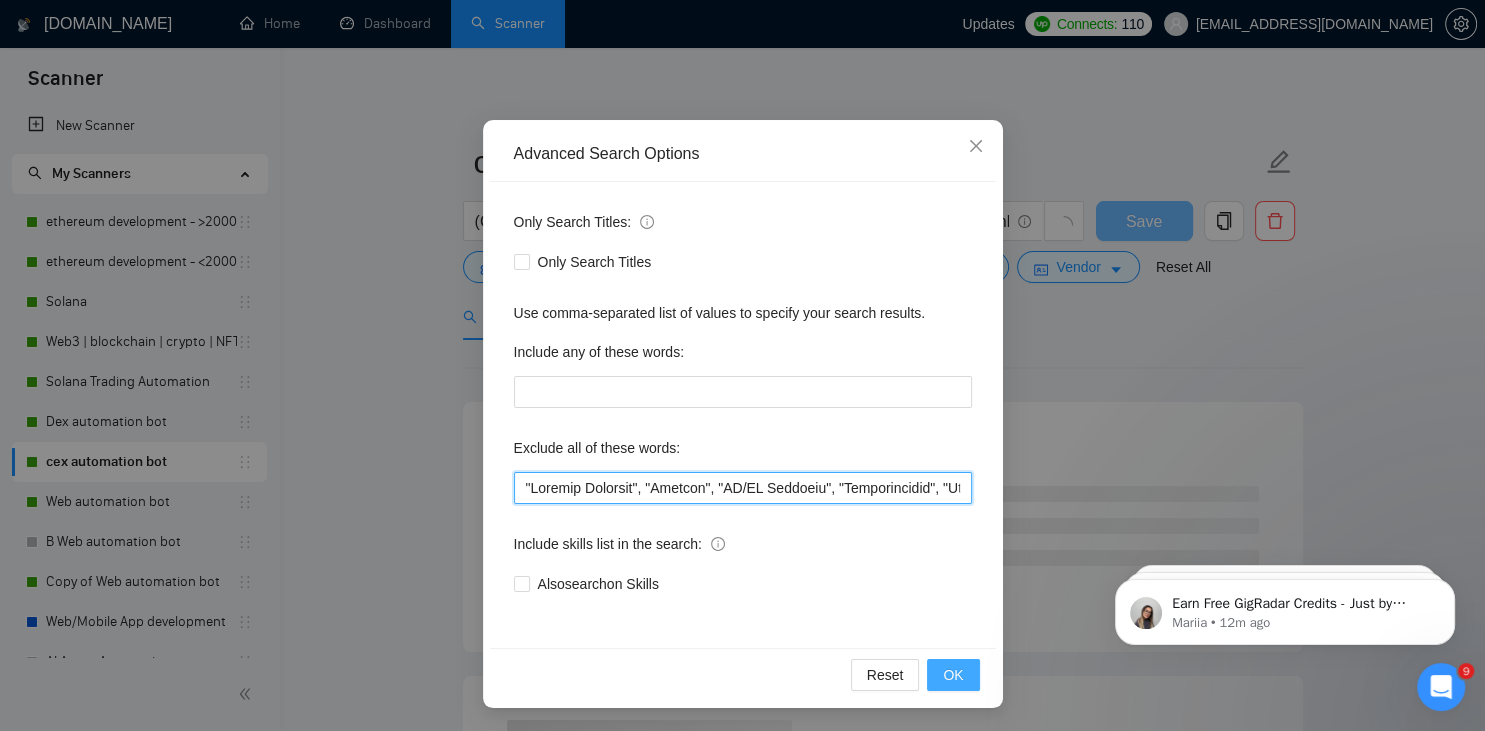 type on ""Graphic Designer", "Animate", "UI/UX Designer", "Configuration", "Pyside", "Odoo", "Laravel-based", "Kajabi", "Qlik", "VBA", "Prediction", "Flutterflow", "marketing project", "USDT Flash", "already coded", "AR/VR", "iGaming", "Pinecone", "existing application", ".Net", "join our dynamic team", "Update", "Cartoon", "90% Done", "Photoshop", "Tether", "Fix Bug", "Retool", "NO AGENCIES", "Review", "n8n", "Launch", "Europe Only", "Modify", "Update", "Avatar", "Art Project", "Pakistan", "join our team", "Azure DevOps", "DevOps", "Flutter", "Equity-Only", "Equity Only", "Generating Image Variations", "Image Generation", "ninja trader", "AI improvement", go, golang, "immediate purchase", pinescript, "pine script", zapier, "go lang", sandwich, c#, "C#", cAlgo, cTrader, c++, "ai specialist", seo, Java, Ton, Betting, gambling, Sui, game, gaming, P2E, Unity, Manager, laravel, "php", "wordpress", "shopify", "eSport", "eSports", "Sales Team", "freelancer only", "freelancers only", "No agency", "Not agency", "No agencie..." 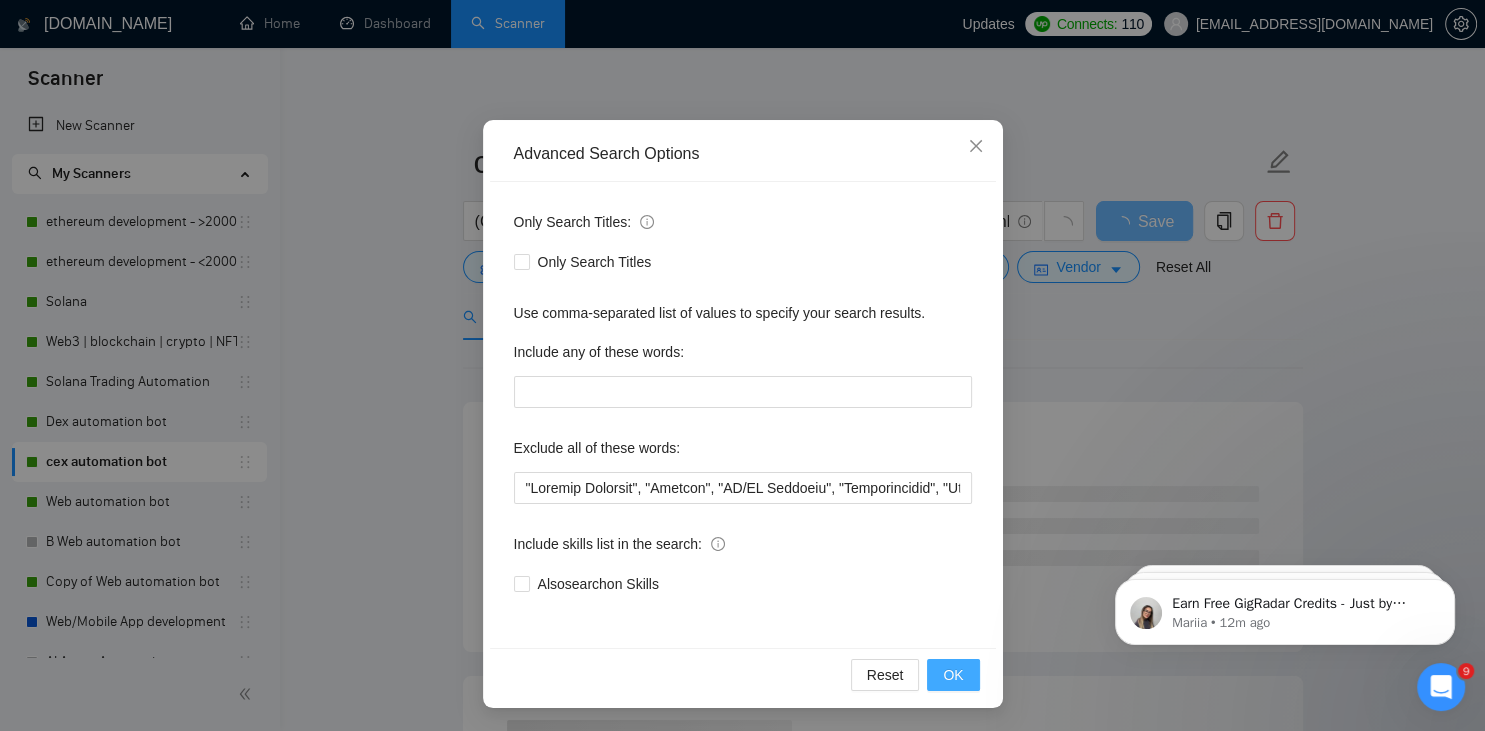 click on "OK" at bounding box center (953, 675) 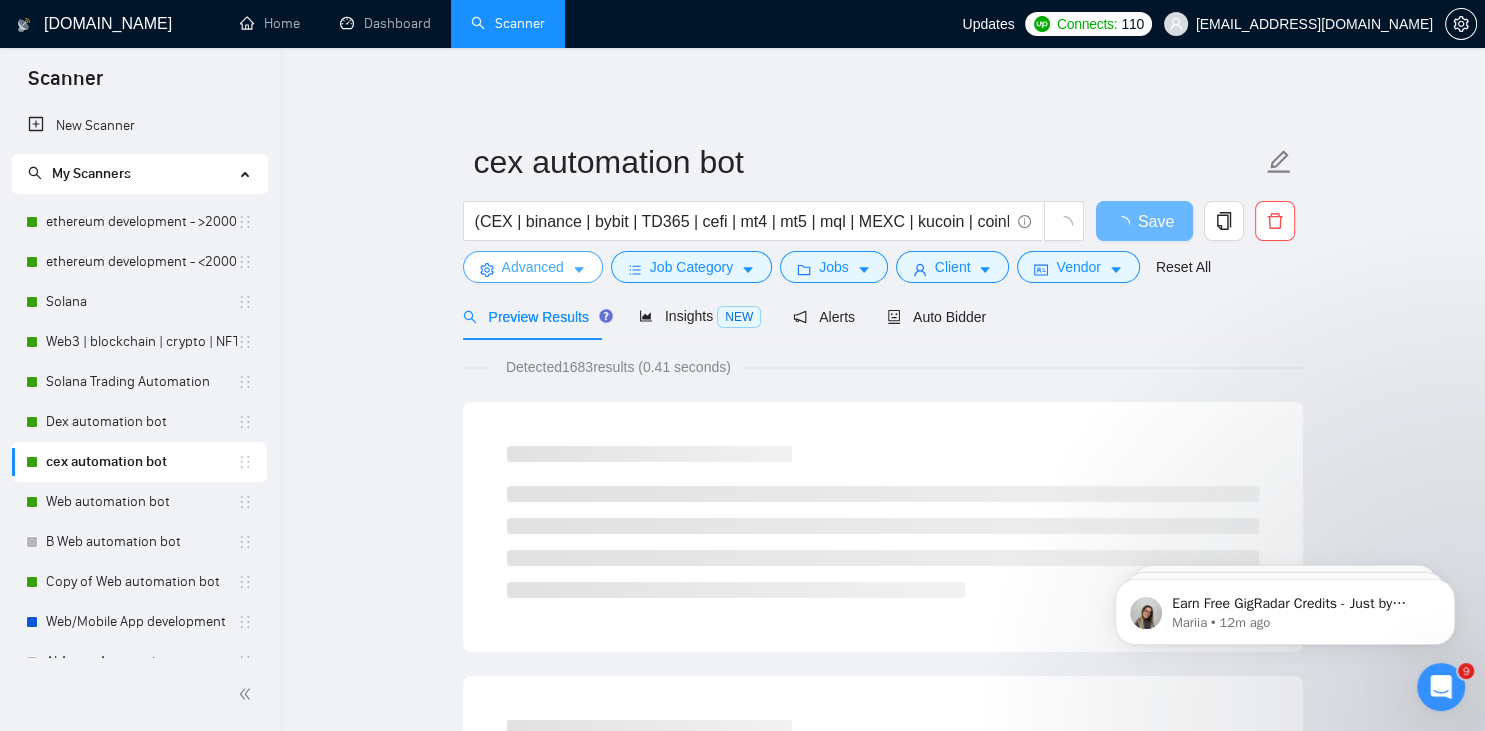 scroll, scrollTop: 0, scrollLeft: 0, axis: both 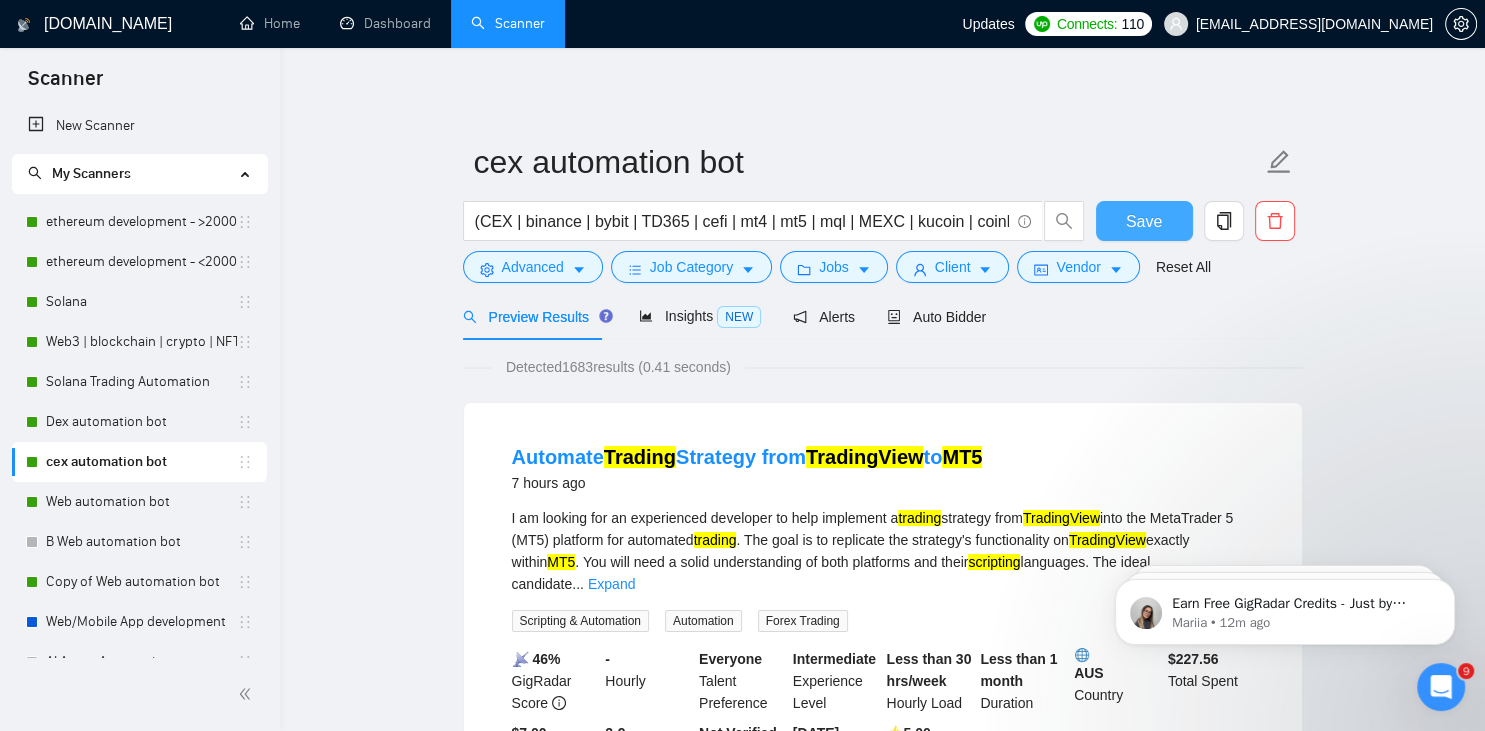 click on "Save" at bounding box center [1144, 221] 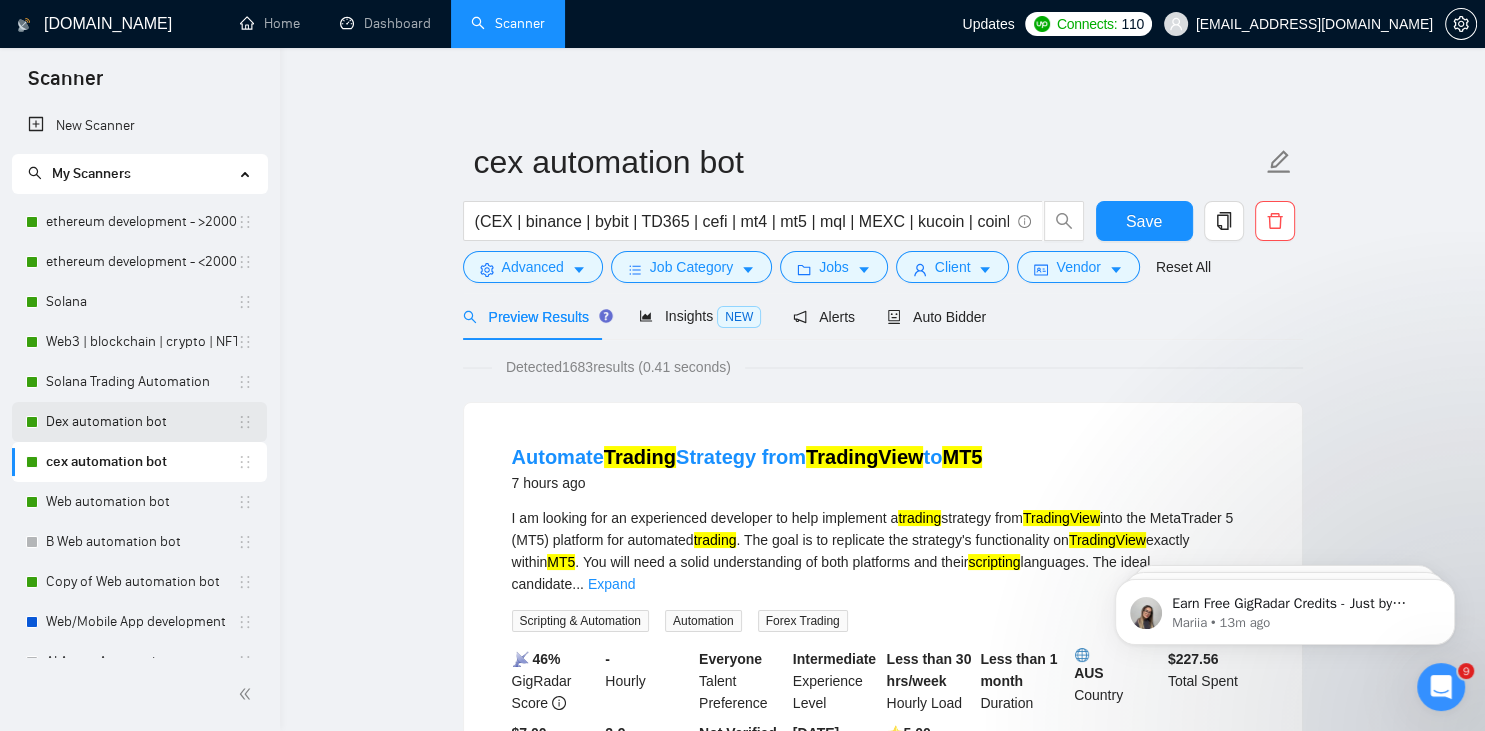 click on "Dex automation bot" at bounding box center [141, 422] 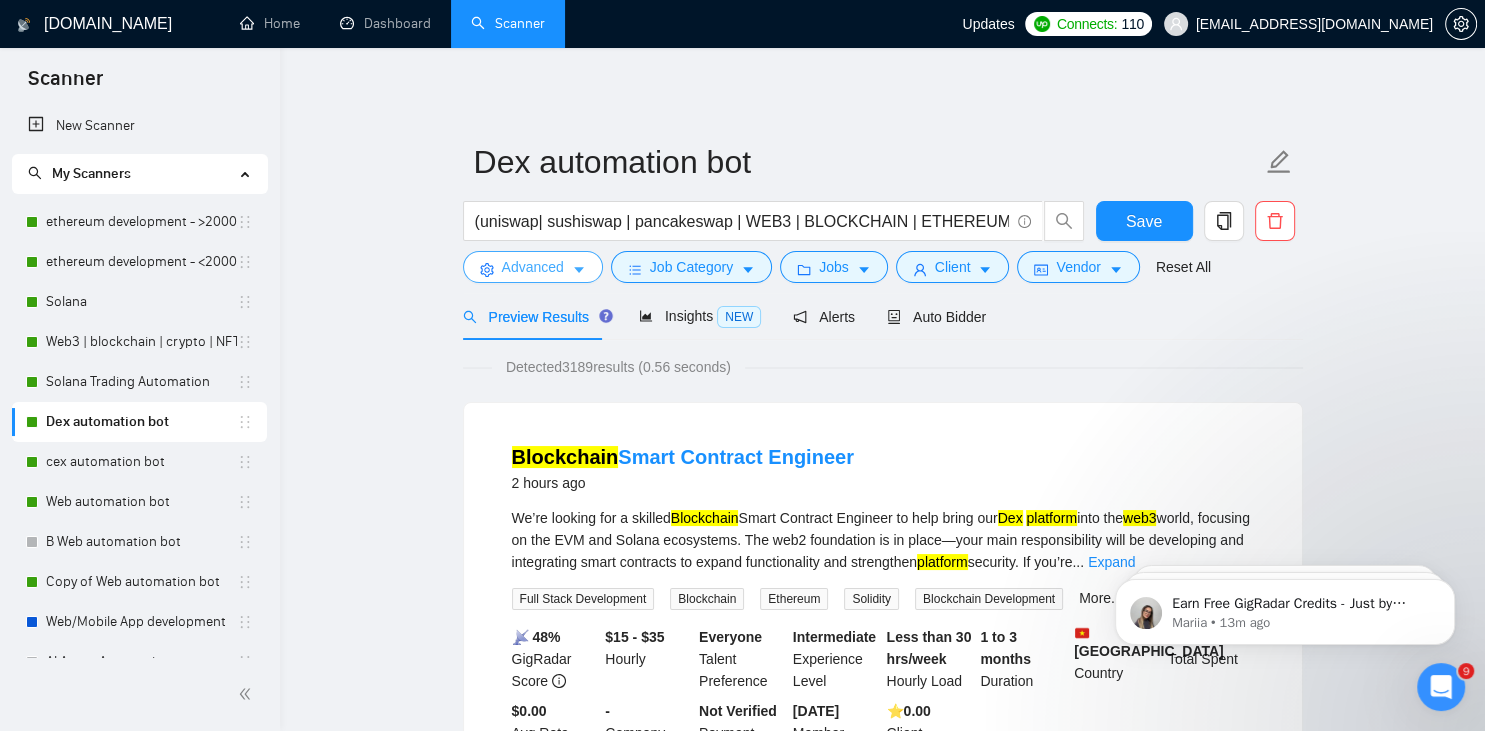 click on "Advanced" at bounding box center [533, 267] 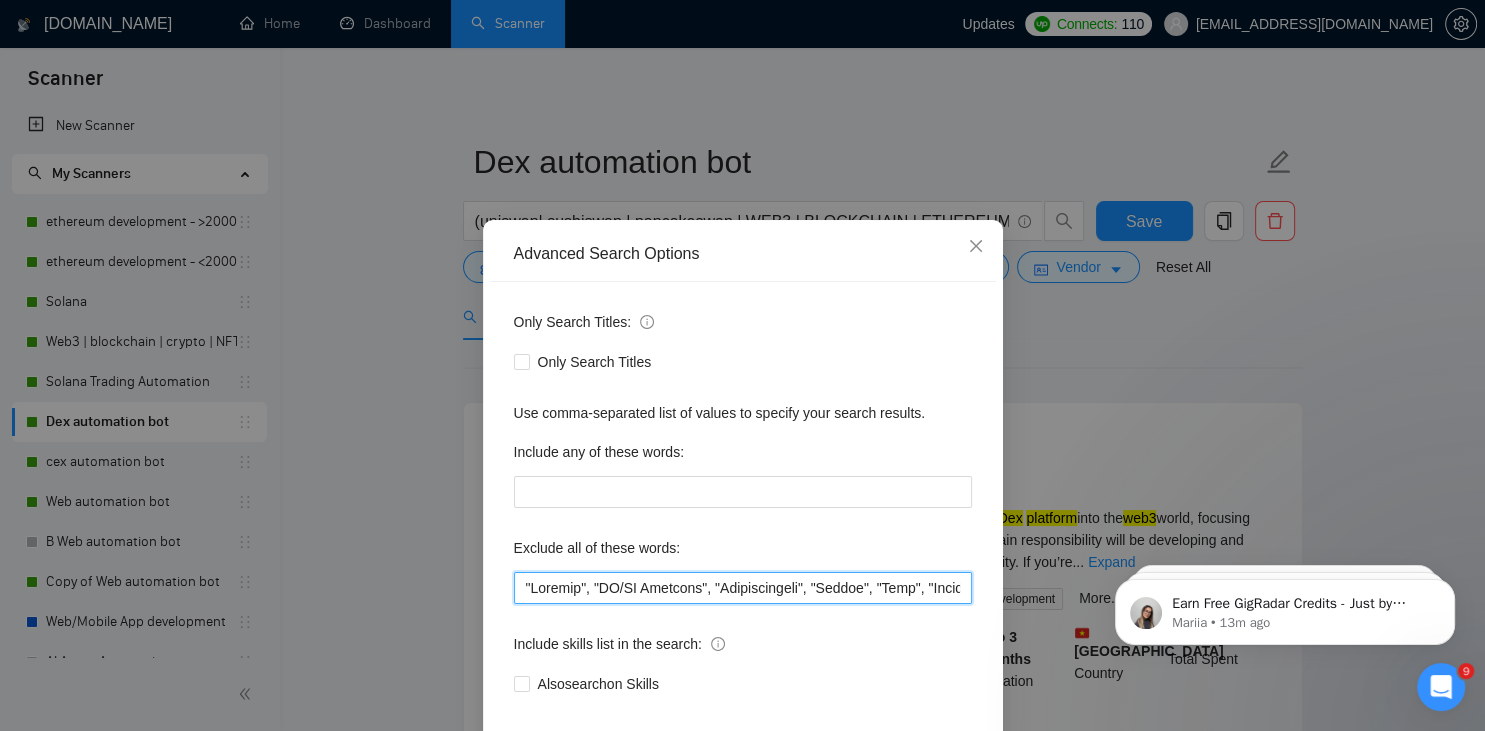 click at bounding box center (743, 588) 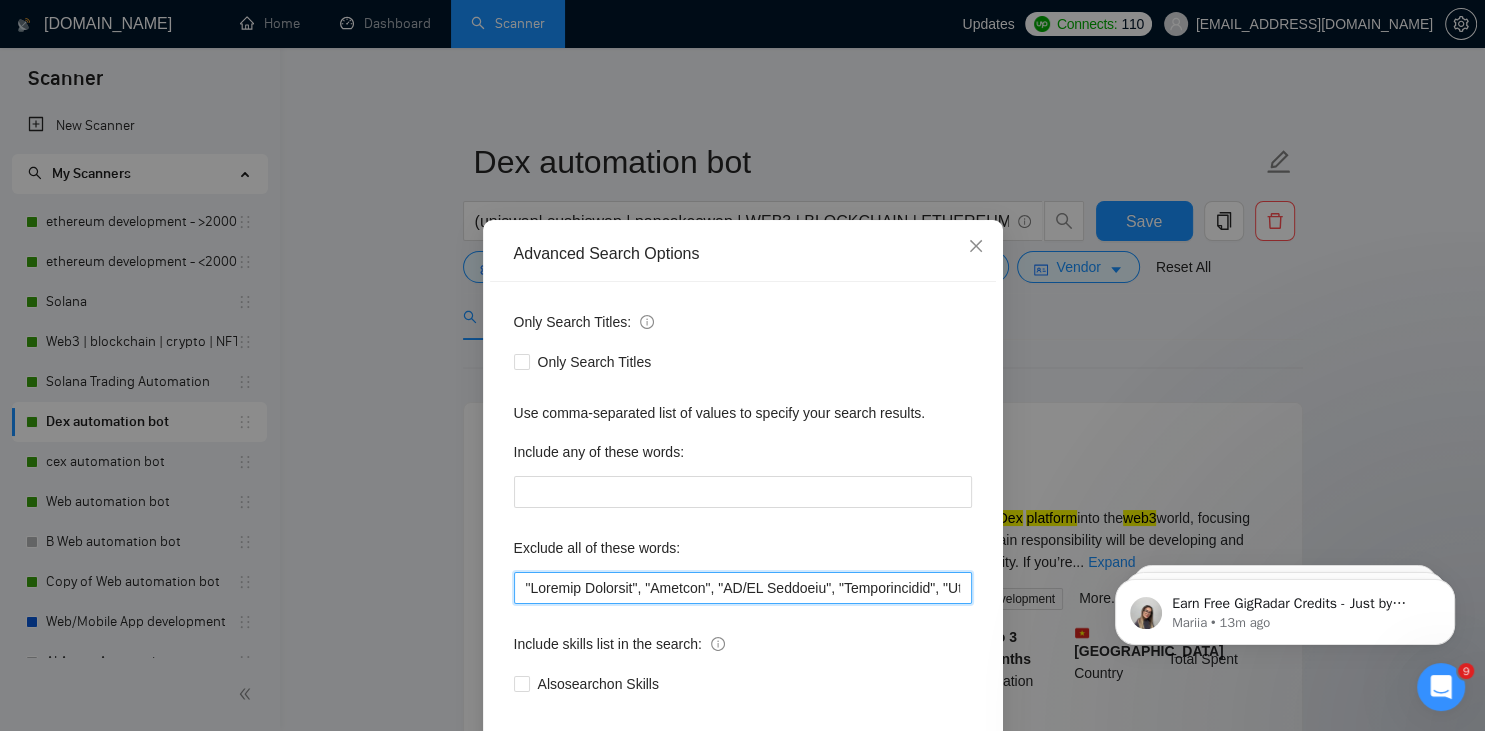 scroll, scrollTop: 100, scrollLeft: 0, axis: vertical 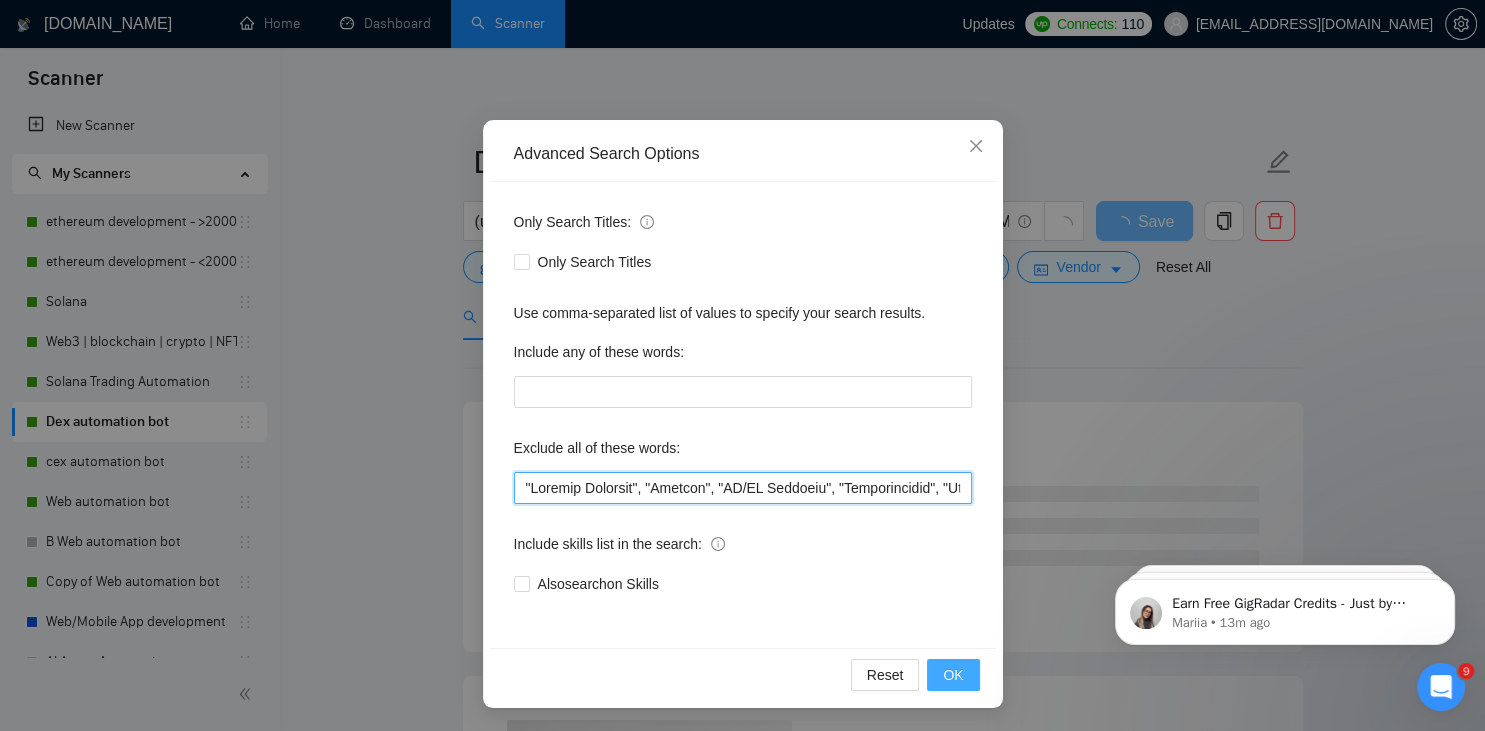 type on ""Graphic Designer", "Animate", "UI/UX Designer", "Configuration", "Pyside", "Odoo", "Laravel-based", "Kajabi", "Qlik", "VBA", "Prediction", "Flutterflow", "marketing project", "USDT Flash", "already coded", "AR/VR", "iGaming", "Pinecone", "existing application", ".Net", "join our dynamic team", "Update", "Cartoon", "90% Done", "Photoshop", "Tether", "Fix Bug", "Retool", "NO AGENCIES", "Review", "n8n", "Launch", "Europe Only", "Modify", "Update", "Avatar", "Art Project", "Pakistan", "join our team", "Azure DevOps", "DevOps", "Flutter""Equity-Only", Equity Only", "Generating Image Variations", "Image Generation", STACKS, STX, forex, cex, ibkr, gaming, lottery, innovative, bitcoin, BTC, guidance, "ninja trader", "AI improvement", "immediate purchase", pinescript, cto, "pine script", zapier, iotex, "go lang", go, golang, sandwich, c#, c++, Java, [PERSON_NAME], Betting, gambling, Sui, "hyper ledger", (Fix*), Unity, Manager, laravel, "php", "wordpress", "shopify", "eSport", "eSports", "Sales Team", "freelancer only", "fre..." 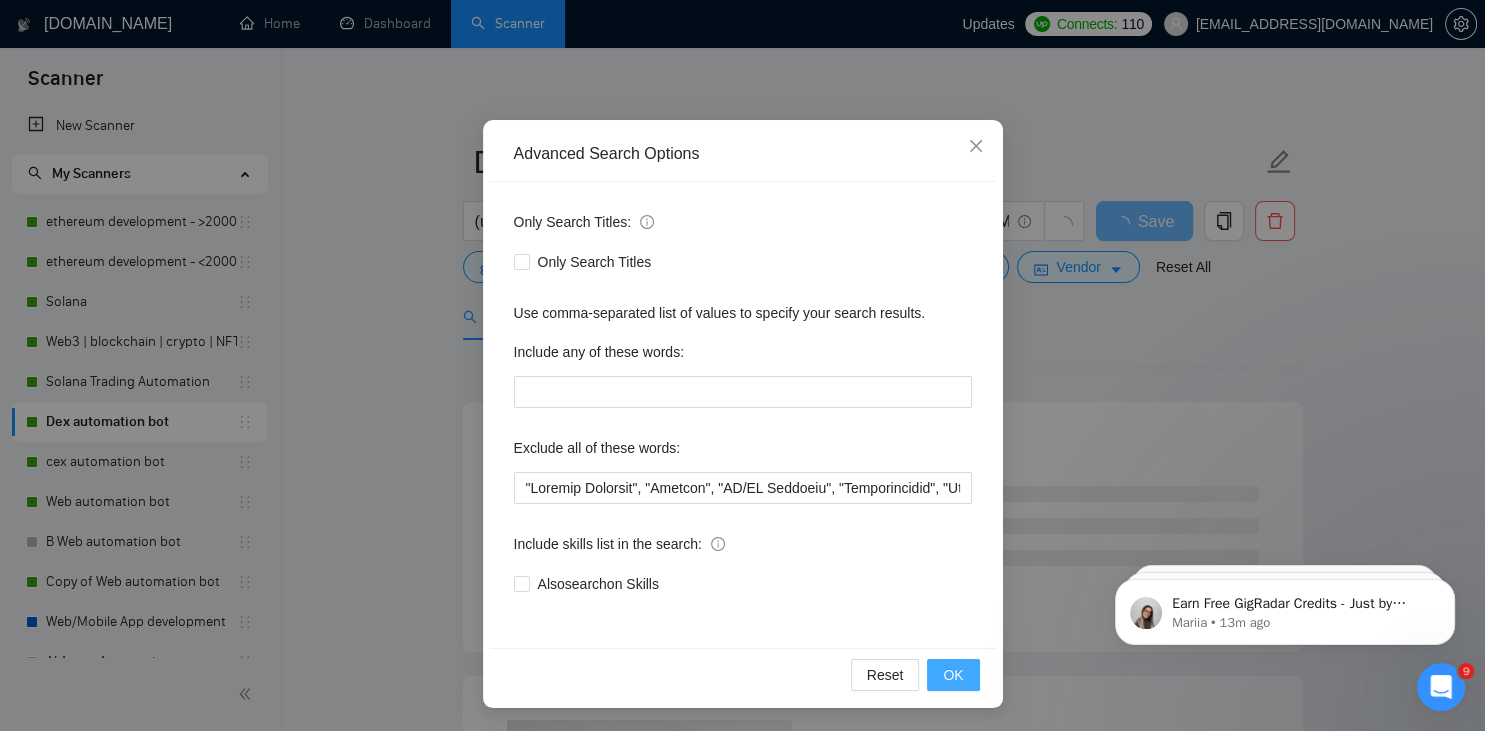 click on "OK" at bounding box center (953, 675) 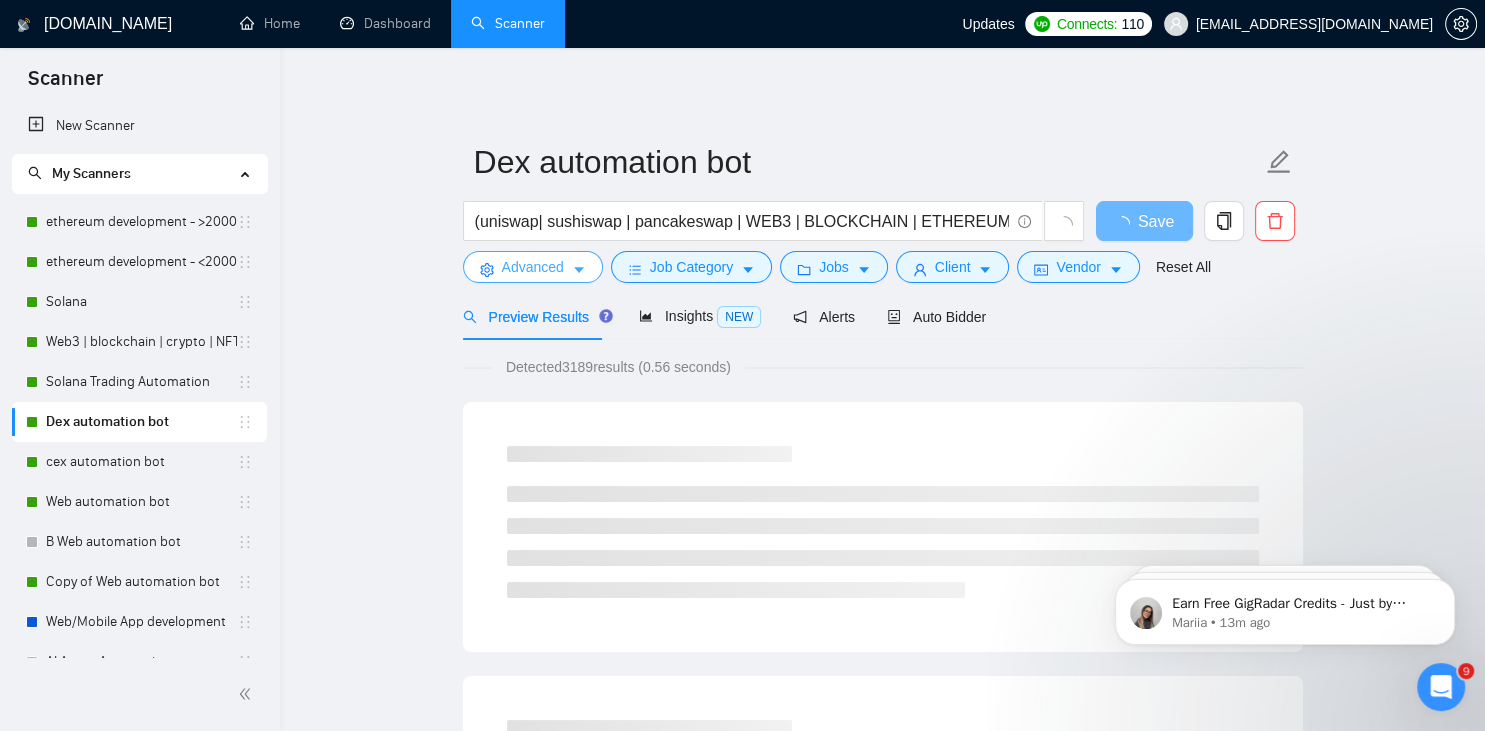 scroll, scrollTop: 0, scrollLeft: 0, axis: both 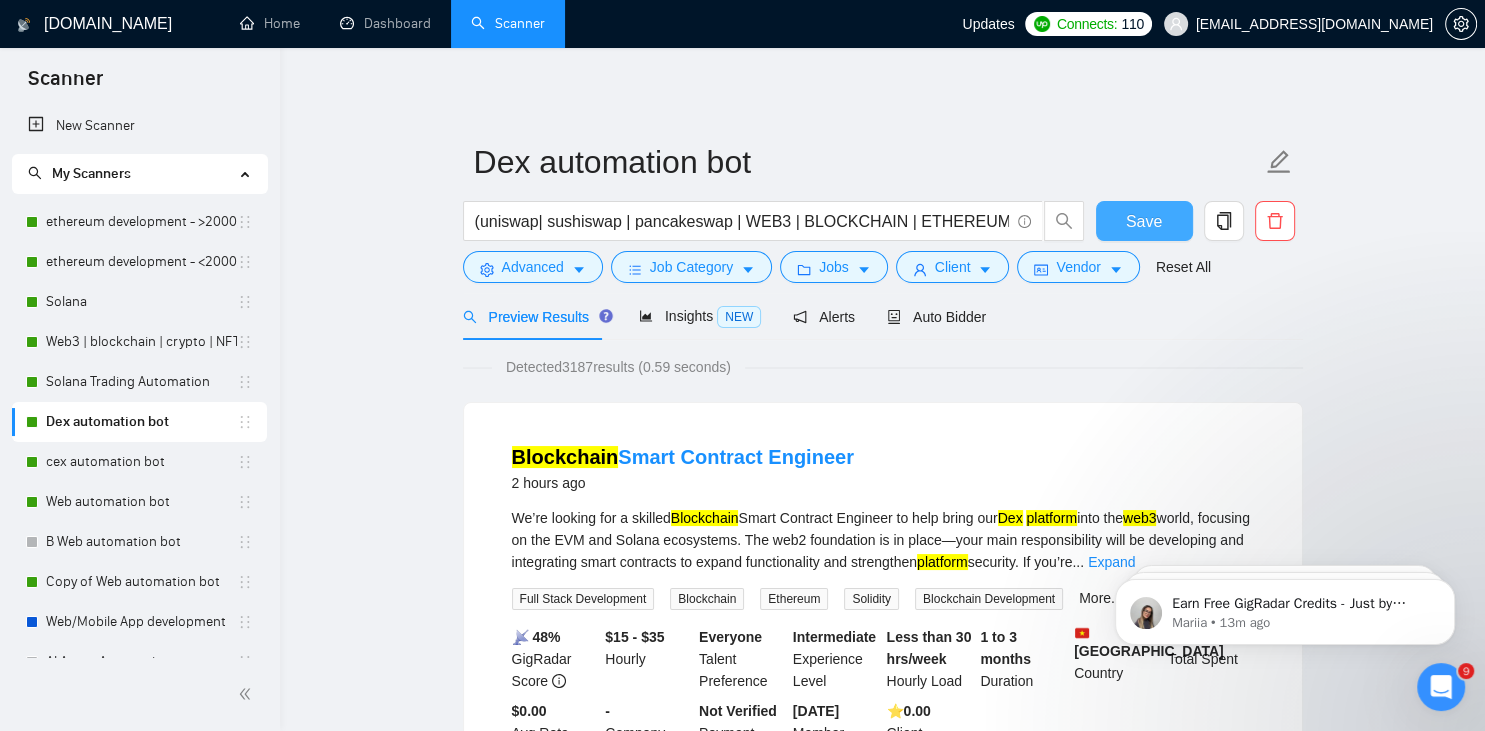 click on "Save" at bounding box center [1144, 221] 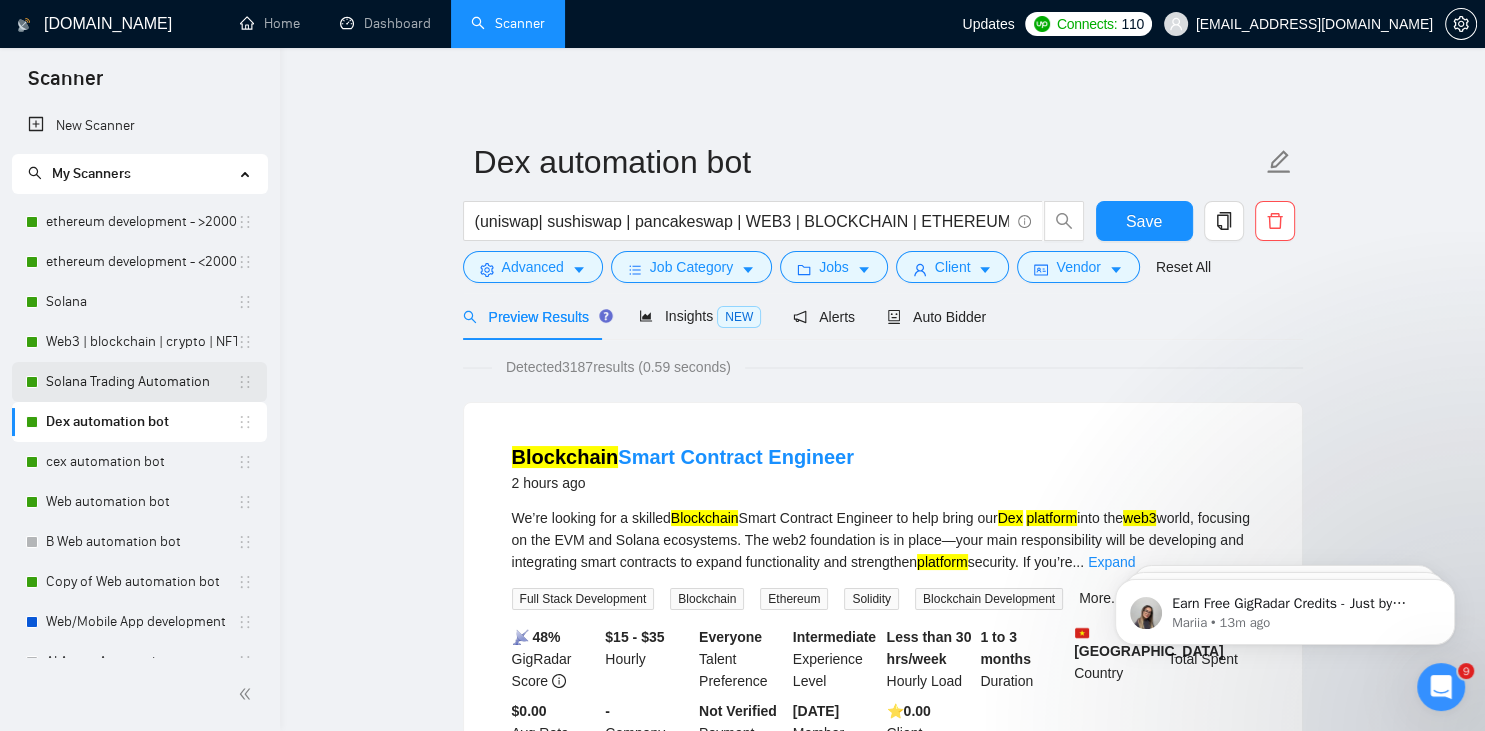 click on "Solana Trading Automation" at bounding box center (141, 382) 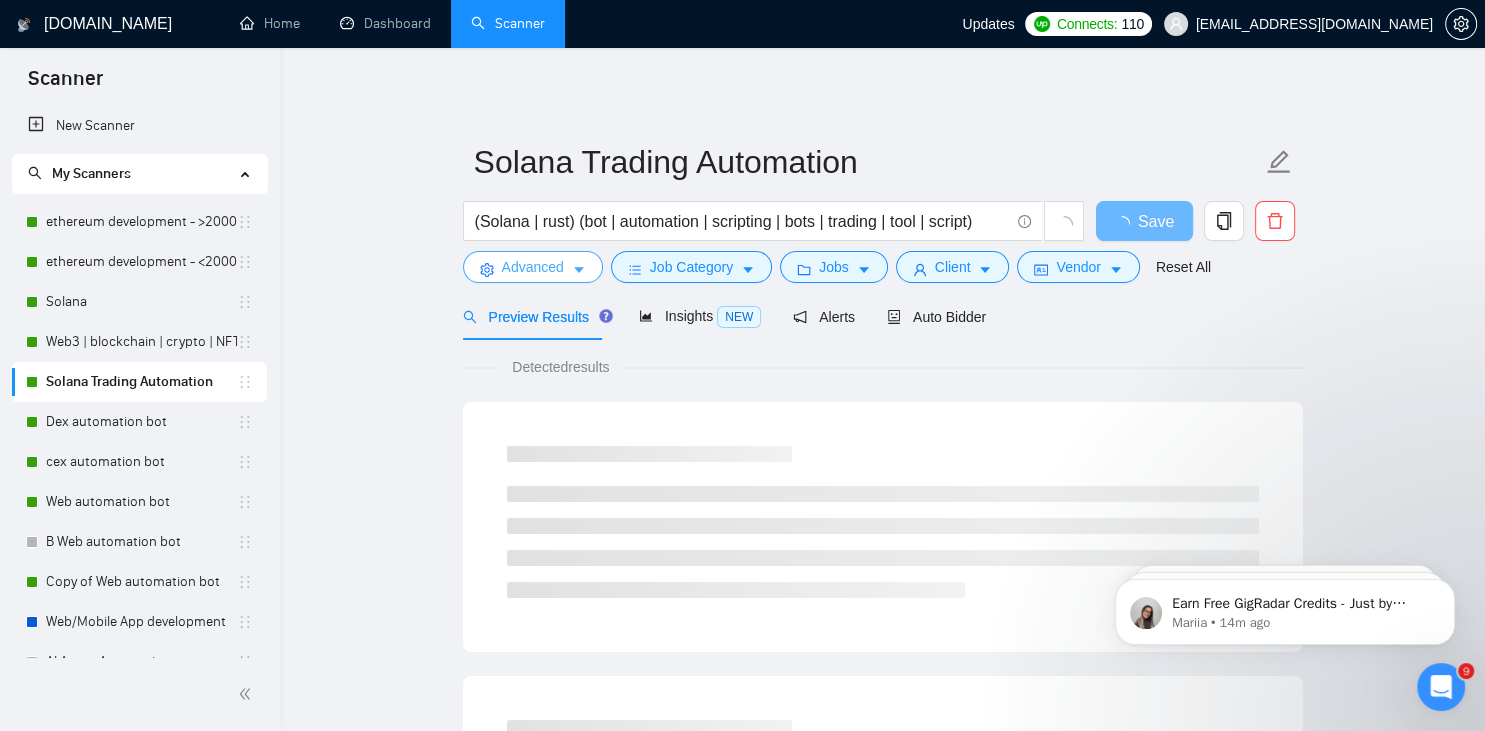 click on "Advanced" at bounding box center (533, 267) 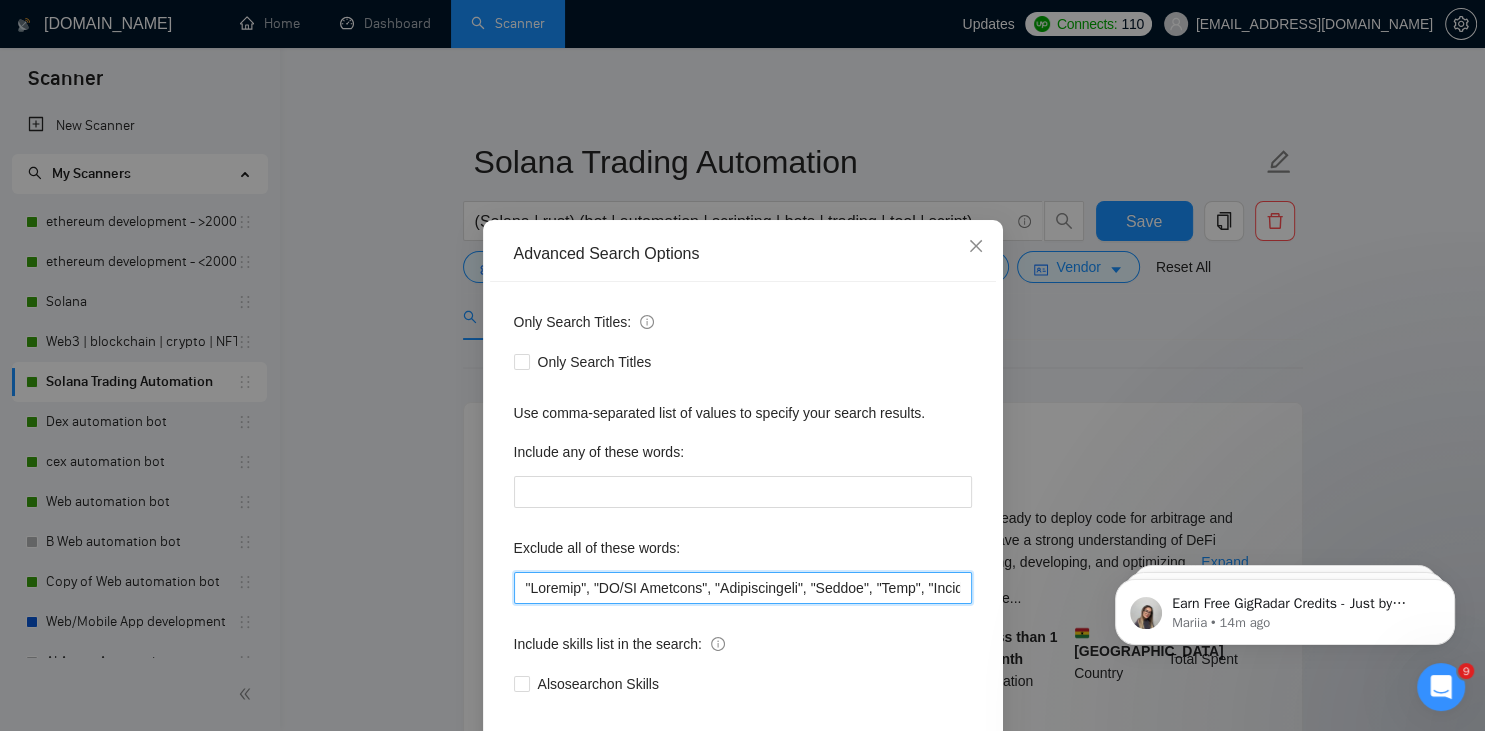 click at bounding box center [743, 588] 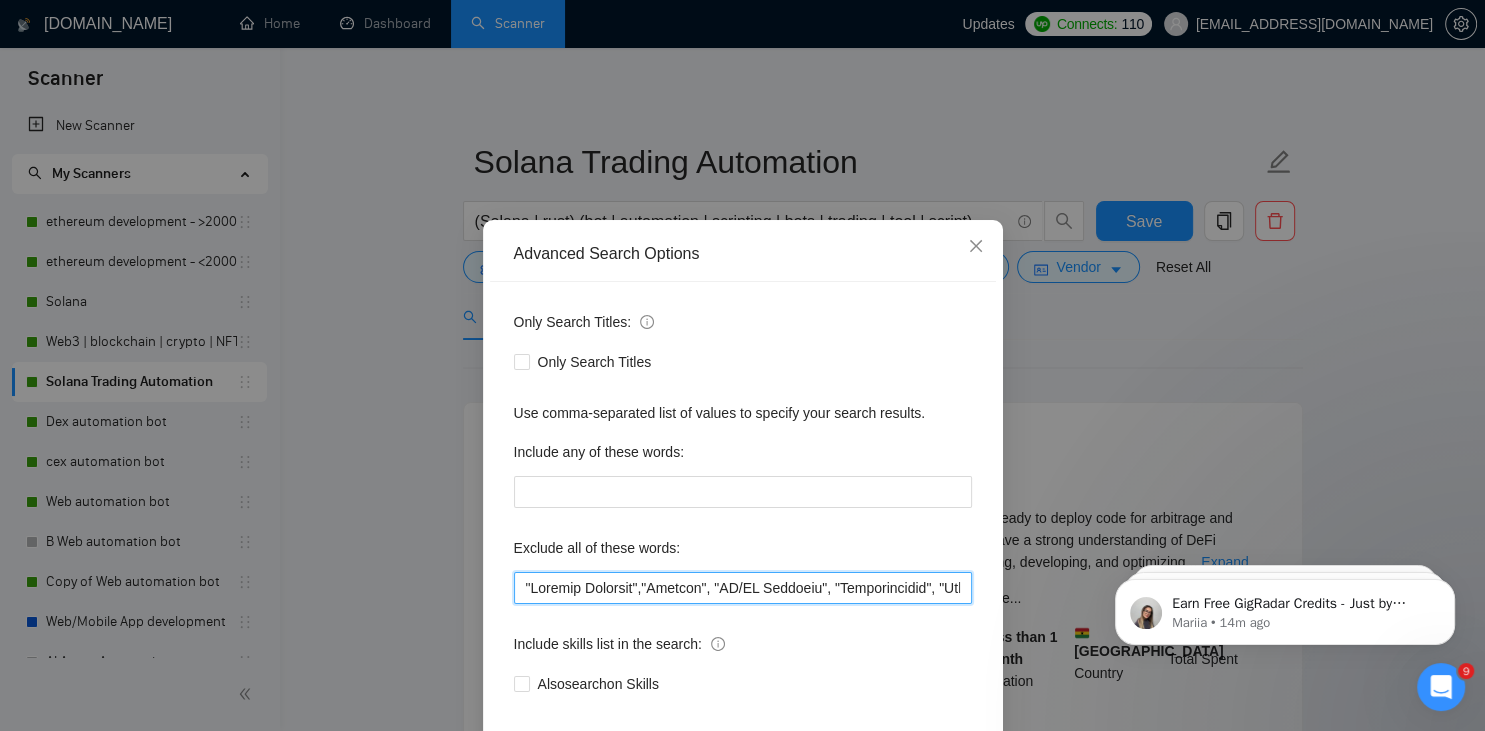 scroll, scrollTop: 100, scrollLeft: 0, axis: vertical 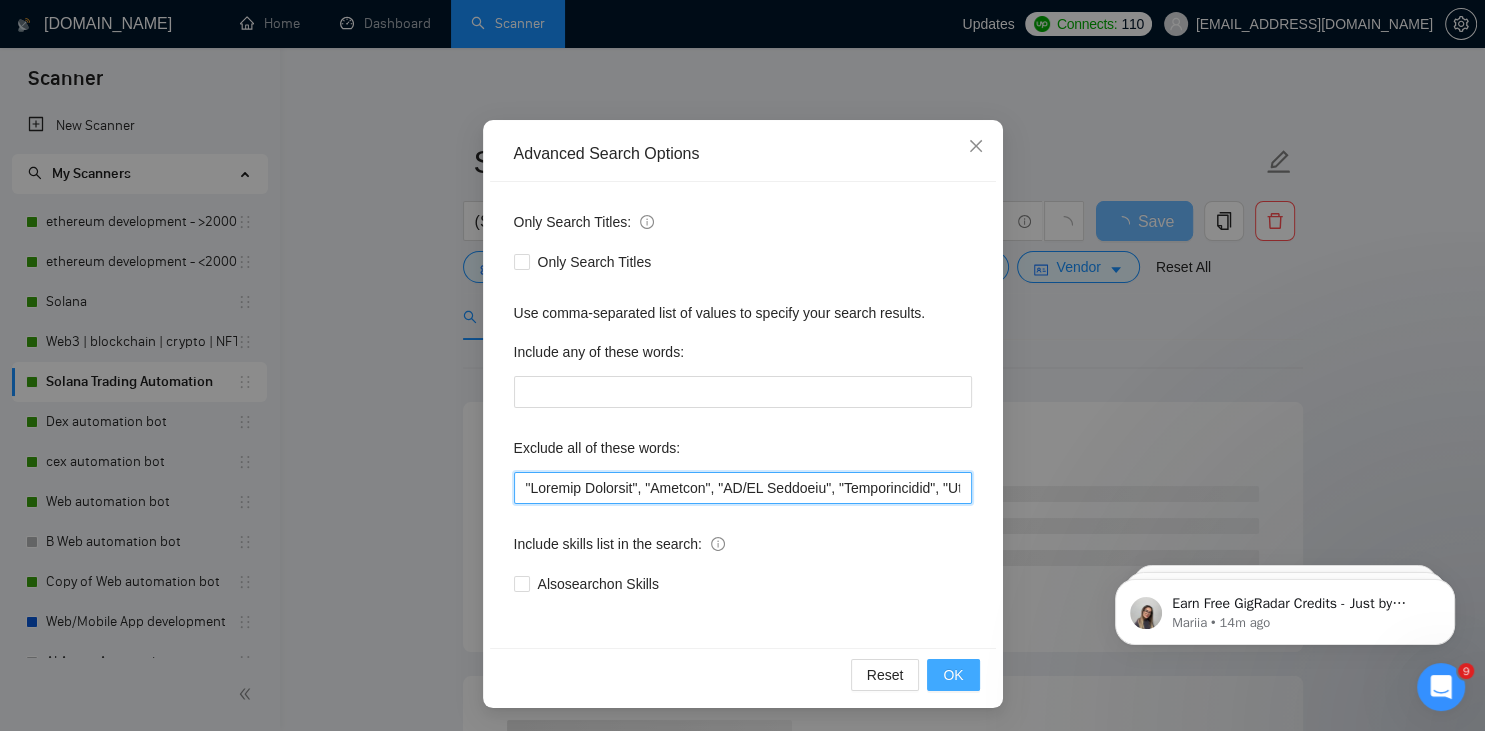 type on ""Graphic Designer", "Animate", "UI/UX Designer", "Configuration", "Pyside", "Odoo", "Laravel-based", "Kajabi", "Qlik", "VBA", "Prediction", "Flutterflow", "marketing project", "USDT Flash", "already coded", "AR/VR", "iGaming", "Pinecone", "existing application", ".Net", "Update", "Cartoon", "90% Done", "Photoshop", "Tether", "Fix Bug", "Retool", "NO AGENCIES", "Review", "n8n", "Launch", "Europe Only", "Modify", "Update", "Avatar", "Art Project", "Pakistan", "join our team", "Azure DevOps", "DevOps", "Flutter", "Equity-Only", "Equity Only", "Generating Image Variations", "Image Generation", Ton, STACKS, STX, Betting, gambling, casino, golang, innovative, Sui, Unity, Manager, laravel, "php", "wordpress", "shopify", "eSport", gaming, "crypto recovery", "eSports", "Sales Team", "frontend developer", "freelancer only", "freelancers only", "No agency", "Not agency", "No agencies", "Not agencies", "metaverse", "Consultant", "Audit", "Game", "P2E", "passed test", sports, "improve decentralized apps", "Quality Assu..." 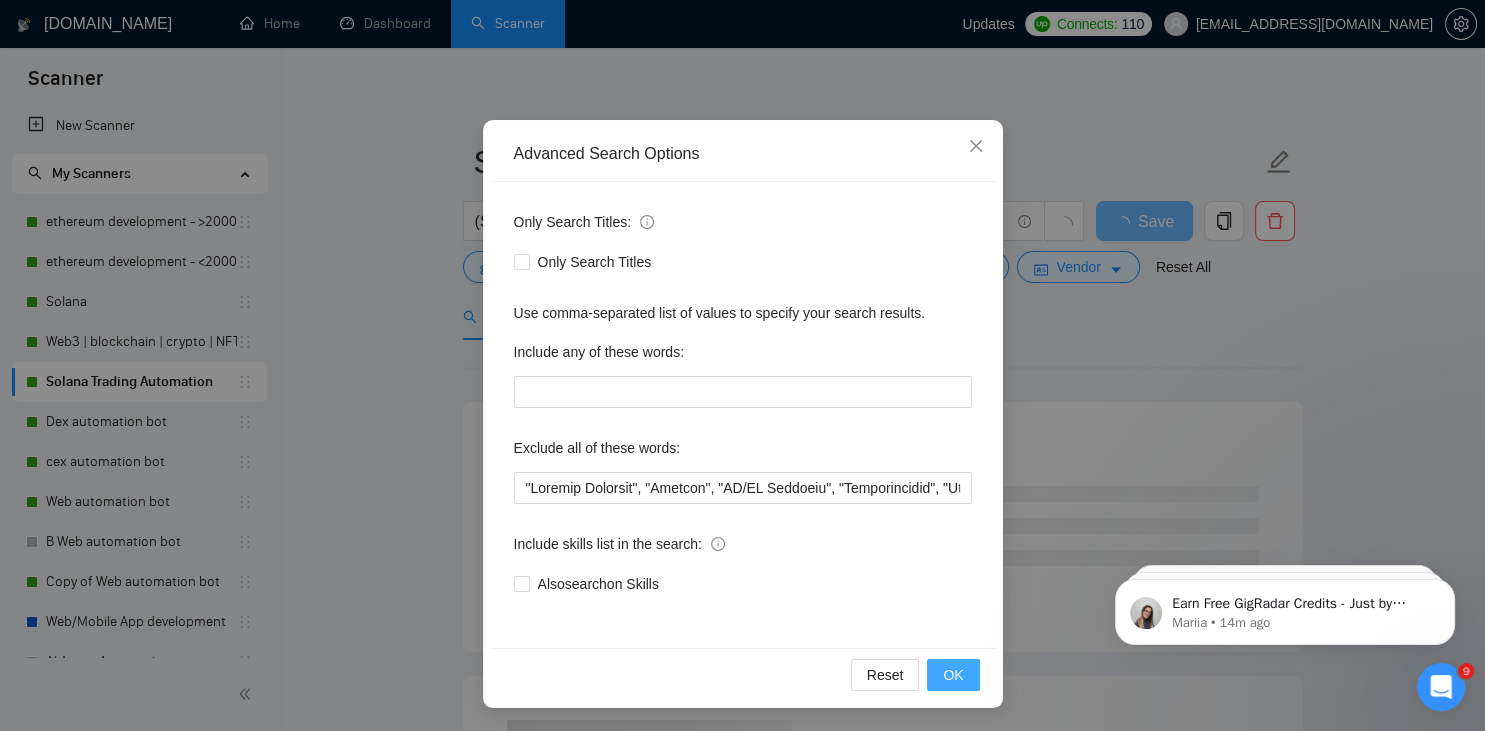 click on "OK" at bounding box center [953, 675] 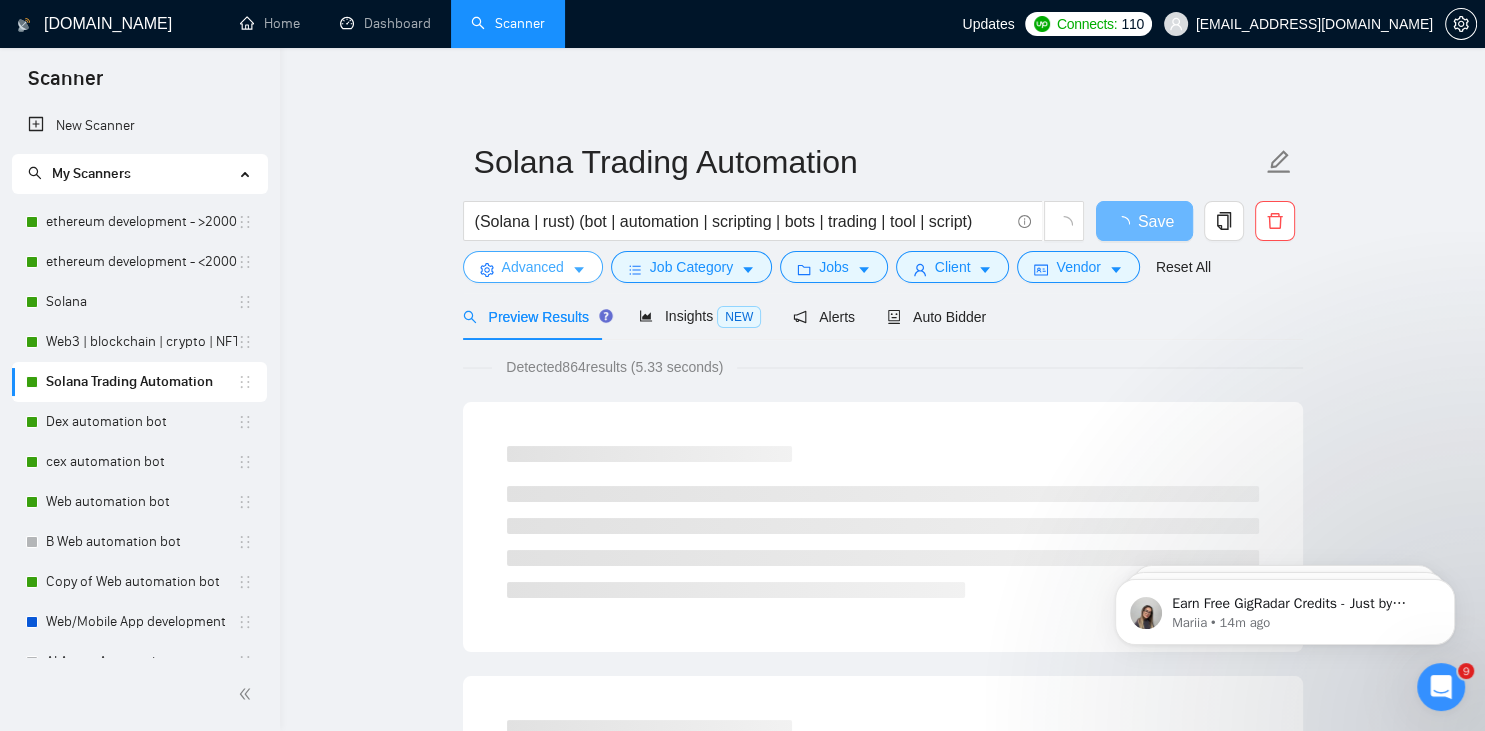 scroll, scrollTop: 0, scrollLeft: 0, axis: both 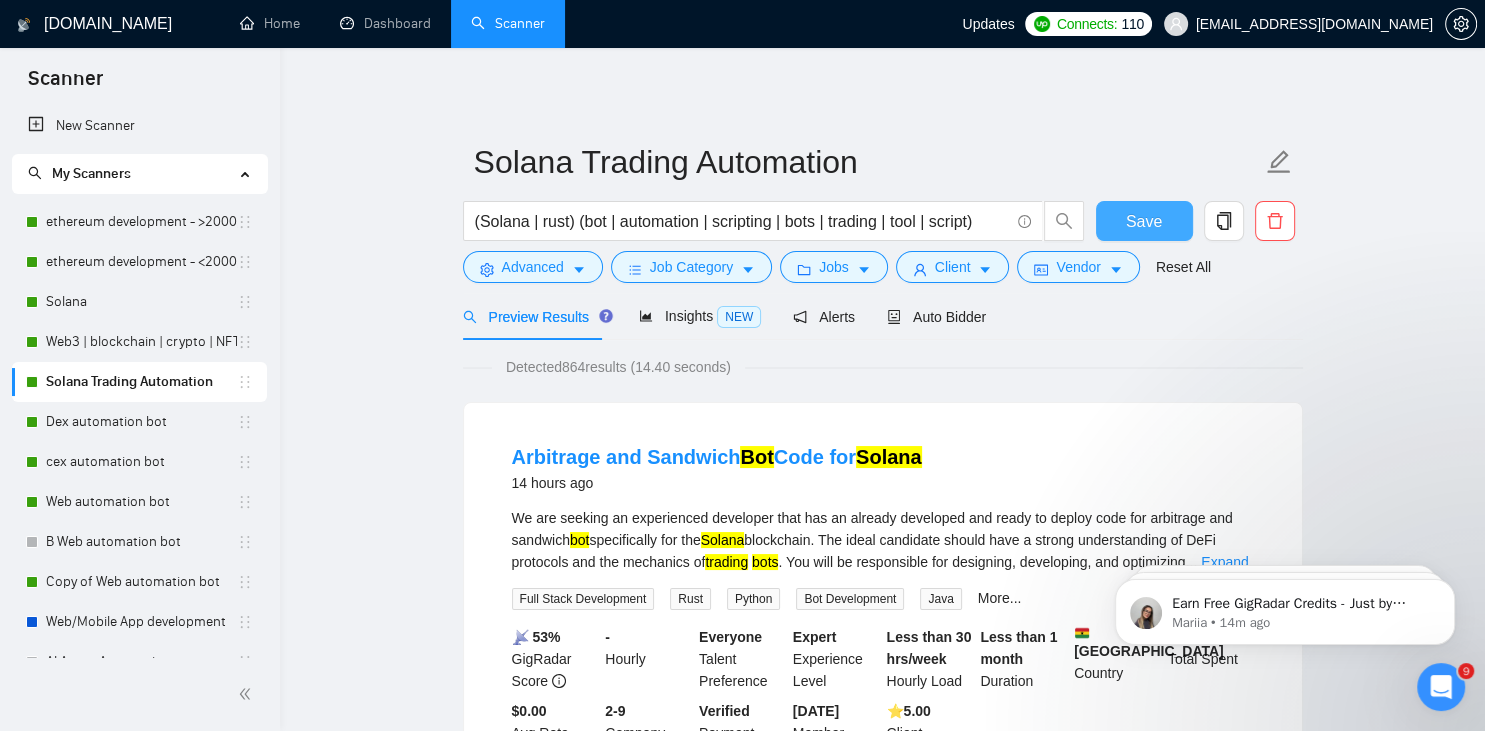 click on "Save" at bounding box center [1144, 221] 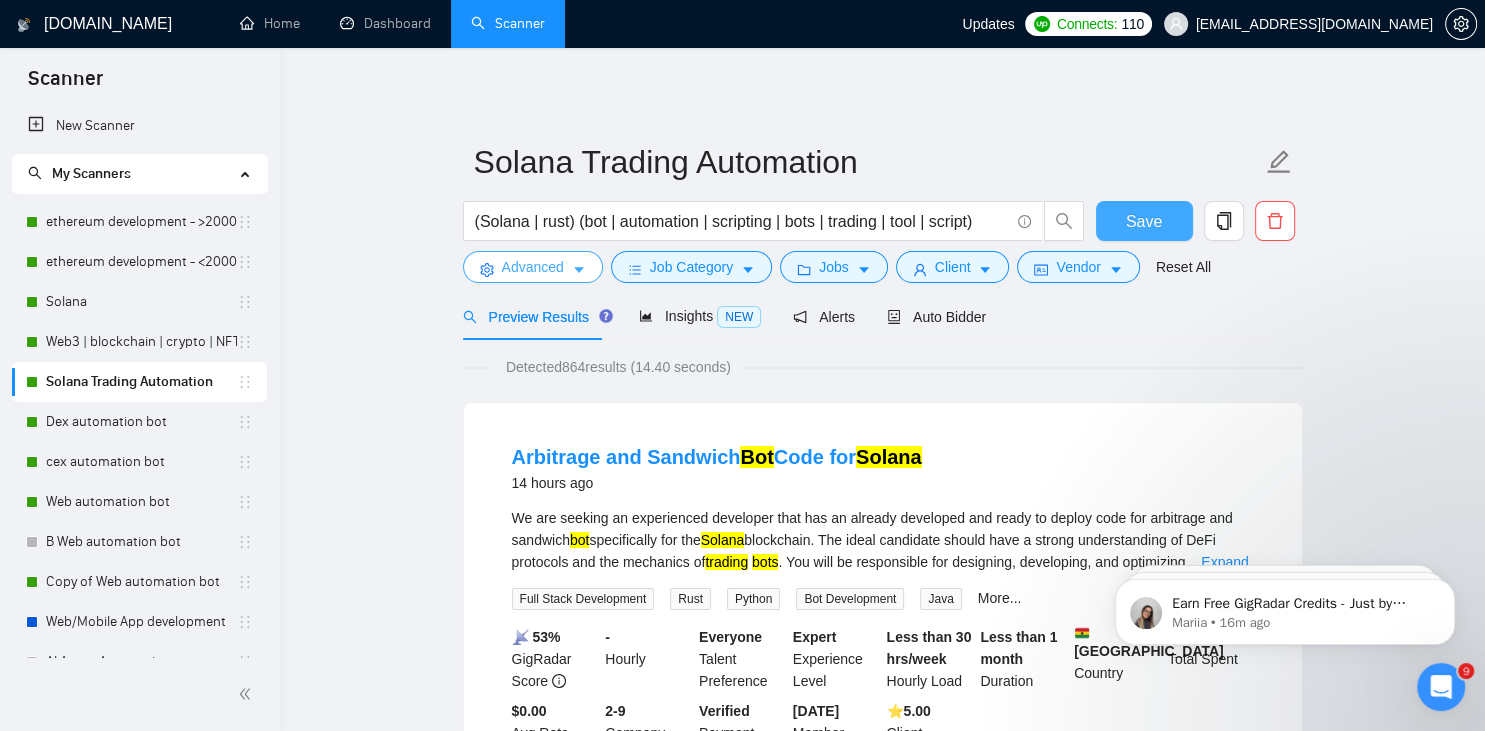 click on "Advanced" at bounding box center [533, 267] 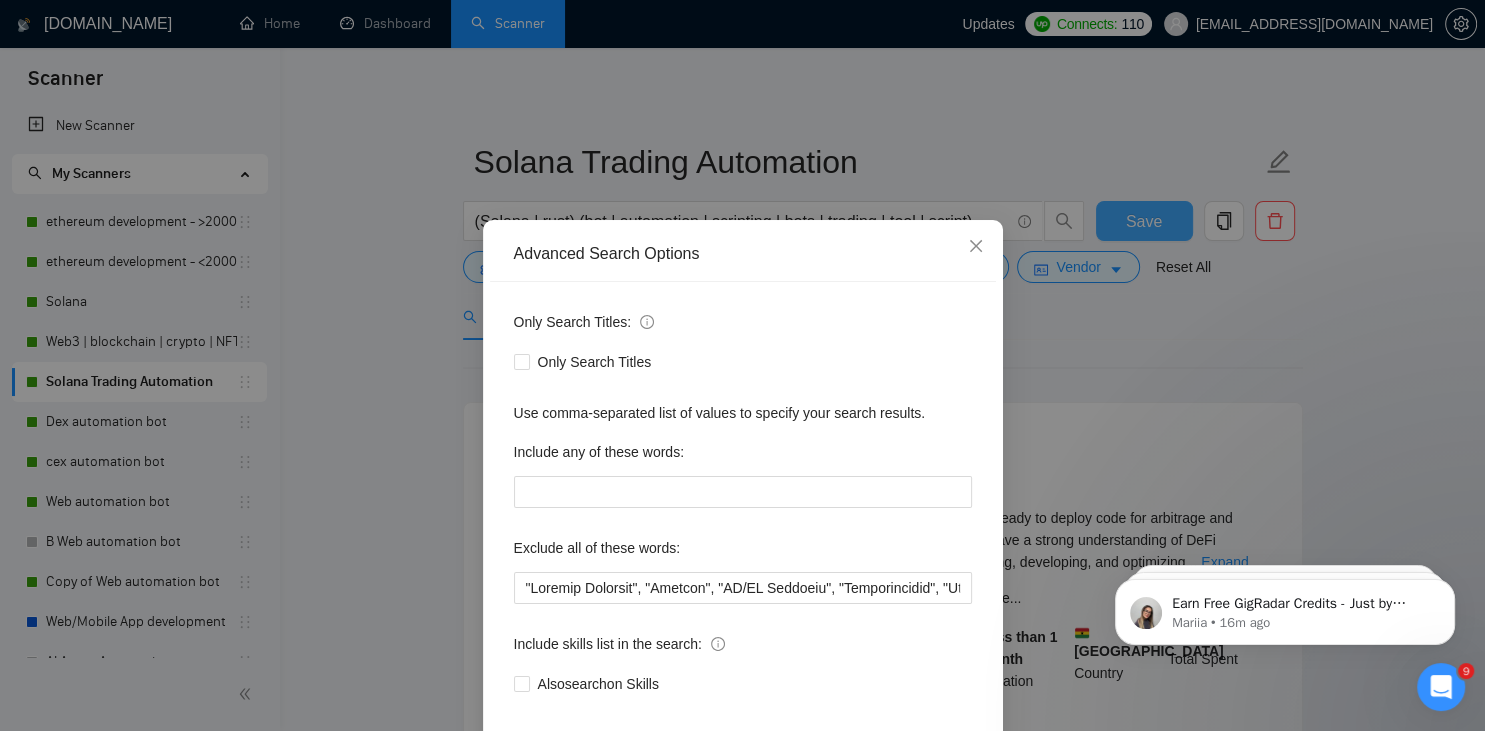 click on "Advanced Search Options Only Search Titles:   Only Search Titles Use comma-separated list of values to specify your search results. Include any of these words: Exclude all of these words: Include skills list in the search:   Also  search  on Skills Reset OK" at bounding box center [742, 365] 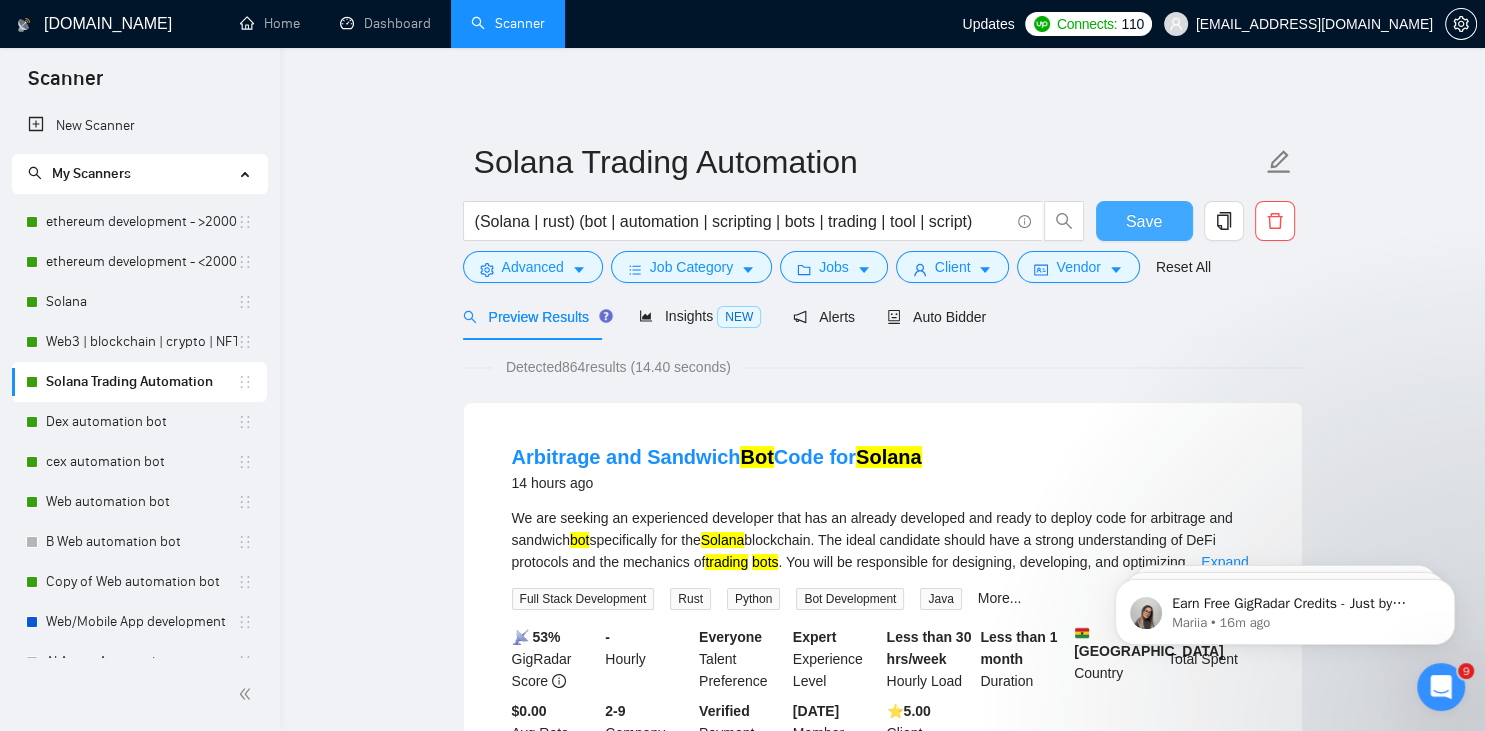 click on "Save" at bounding box center (1144, 221) 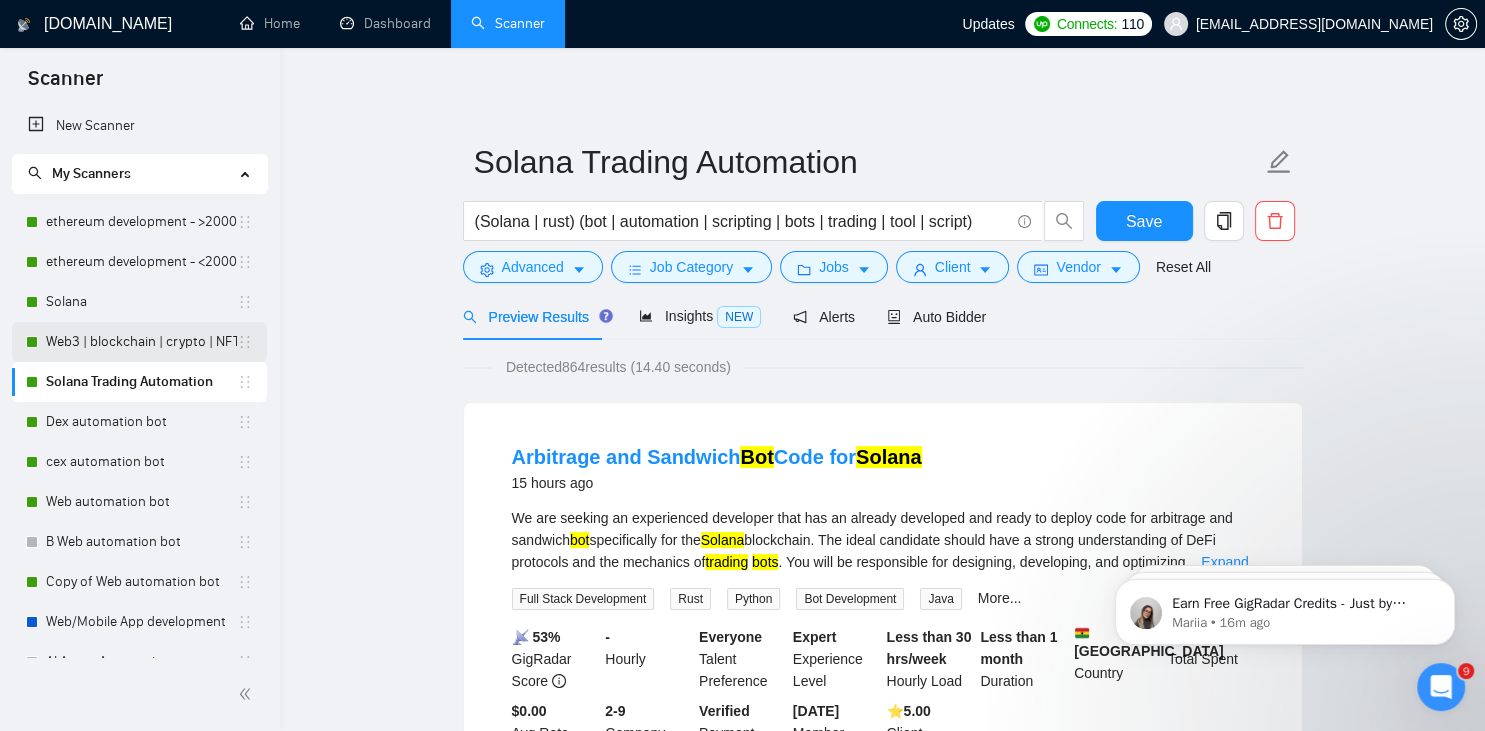 click on "Web3 | blockchain | crypto | NFT | erc20 | [PERSON_NAME] on title" at bounding box center [141, 342] 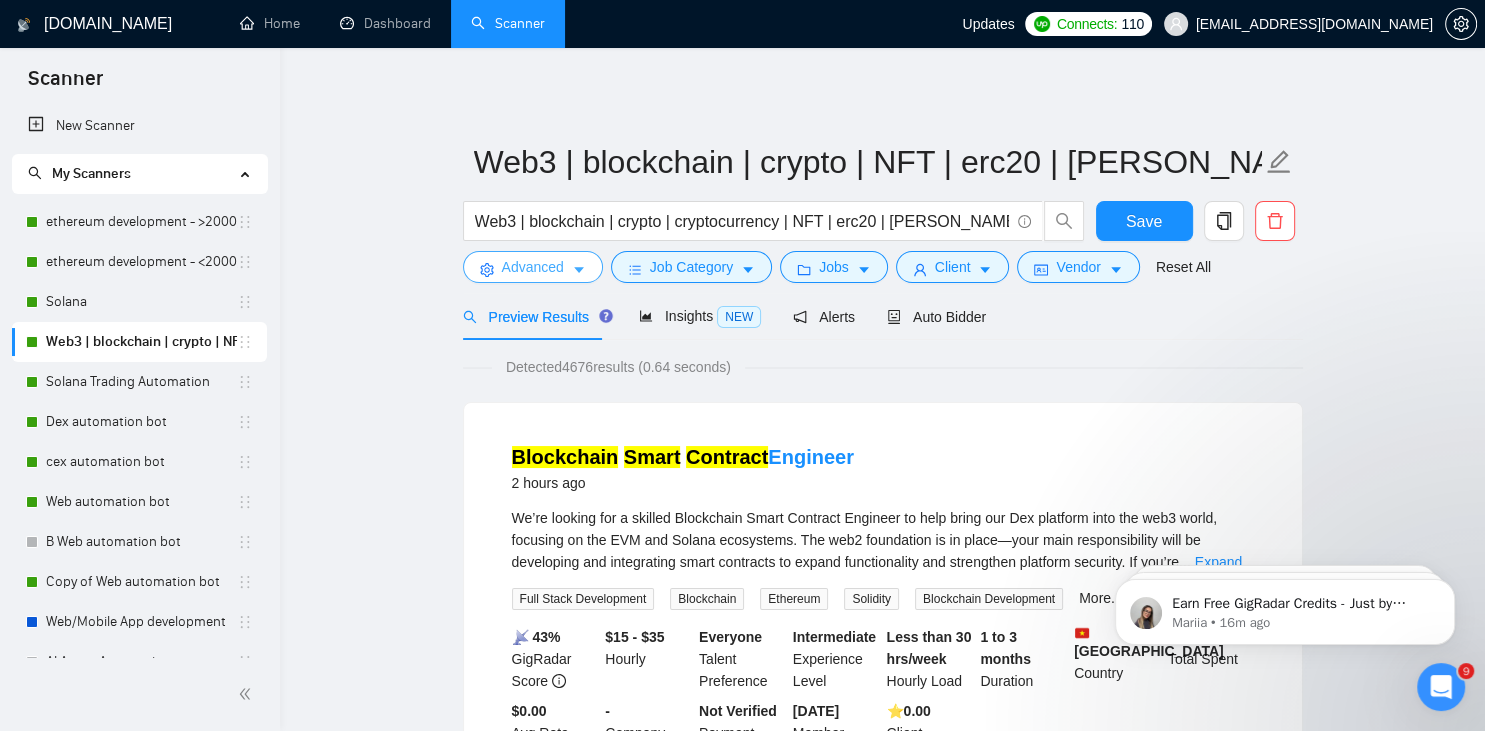 click on "Advanced" at bounding box center [533, 267] 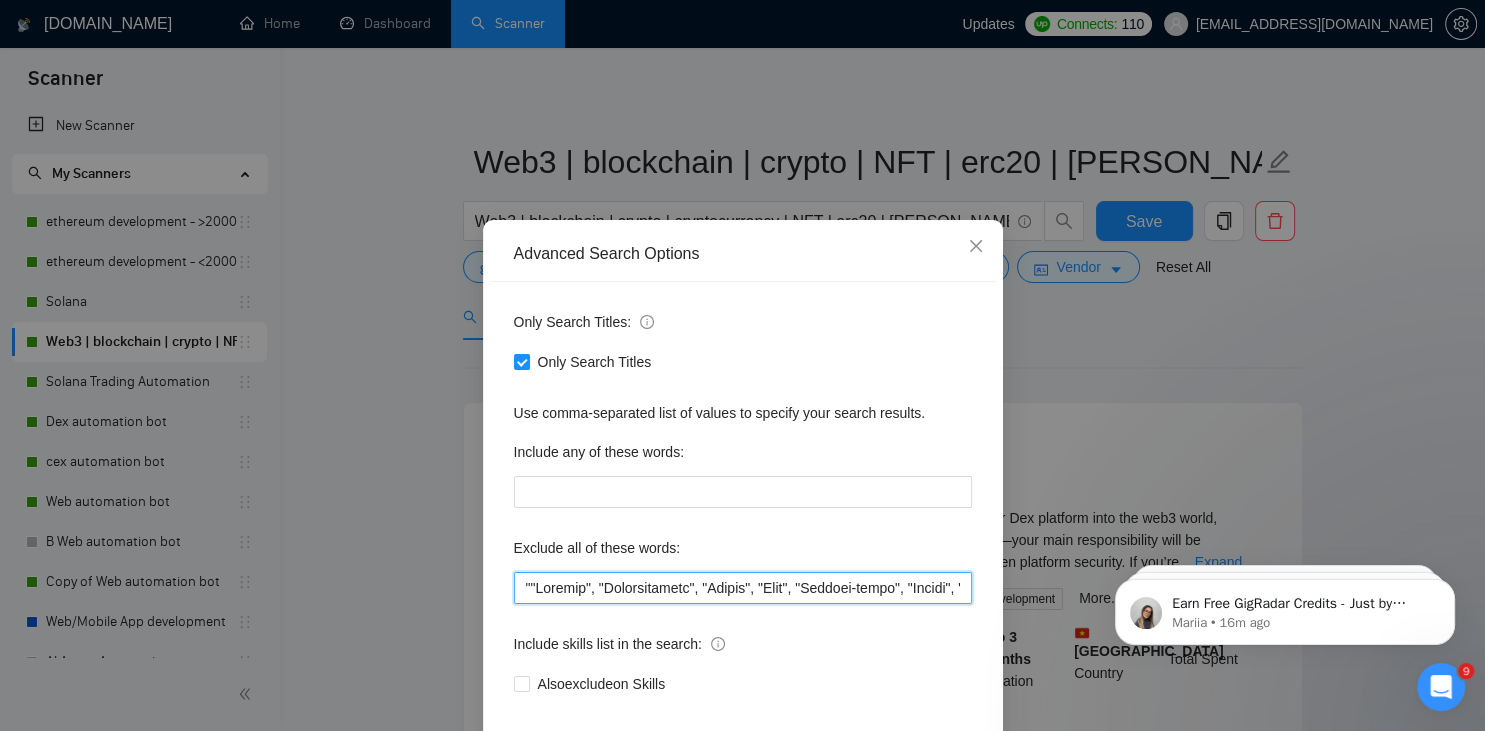 click at bounding box center [743, 588] 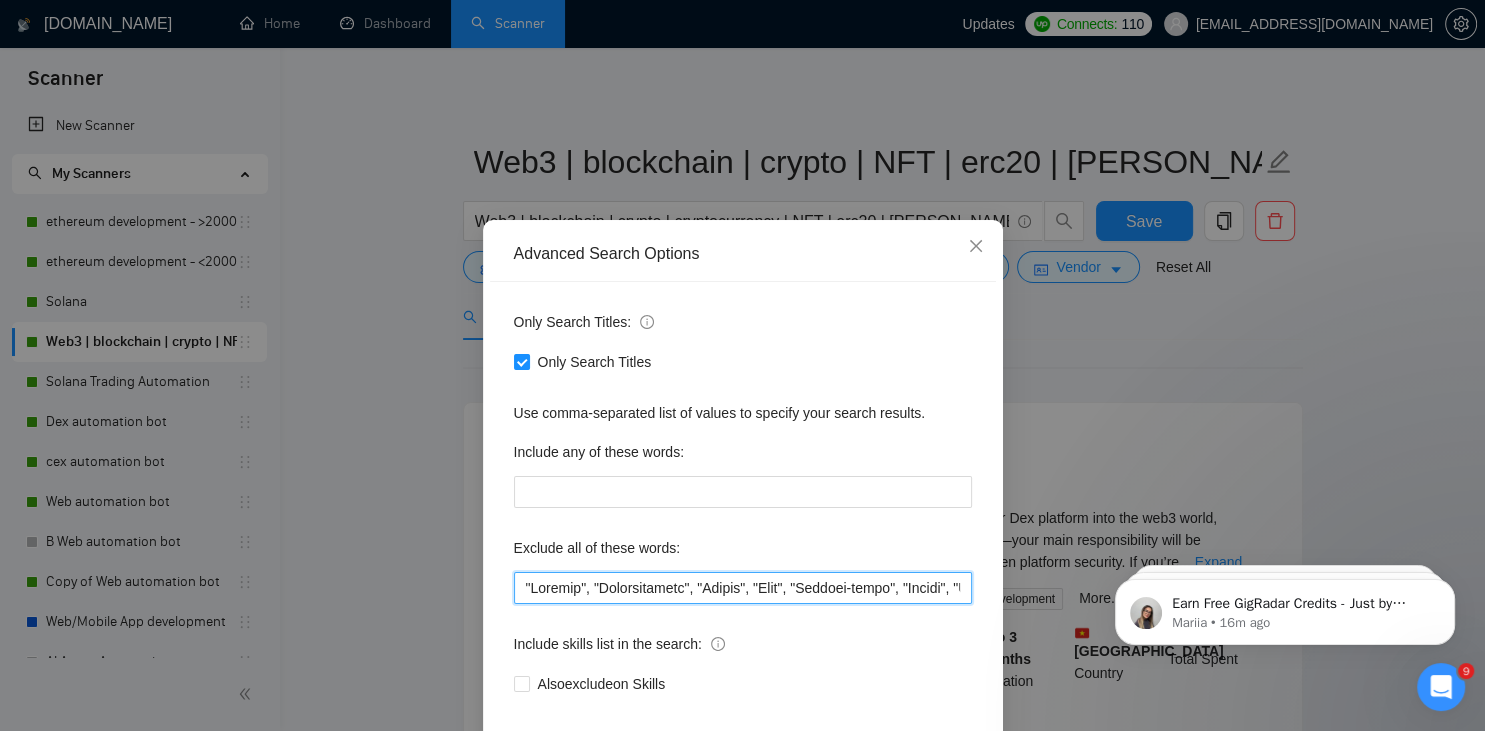 paste on ""Graphic Designer"," 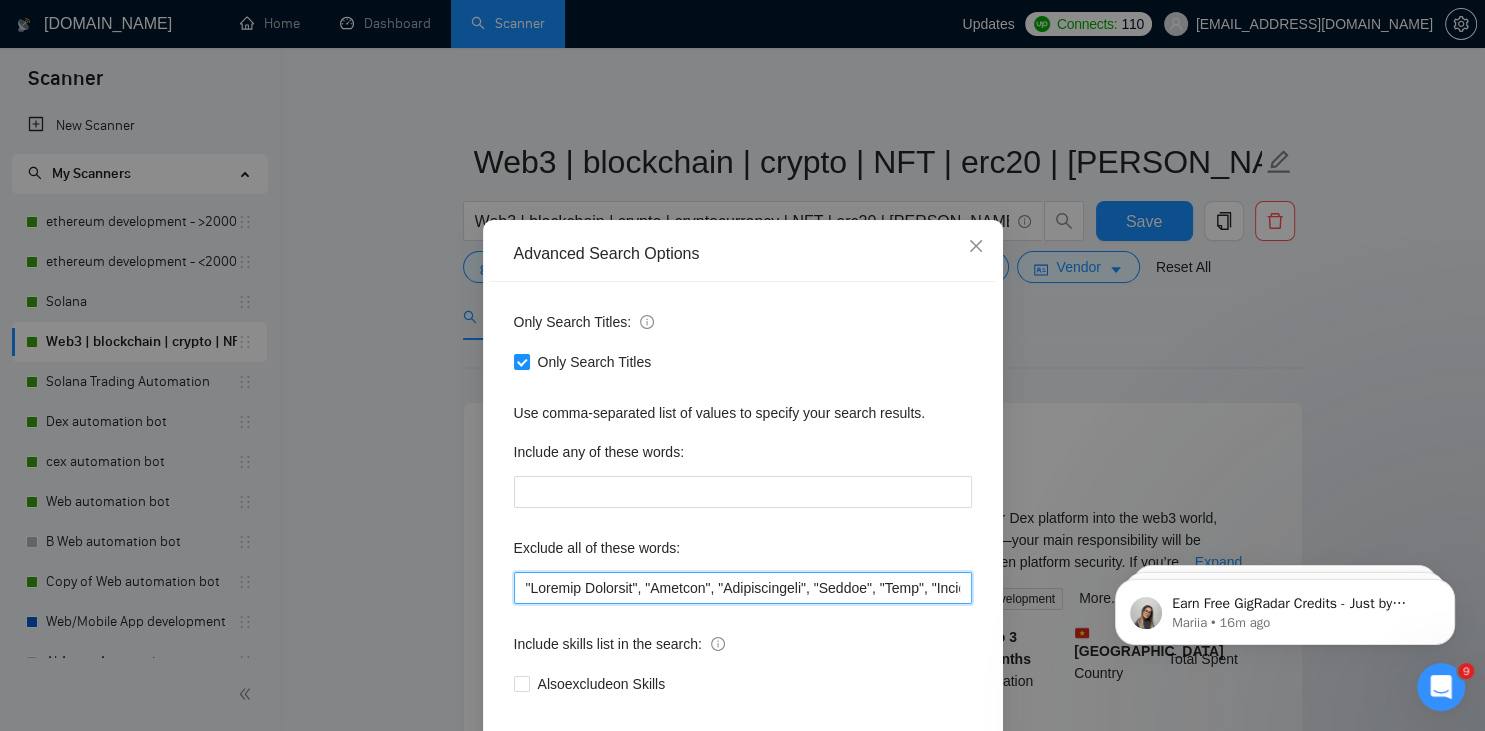 scroll, scrollTop: 100, scrollLeft: 0, axis: vertical 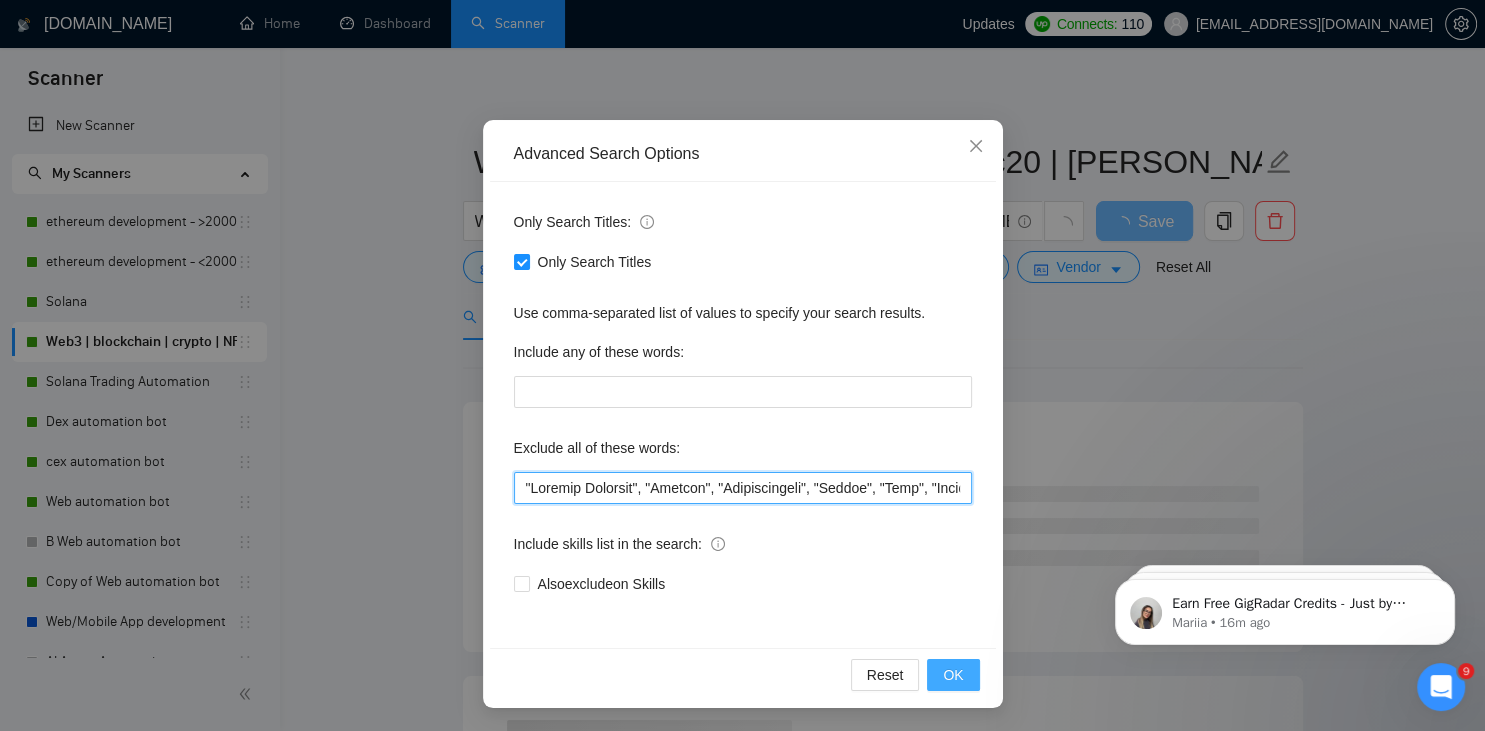 type on ""Graphic Designer", "Animate", "Configuration", "Pyside", "Odoo", "Laravel-based", "Kajabi", "Qlik", "VBA", "Prediction", "Flutterflow", "marketing project", "USDT Flash", "already coded", "AR/VR", "iGaming", "Pinecone", "existing application", ".Net", "join our dynamic team", "Update", "Cartoon", "90% Done", "Photoshop", "Fix Bug", "Retool", "NO AGENCIES", "Review", "n8n", "UI/UX Designer", "Launch", "Europe Only", "Modify" "Update", "Avatar", "Art Project", "Pakistan", "join our team", "Azure DevOps", "DevOps", "Flutter", "Equity-Only", "Equity Only", "Generating Image Variations", "Image Generation", STACKS, STX, Betting, gambling, casino, Sui, Unity, Manager, bot, innovative, automation, scripting, laravel, "php", "wordpress", "shopify", "eSport", gaming, games, "crypto recovery", "eSports", "Sales Team", "frontend developer", "freelancer only", "freelancers only", "No agency", "Not agency", "No agencies", "Not agencies", "metaverse", "Consultant", "Audit", "Game", "passed test", sports, "Meet with CTO..." 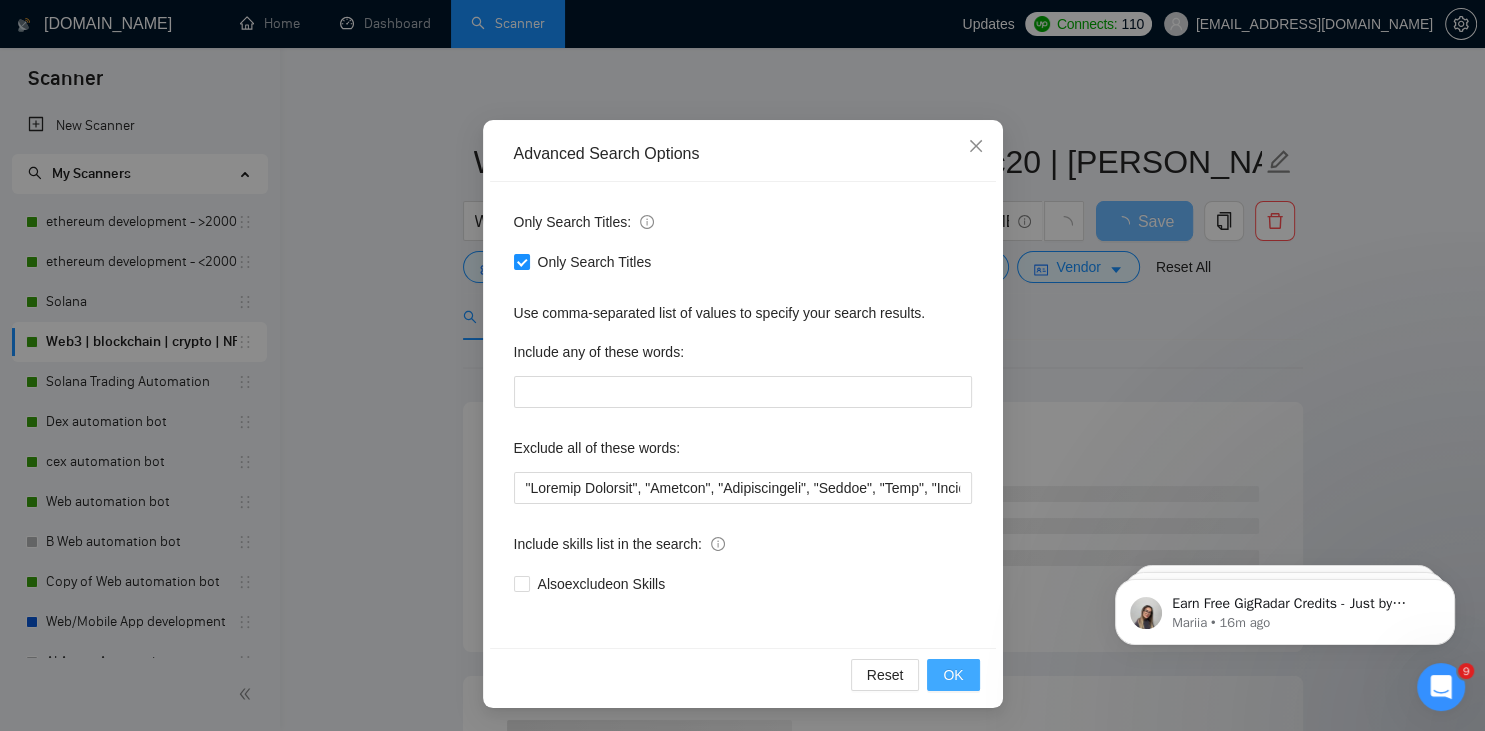 click on "OK" at bounding box center [953, 675] 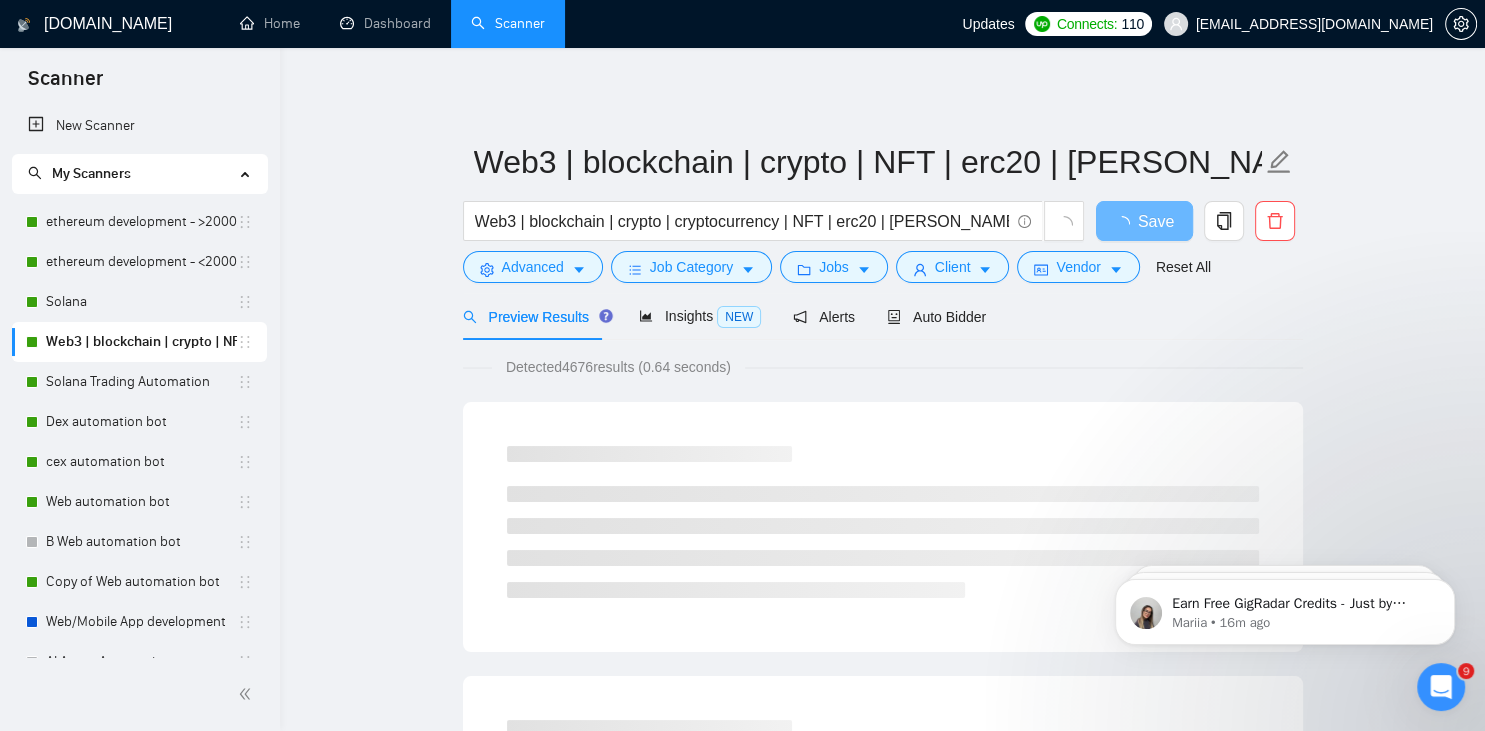 scroll, scrollTop: 0, scrollLeft: 0, axis: both 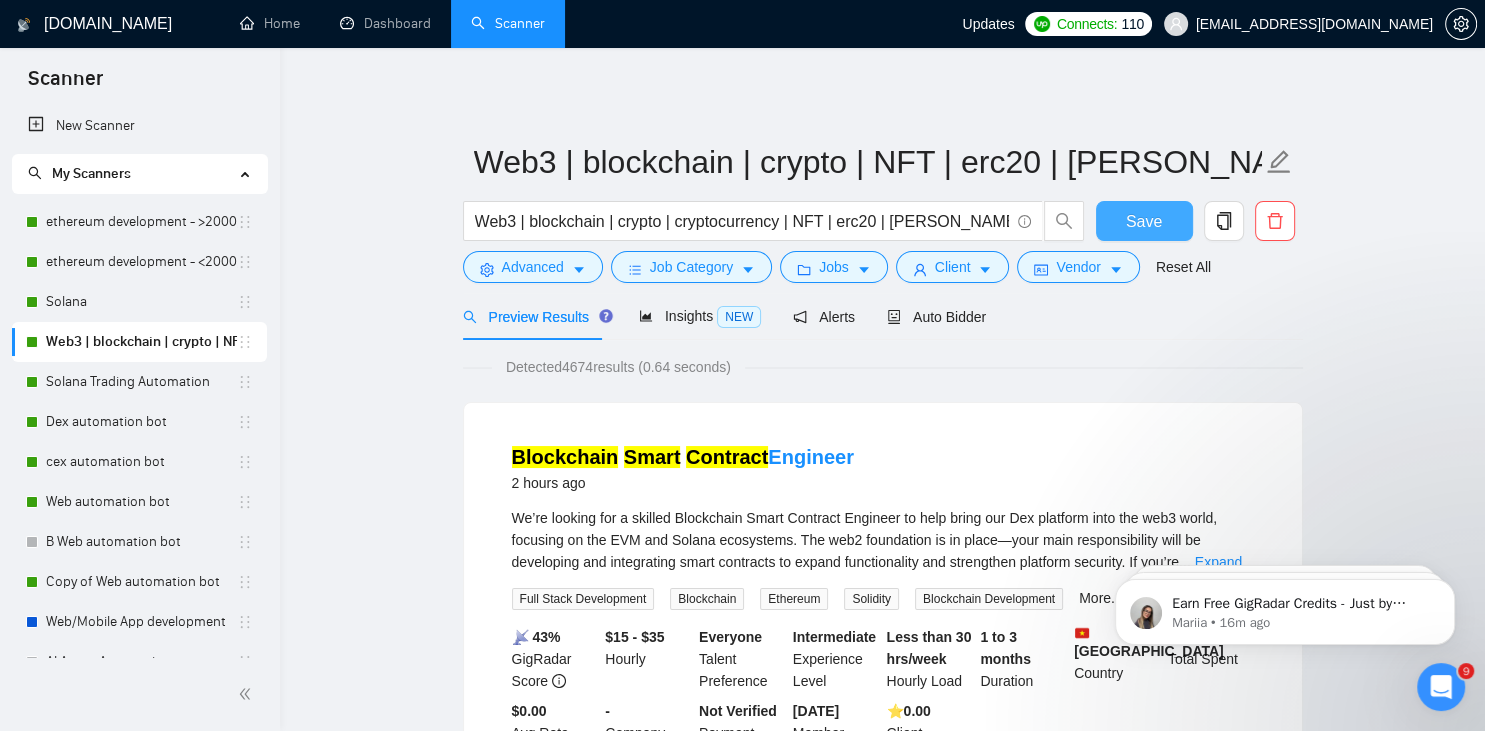 click on "Save" at bounding box center (1144, 221) 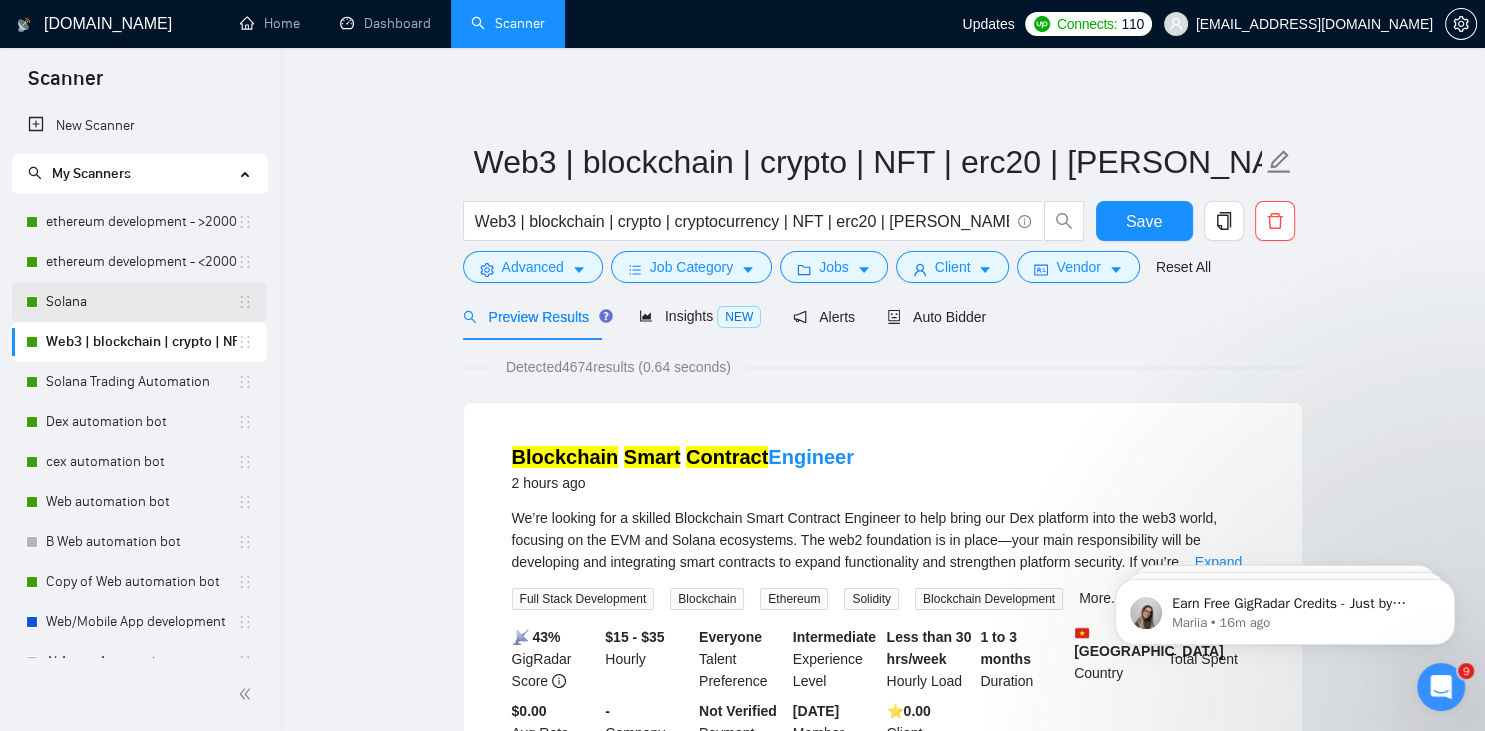 click on "Solana" at bounding box center [141, 302] 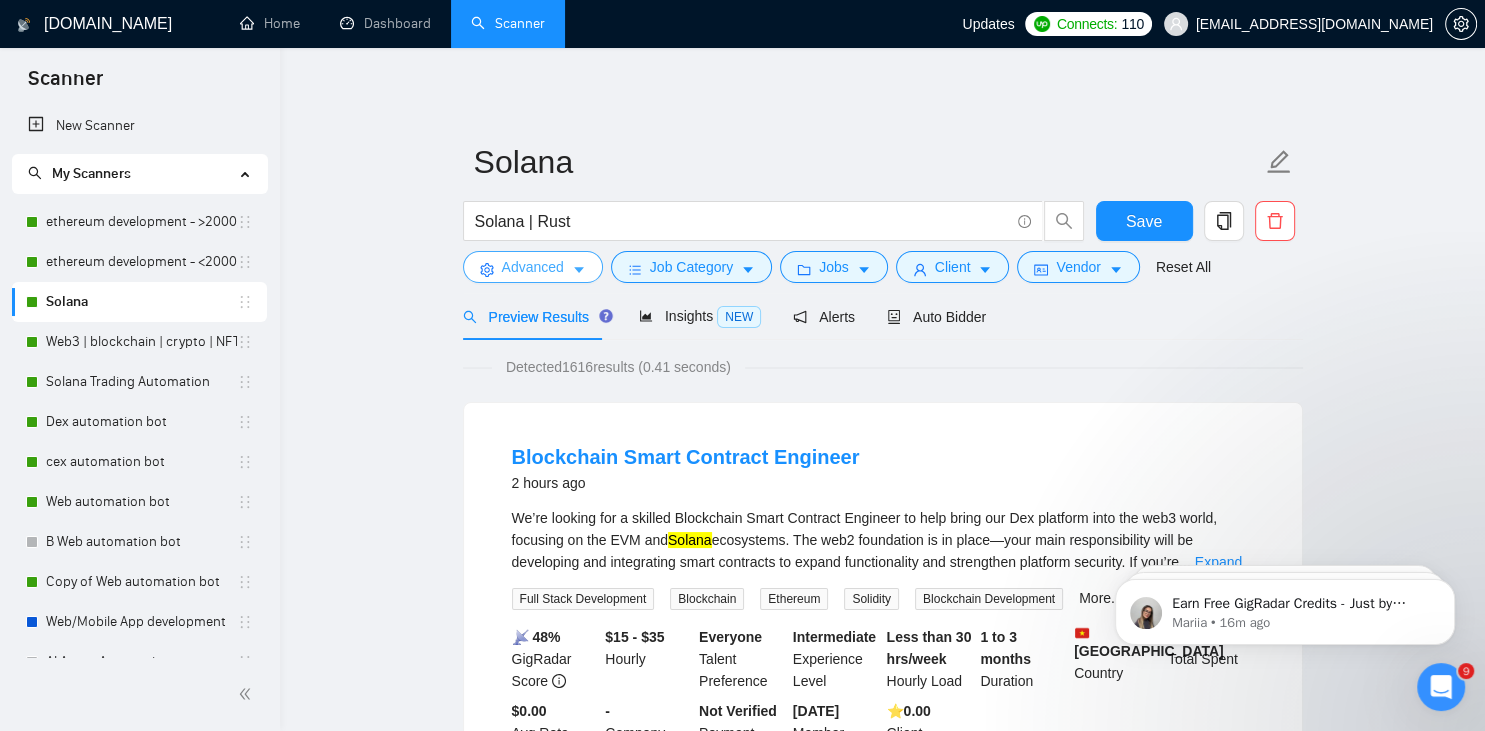 click on "Advanced" at bounding box center (533, 267) 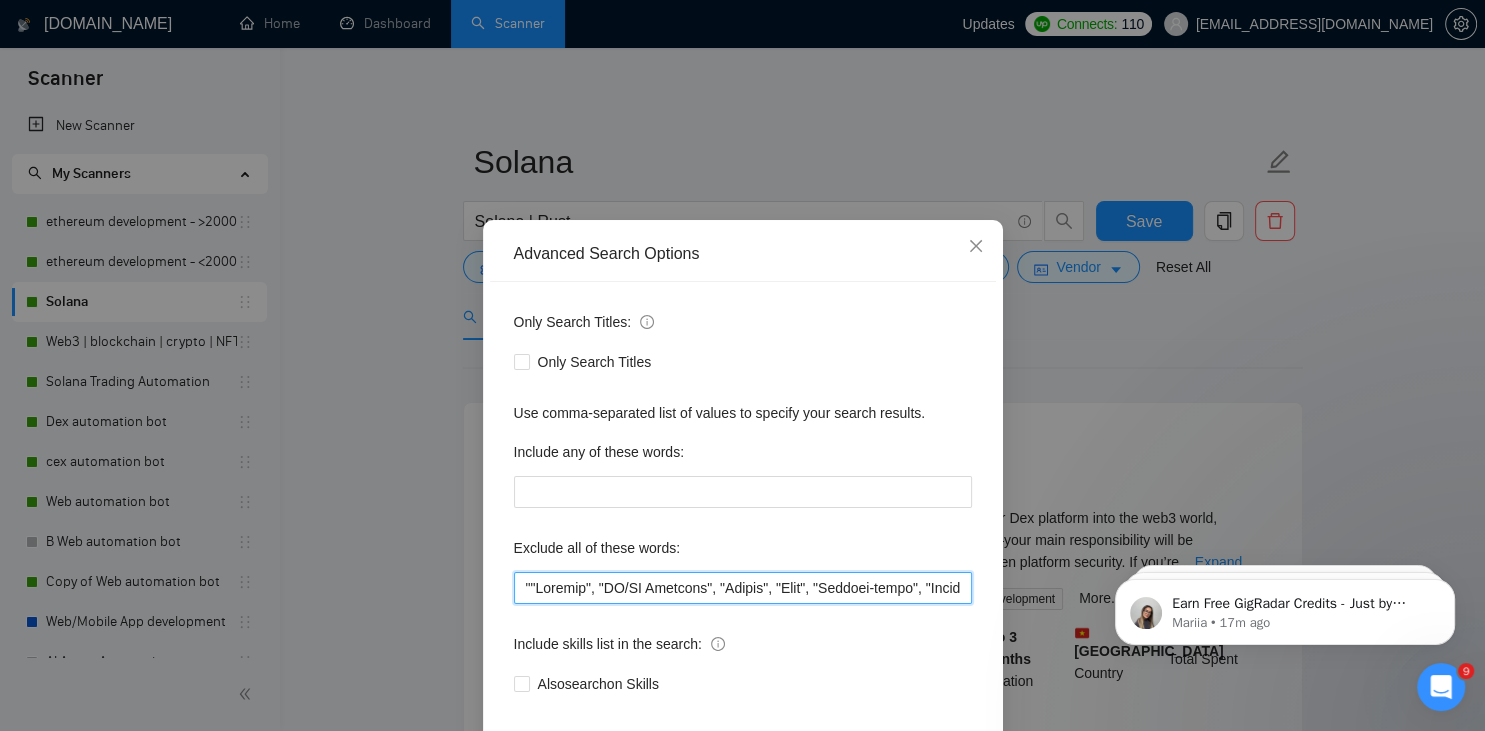 click at bounding box center (743, 588) 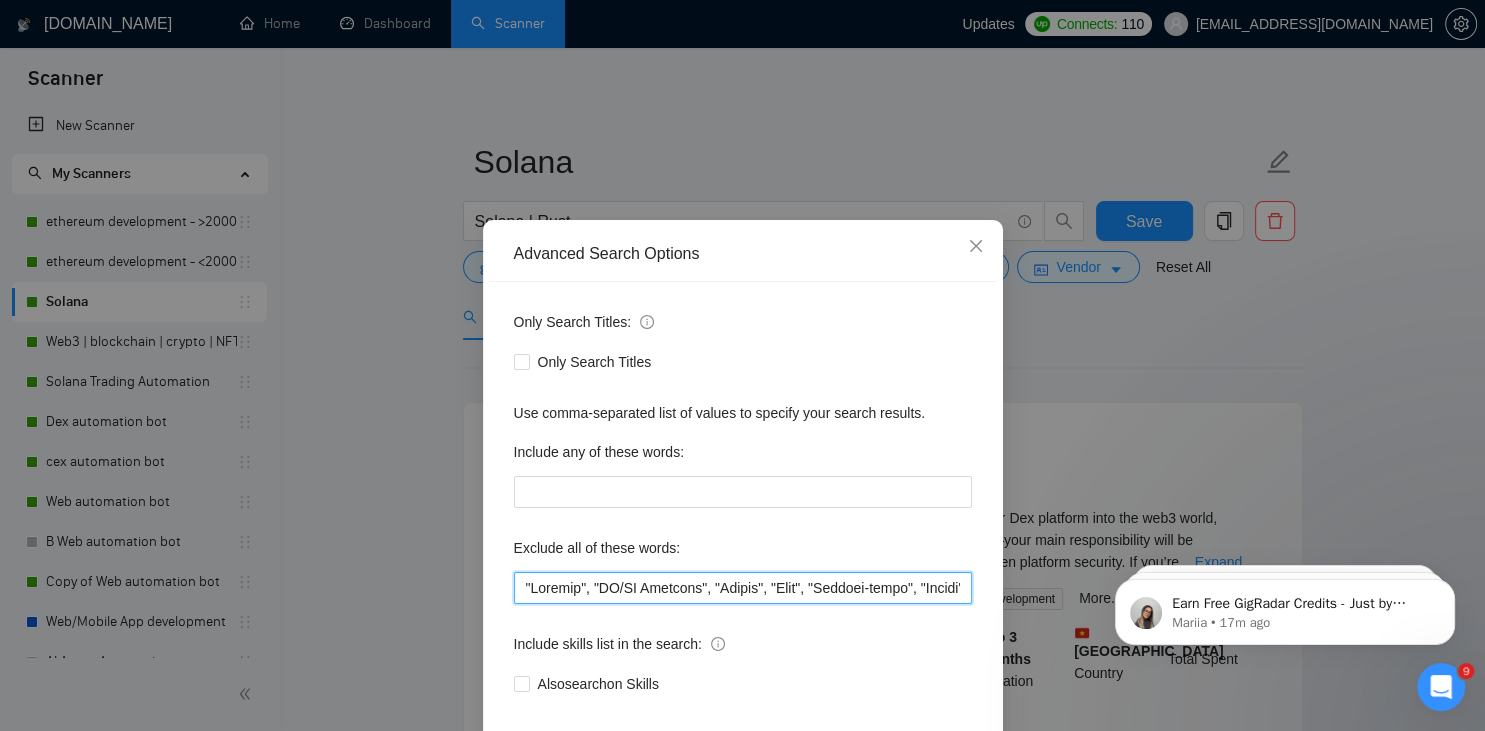 paste on ""Graphic Designer"," 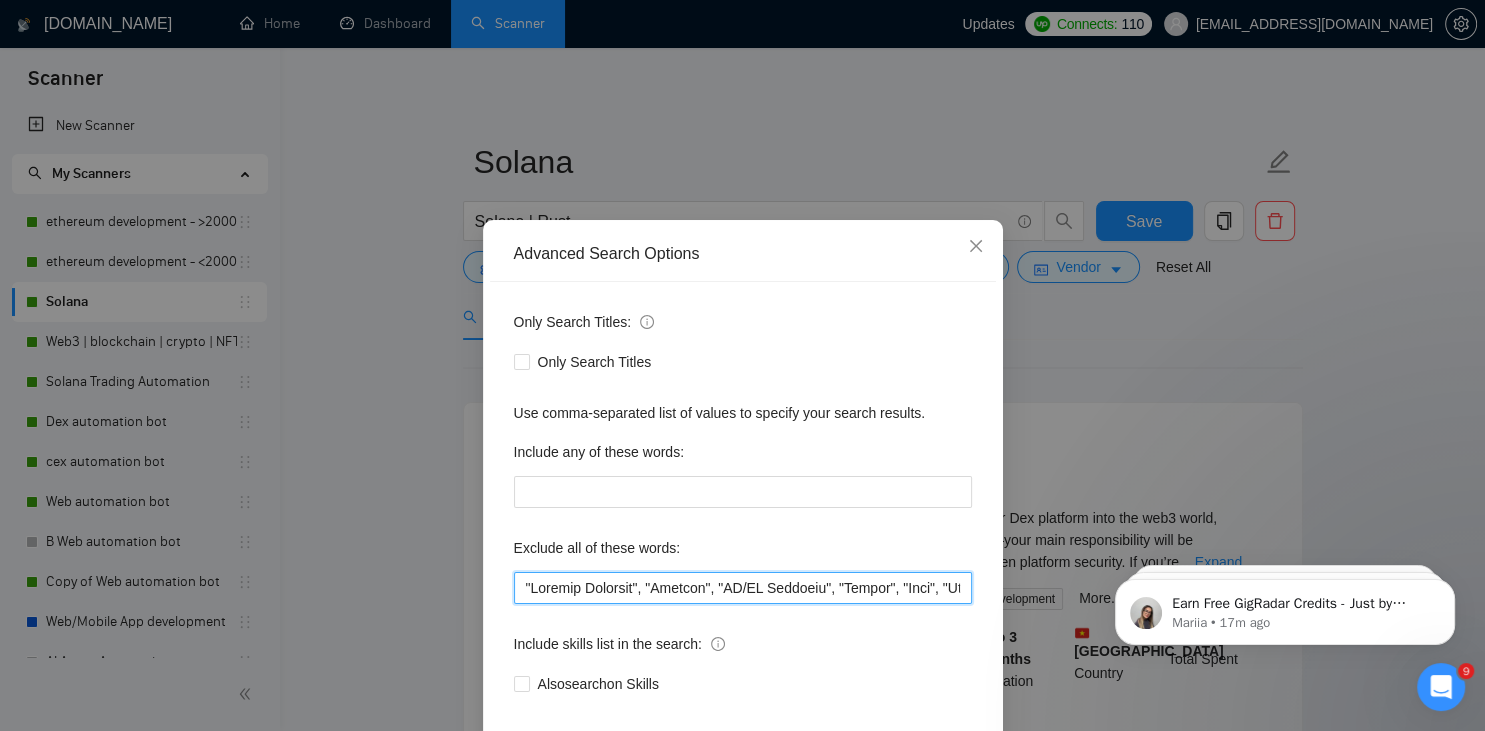 scroll, scrollTop: 100, scrollLeft: 0, axis: vertical 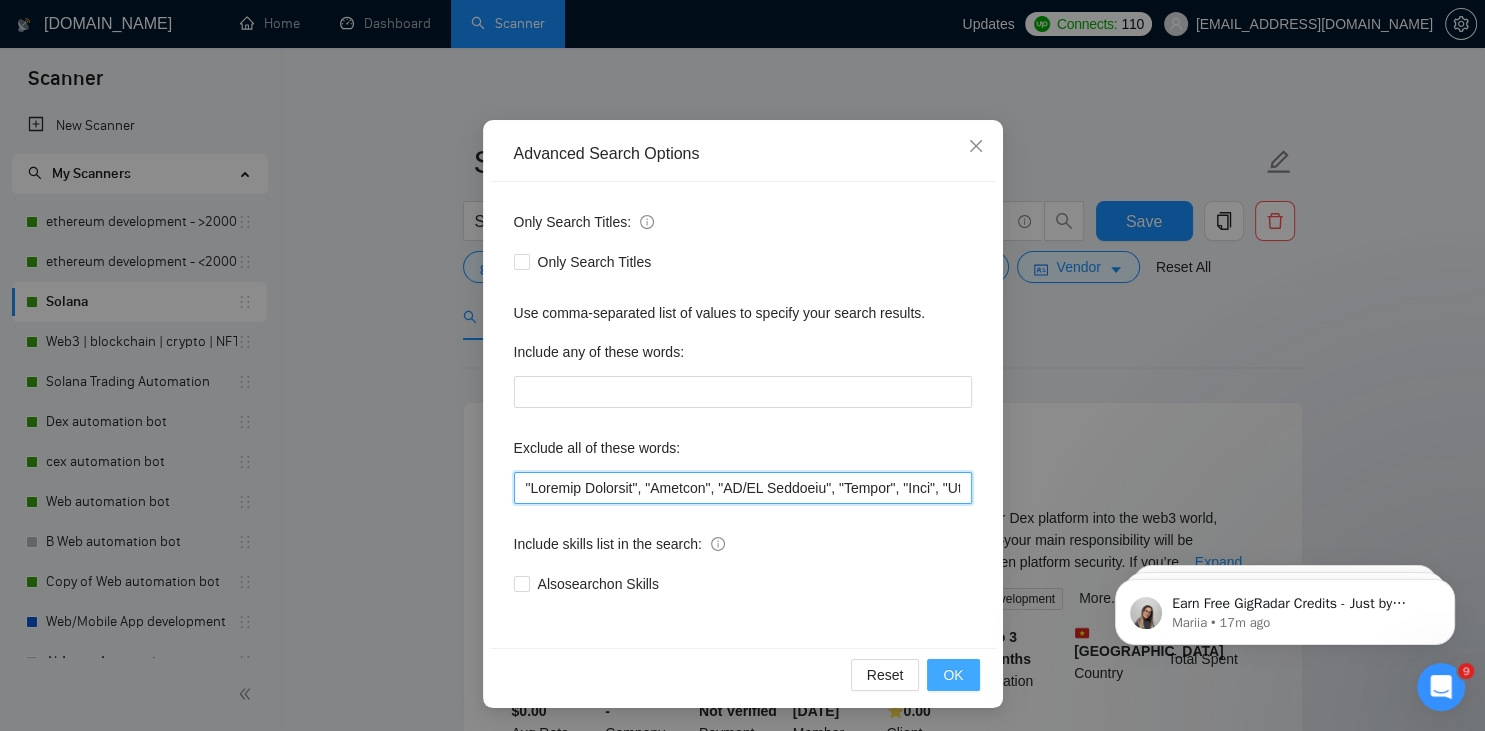 type on ""Graphic Designer", "Animate", "UI/UX Designer", "Pyside", "Odoo", "Laravel-based", "Kajabi", "Qlik", "VBA", "marketing project", "USDT Flash", "already coded", "AR/VR", "iGaming", "Pinecone", "existing application", ".Net", "join our dynamic team", "Update", "Cartoon", "90% Done", "Photoshop", "Fix Bug", "Retool", "NO AGENCIES", "Review", "n8n", "Launch", "Europe Only", "Modify", "Update", "Avatar", "Art Project", "Pakistan", "join our team", "Azure DevOps", "DevOps", "Flutter", "Equity-Only", "Equity Only", "Generating Image Variations", "Image Generation", STACKS, STX, Betting, gambling, casino, Sui, Unity, Manager, bot, automation, scripting, laravel, "php", "wordpress", "shopify", "eSport", gaming, games, "crypto recovery", "eSports", "Sales Team", "frontend developer", "freelancer only", "freelancers only", "No agency", "Not agency", "No agencies", "Not agencies", "metaverse", "Consultant", "Audit", "Game", "passed test", sports, "Meet with CTO", "skill test", "[DOMAIN_NAME]", advisor, Wocommerce, flutte..." 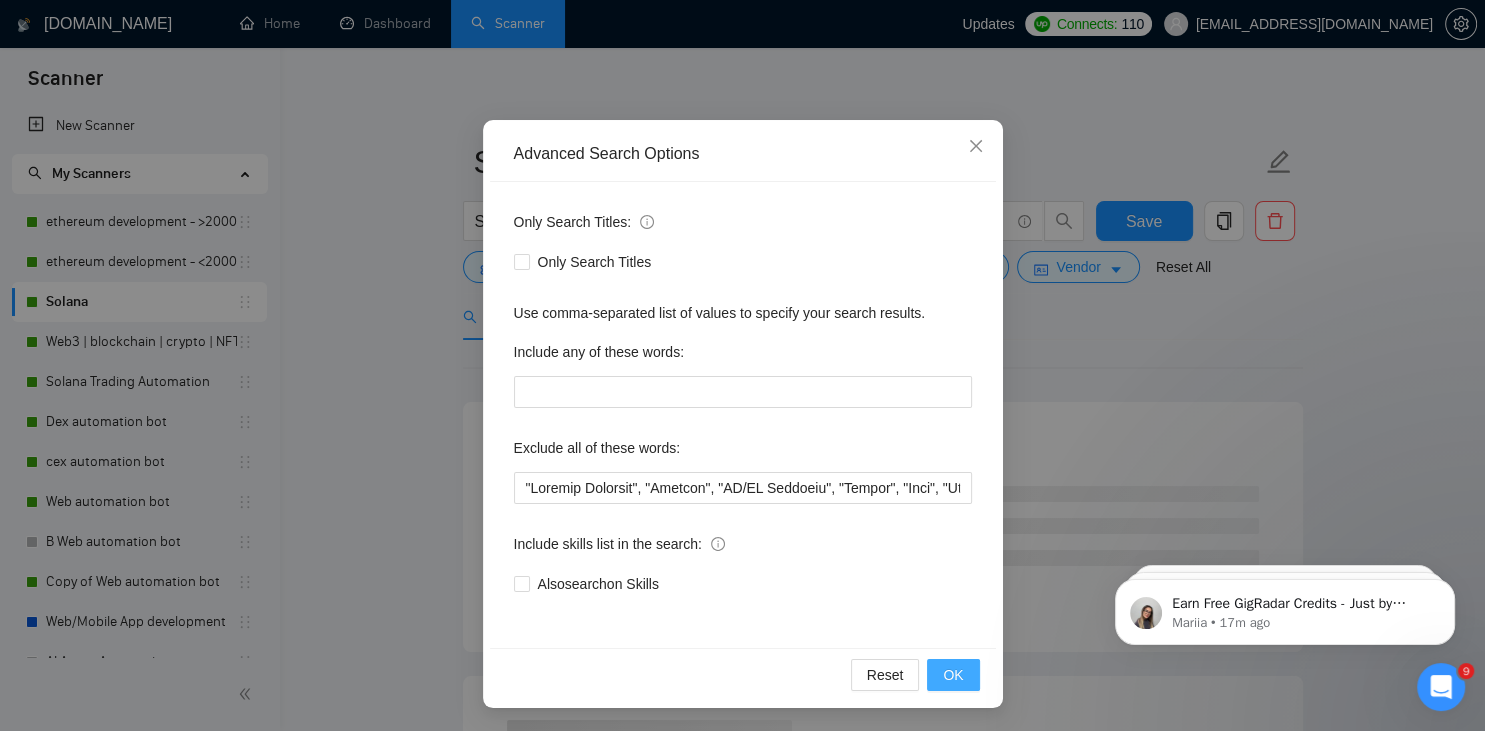 click on "OK" at bounding box center [953, 675] 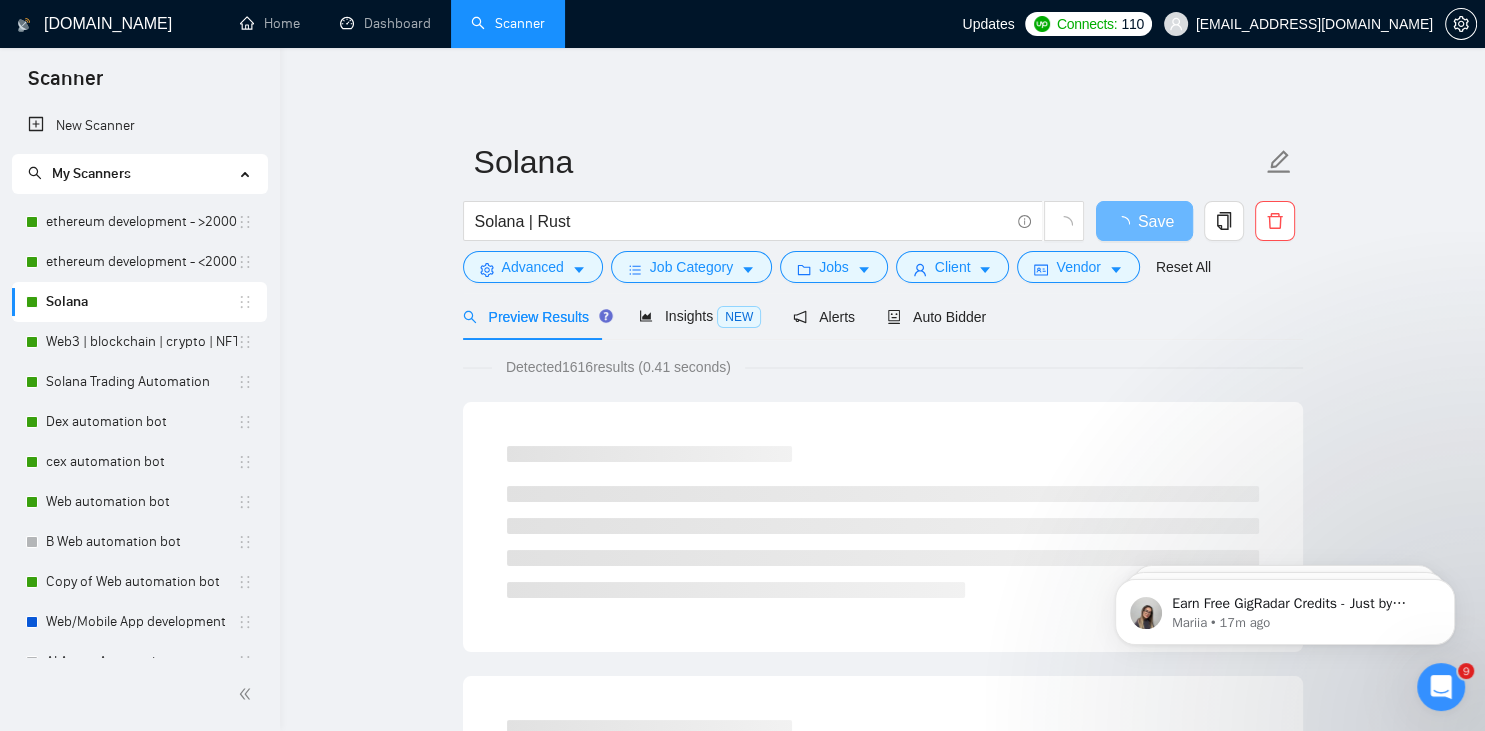 scroll, scrollTop: 0, scrollLeft: 0, axis: both 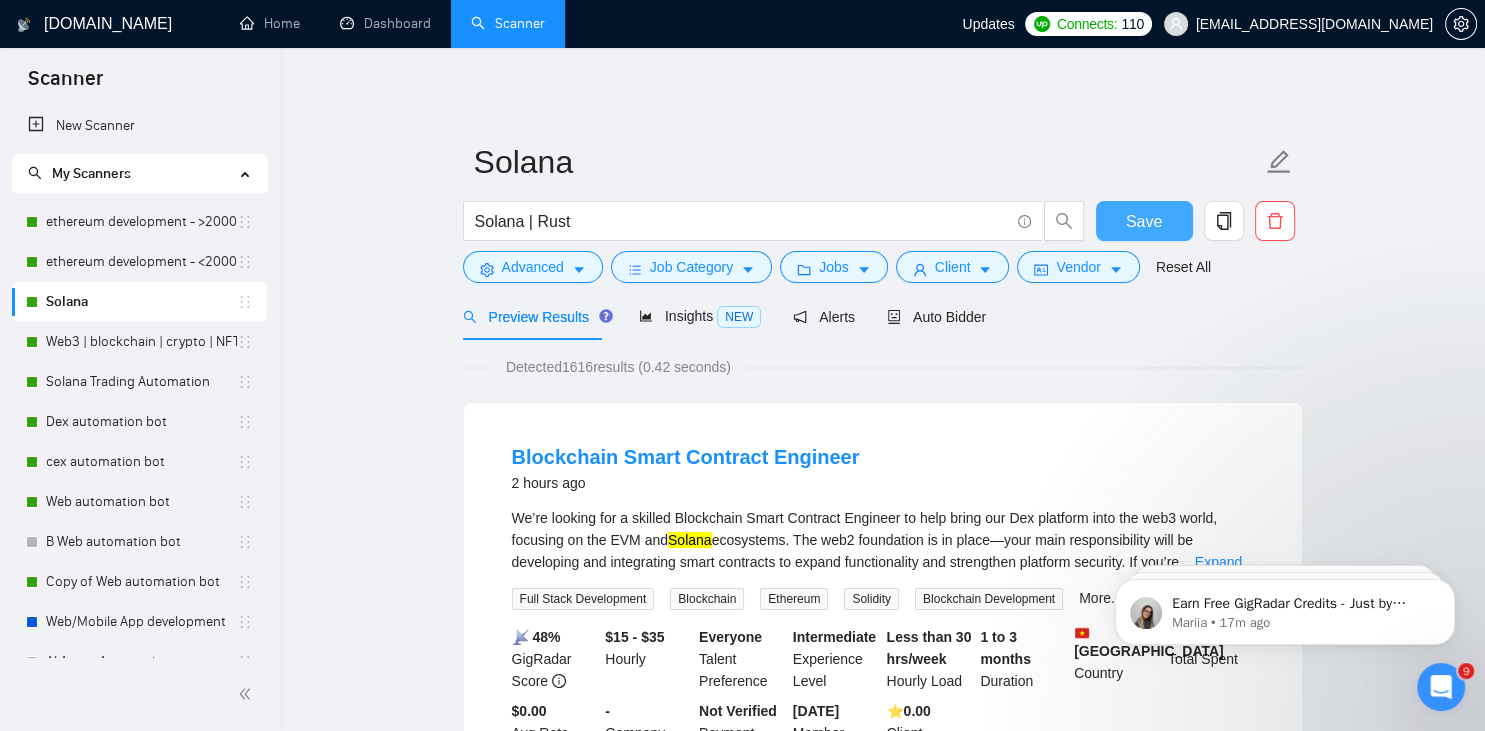 click on "Save" at bounding box center [1144, 221] 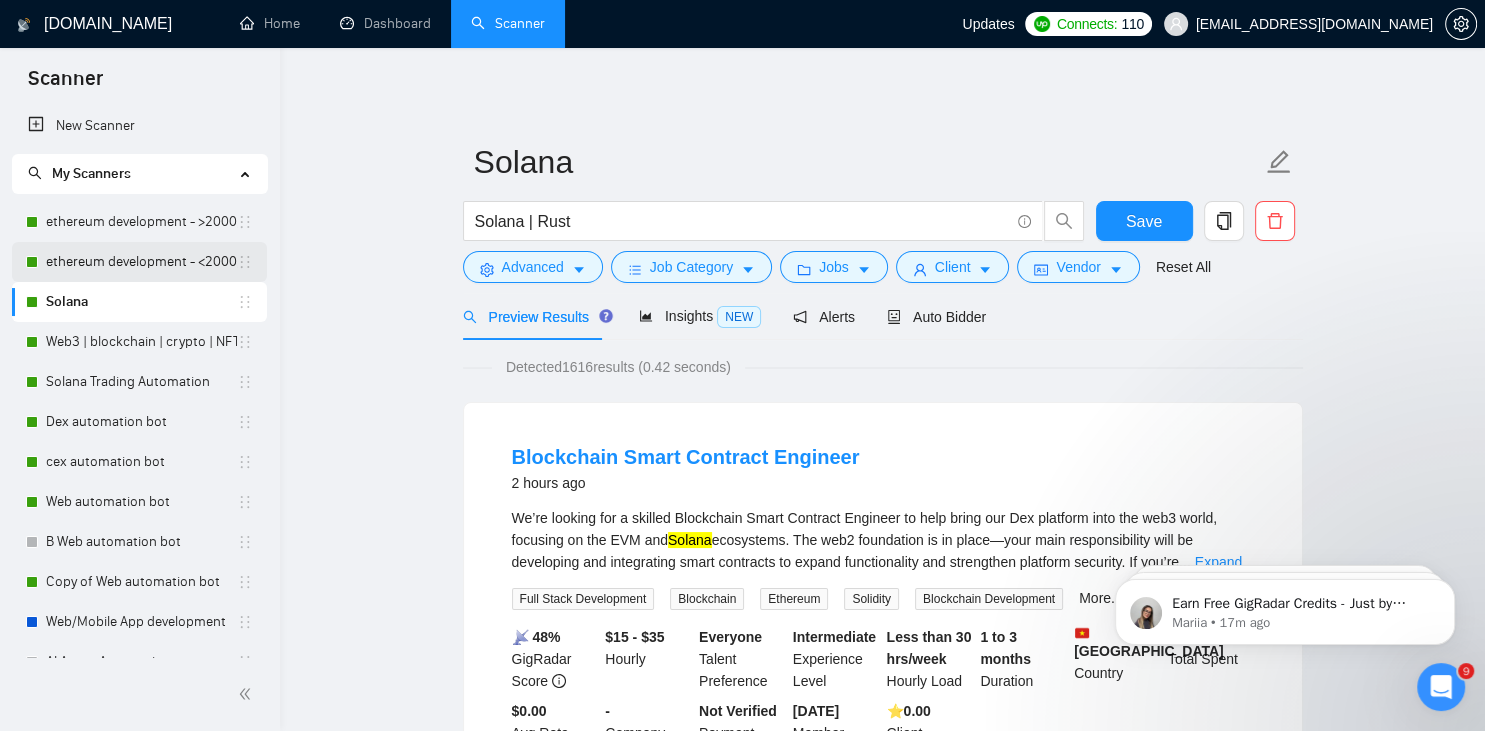 click on "ethereum development - <2000/30" at bounding box center [141, 262] 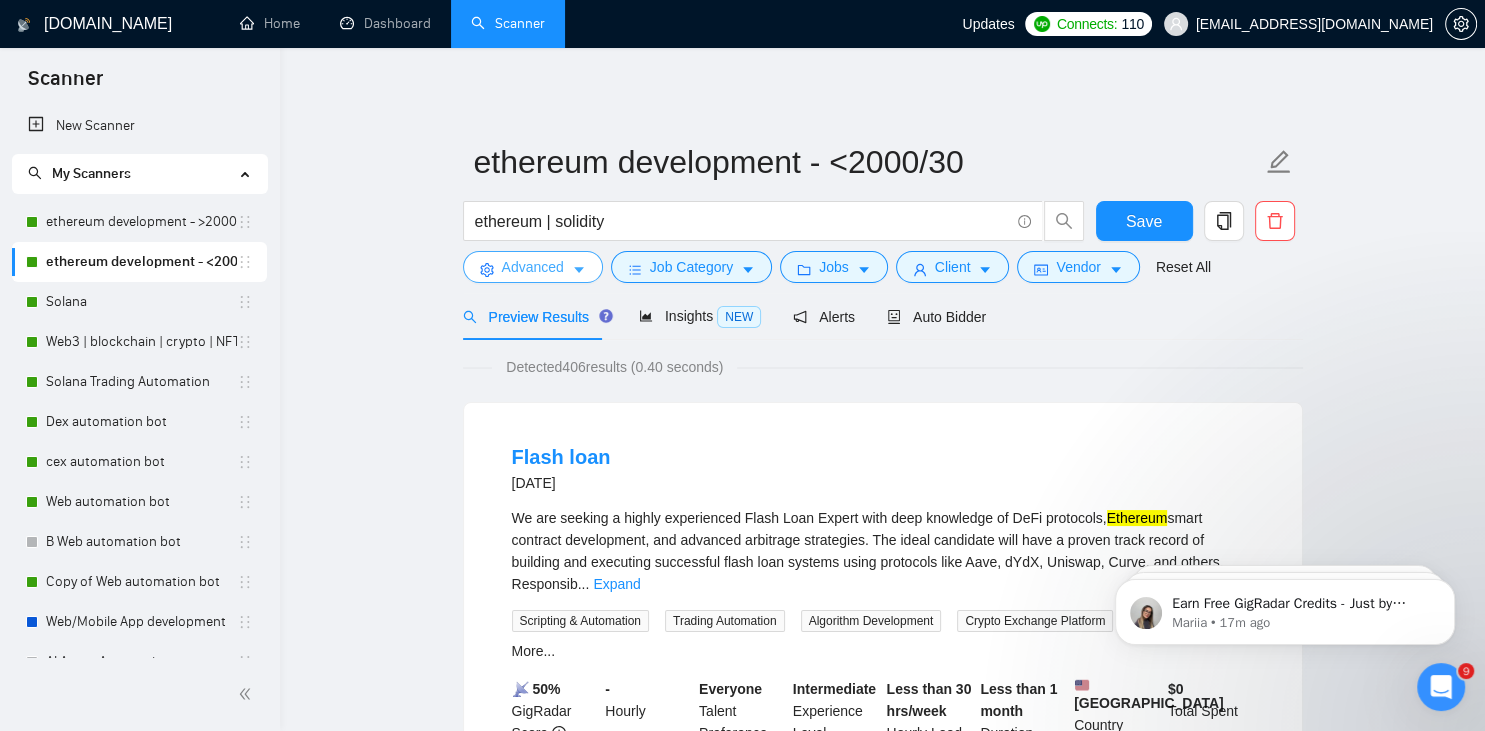 click on "Advanced" at bounding box center [533, 267] 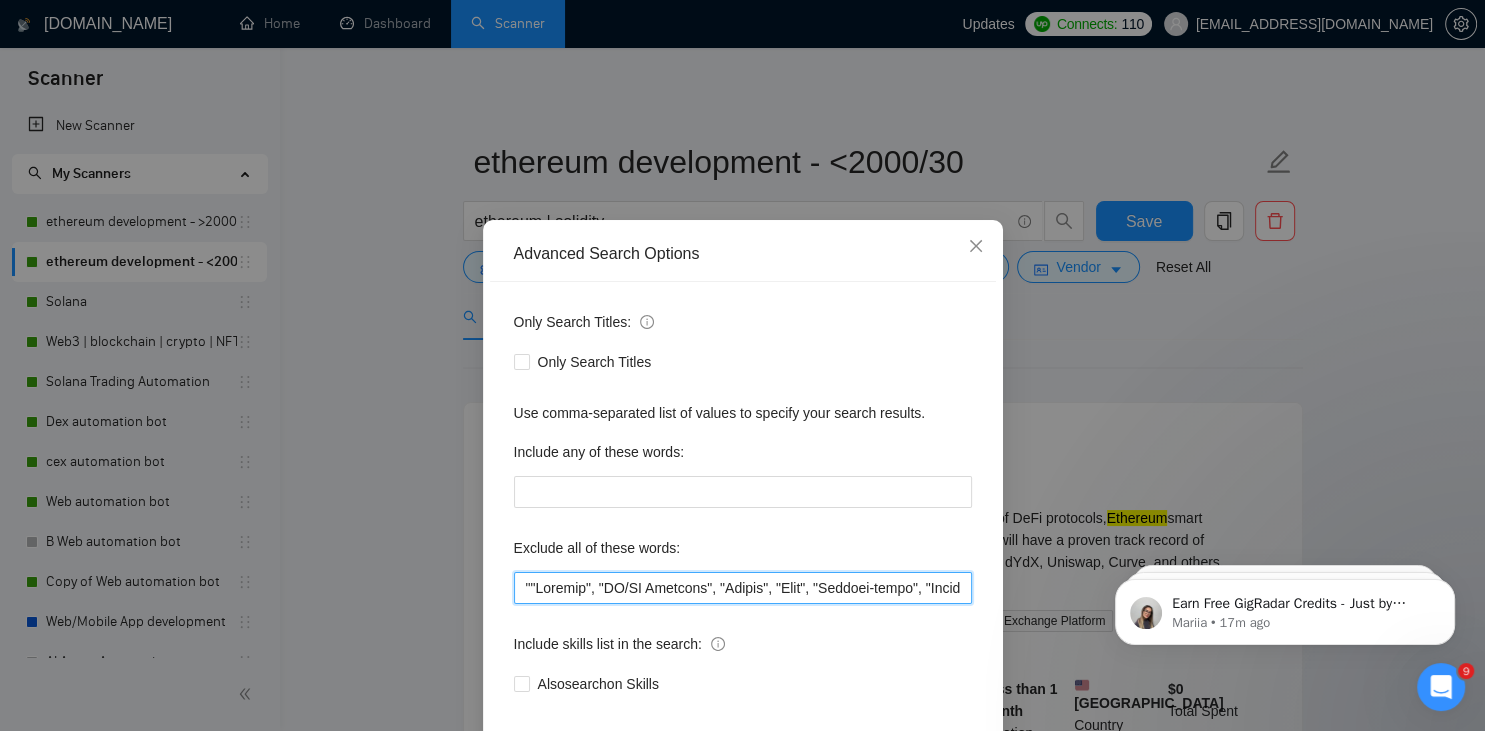 click at bounding box center (743, 588) 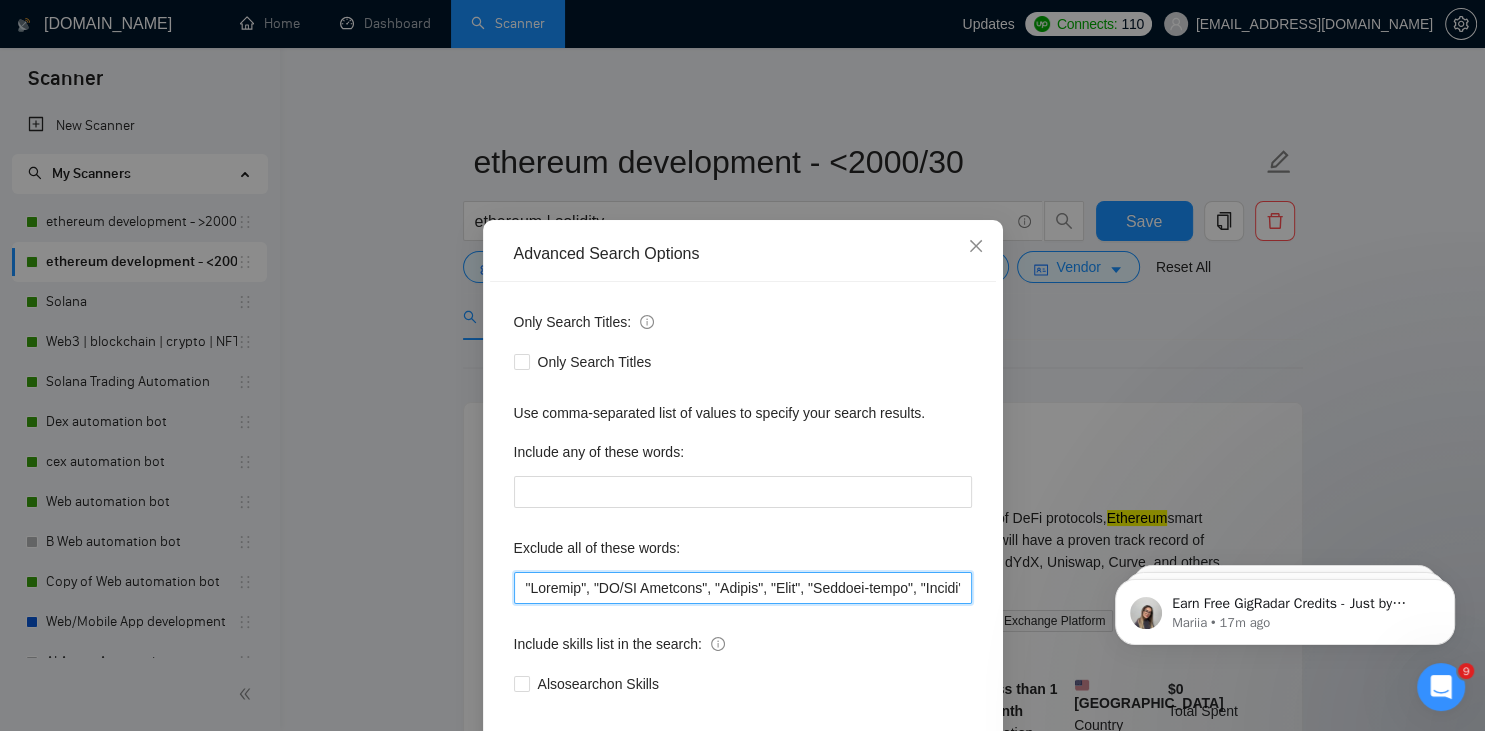 paste on ""Graphic Designer"," 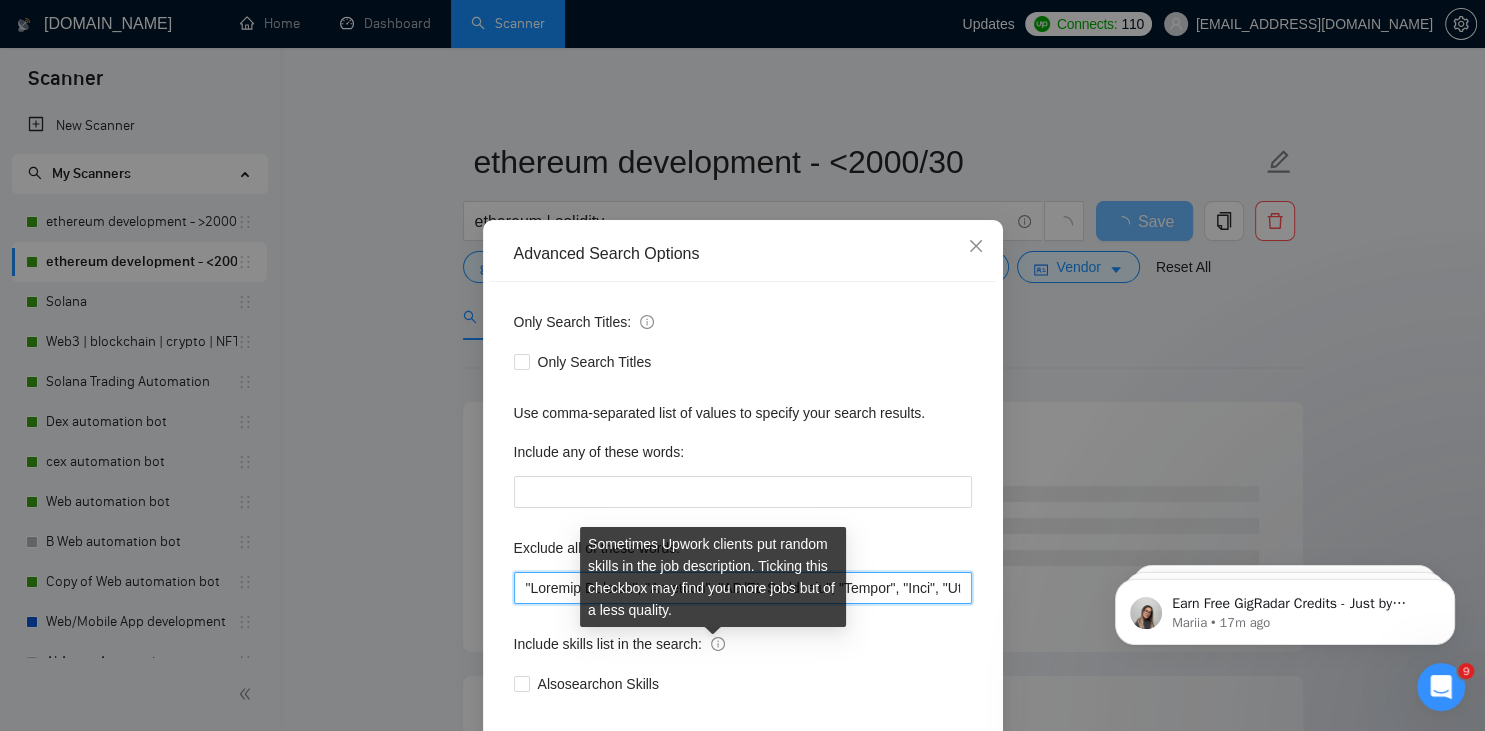 scroll, scrollTop: 100, scrollLeft: 0, axis: vertical 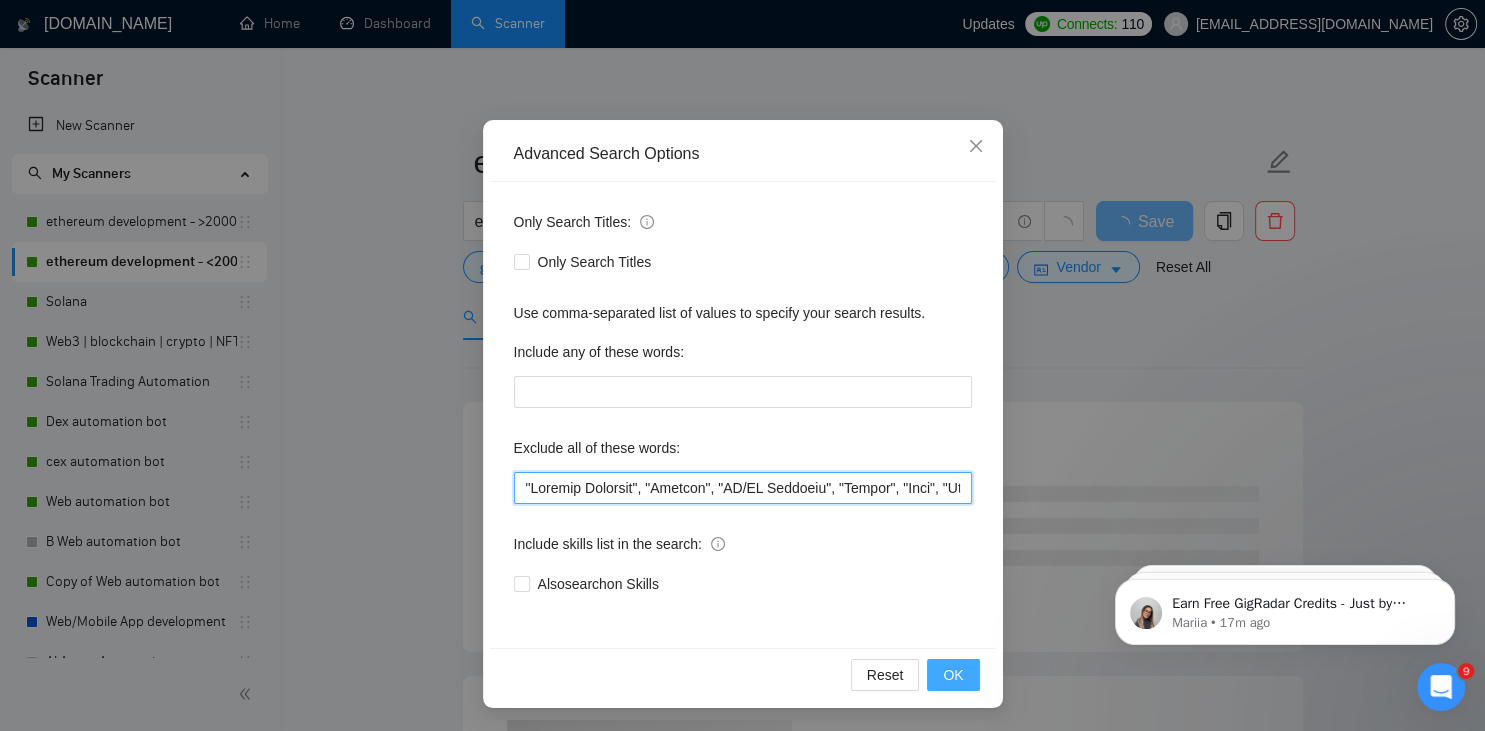 type on ""Graphic Designer", "Animate", "UI/UX Designer", "Pyside", "Odoo", "Laravel-based", "Kajabi", "Qlik", "VBA", "Prediction", "Flutterflow", "marketing project", "USDT Flash", "already coded", "AR/VR", "iGaming", "Pinecone", "existing application", ".Net", "join our dynamic team", "Update", "Cartoon", "90% Done", "Photoshop", "Tether", "Fix Bug", "Retool", "NO AGENCIES", "Review", "n8n", "Launch", "Europe Only", "Modify", "Update", "Avatar", "Art Project", "Pakistan", "join our team", "Azure DevOps", "DevOps","Flutter", "Equity-Only", "Equity Only", "Generating Image Variations", "Image Generation", STACKS, STX, Betting, gambling, casino, Sui, Unity, Manager, bot, automation, scripting, laravel, "php", "wordpress", "shopify", "eSport", gaming, games, "crypto recovery", "eSports", "Sales Team", "frontend developer", "freelancer only", "freelancers only", "No agency", "Not agency", "No agencies", "Not agencies", "metaverse", "Consultant", "Audit", "Game", "passed test", sports, "Meet with CTO", "skill test", "b..." 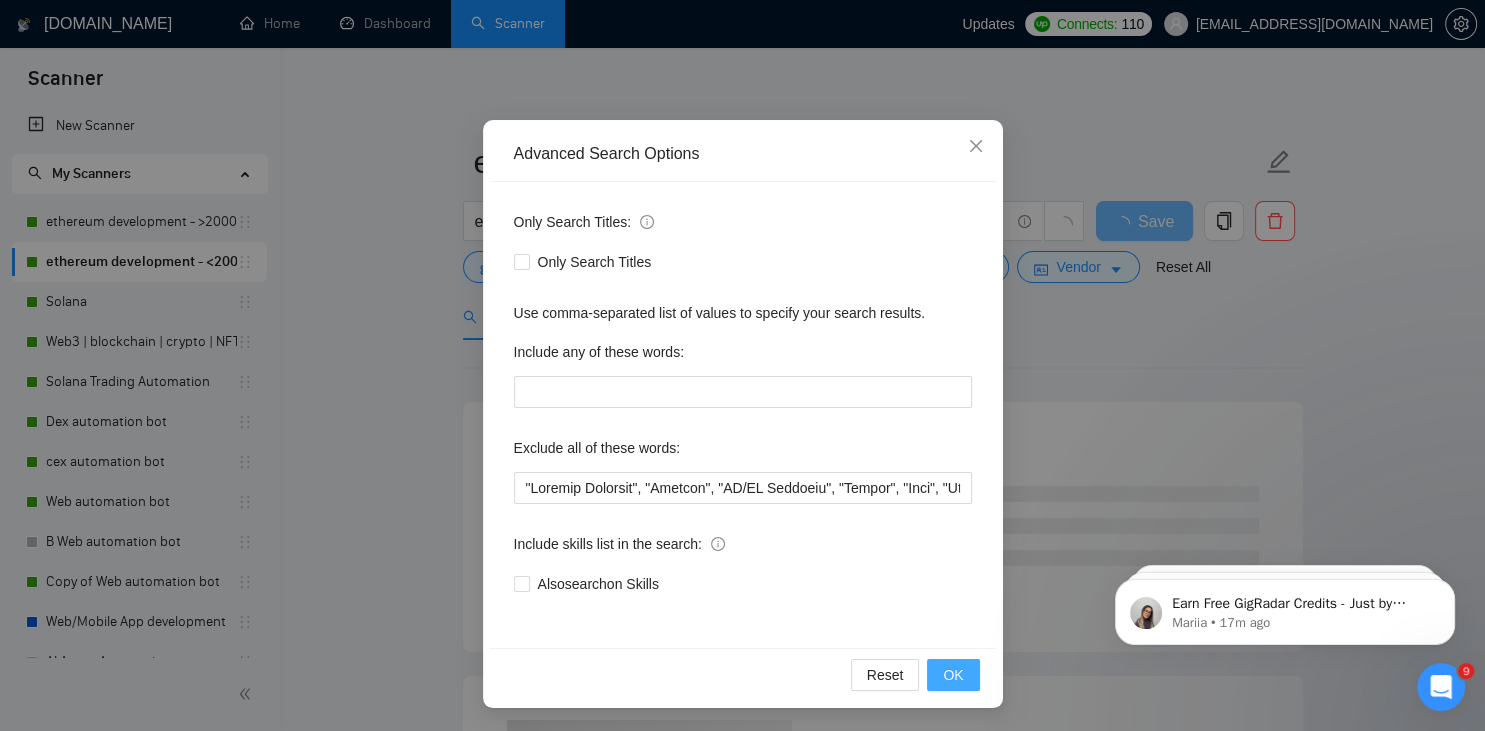 click on "OK" at bounding box center (953, 675) 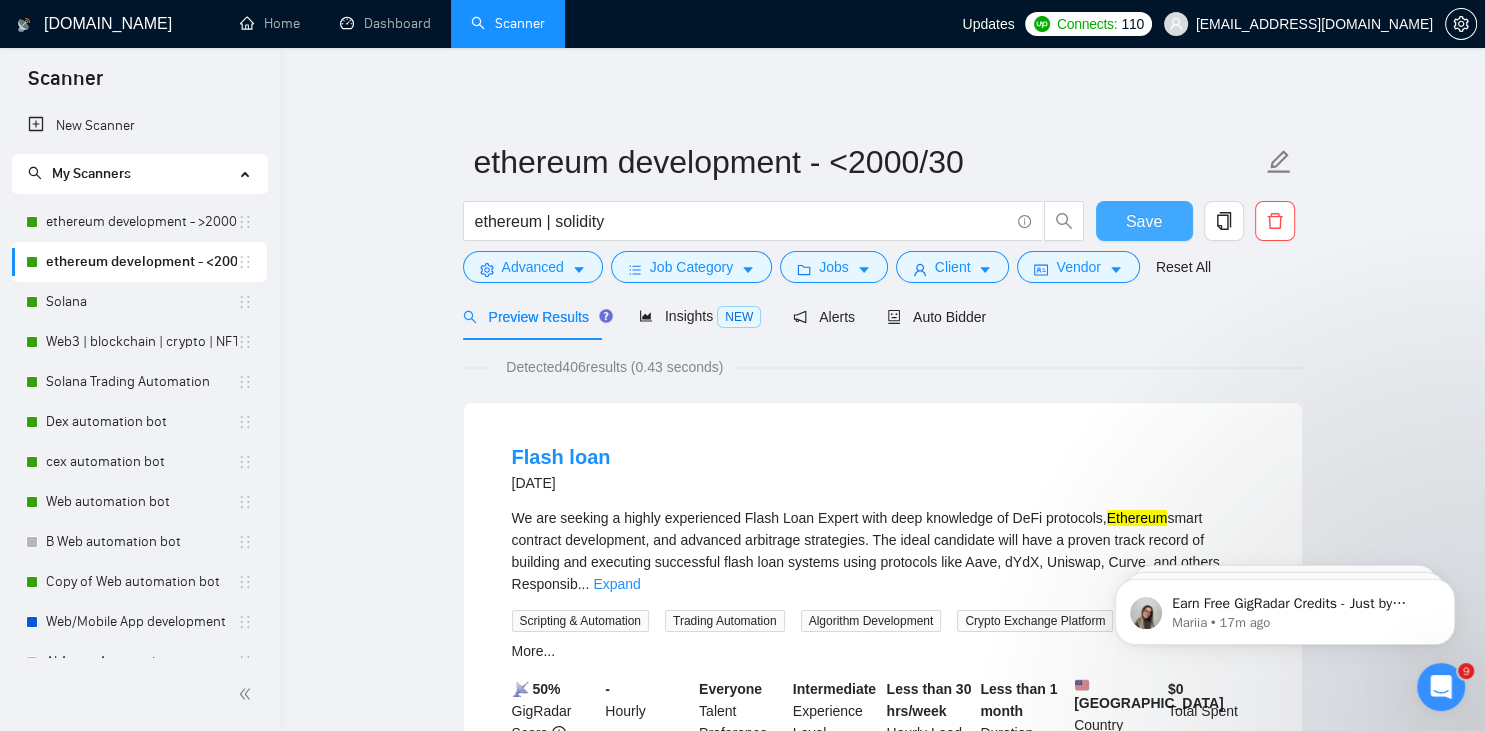 click on "Save" at bounding box center [1144, 221] 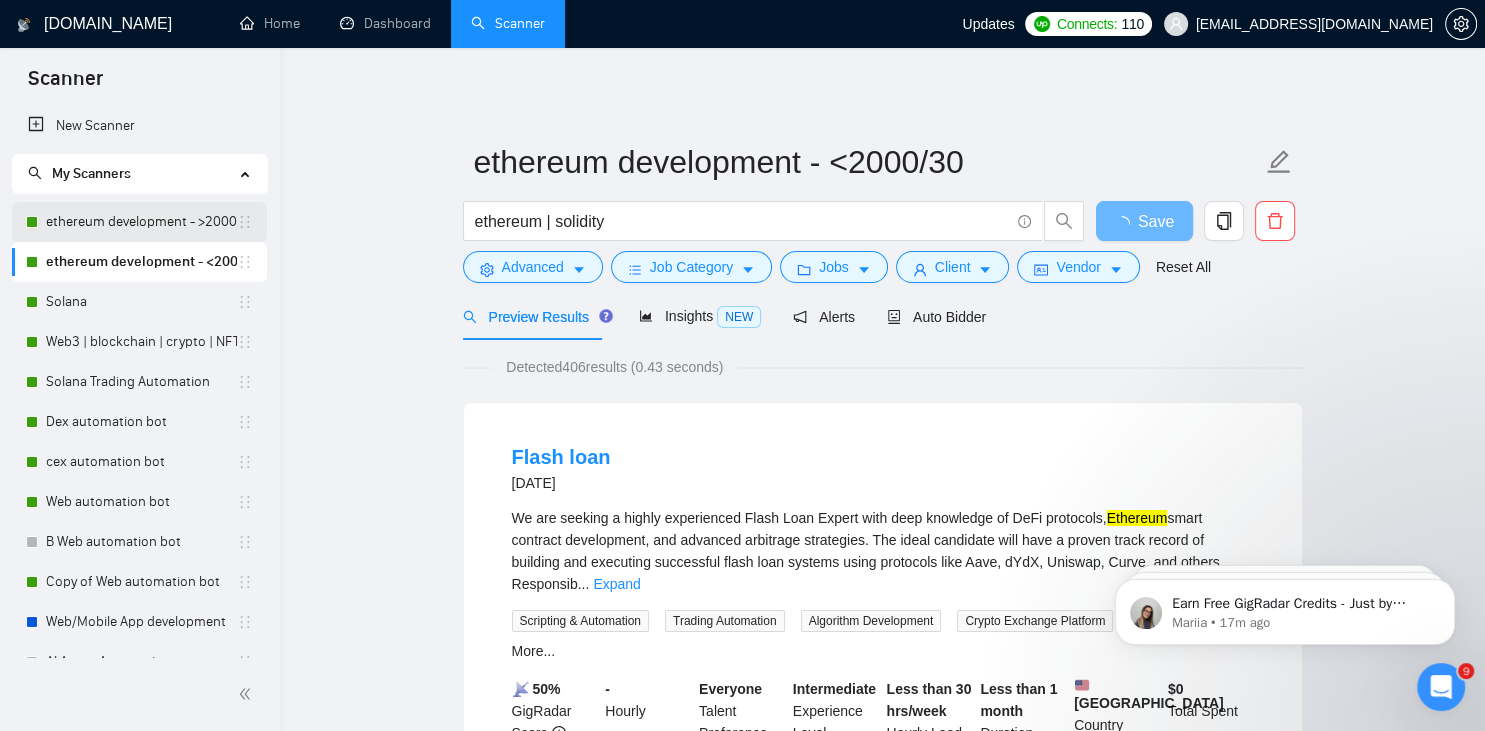 click on "ethereum development - >2000/30" at bounding box center [141, 222] 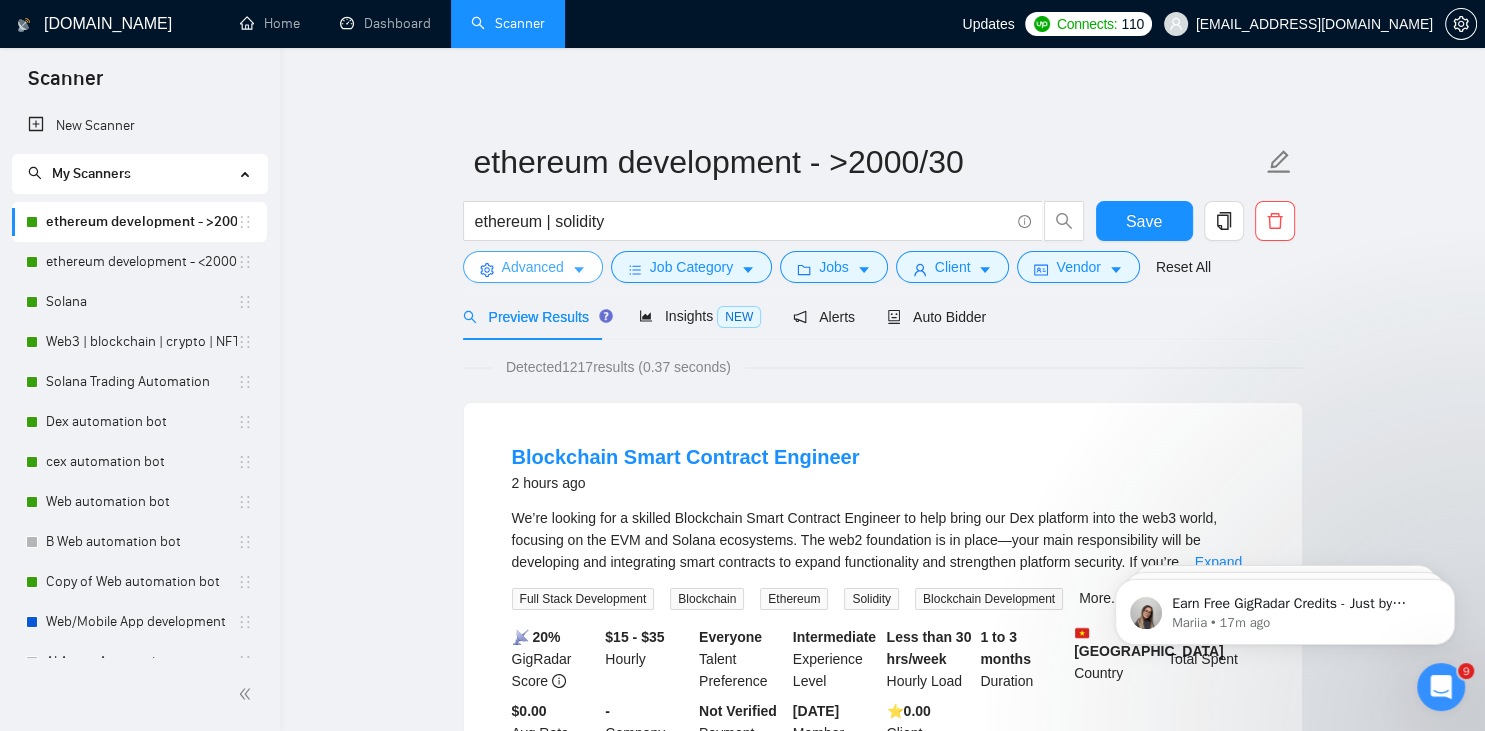 click on "Advanced" at bounding box center (533, 267) 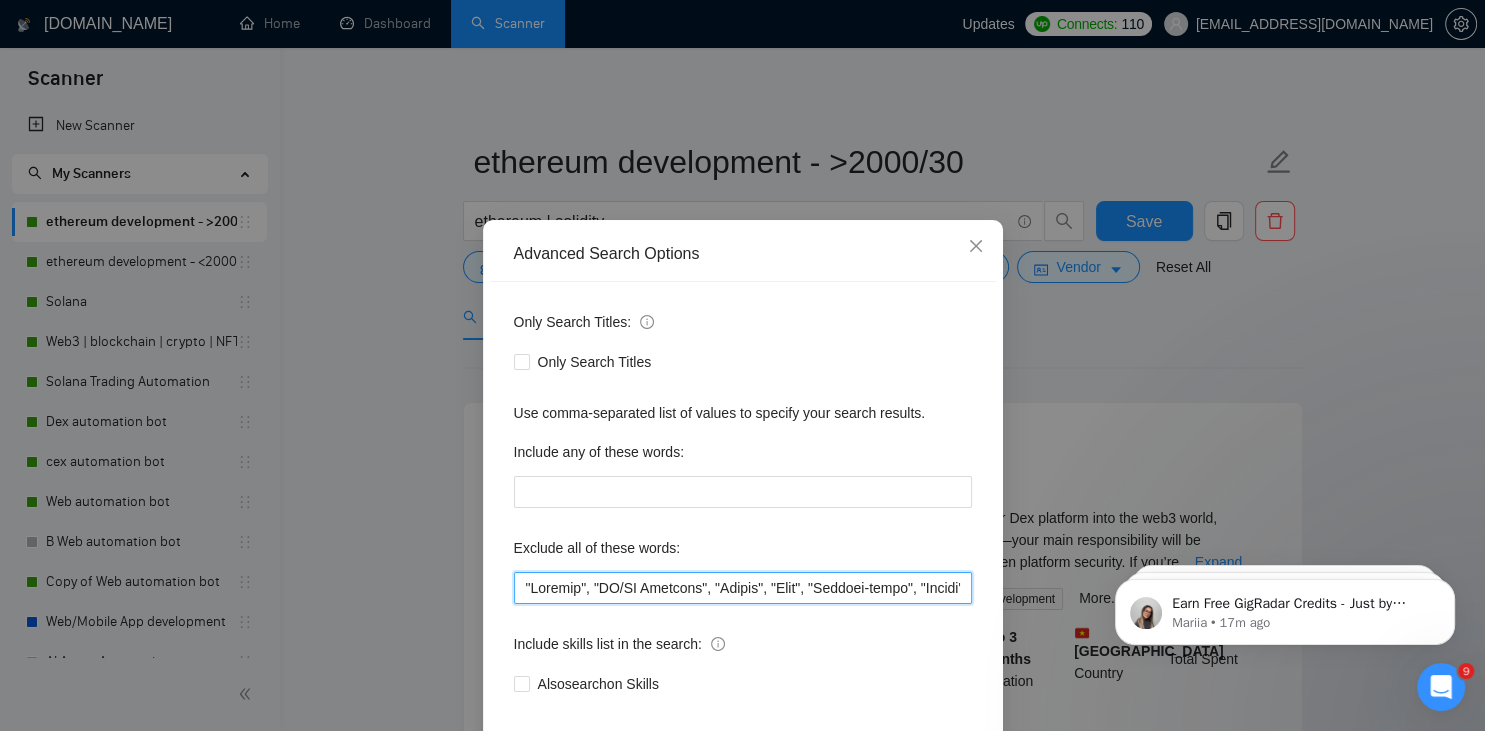 click at bounding box center (743, 588) 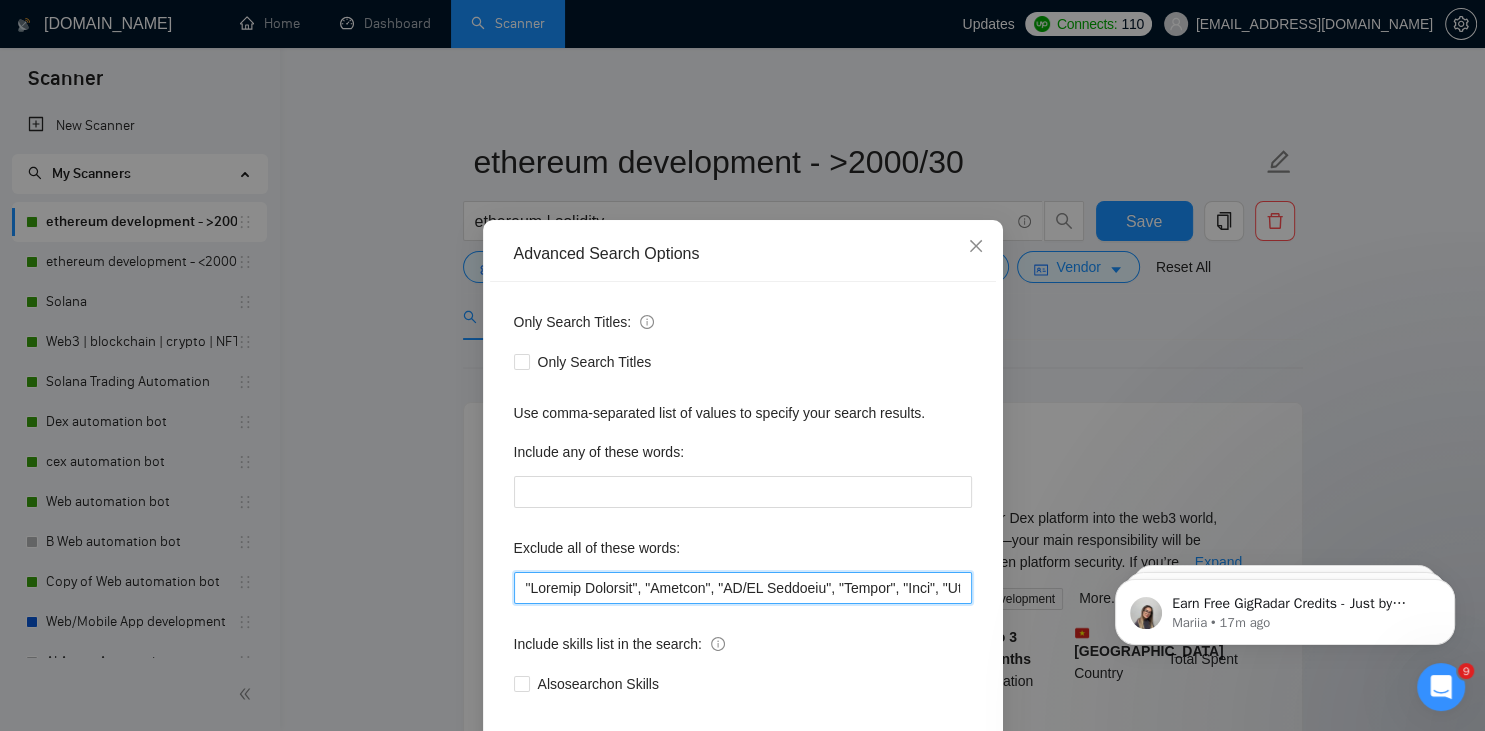 scroll, scrollTop: 100, scrollLeft: 0, axis: vertical 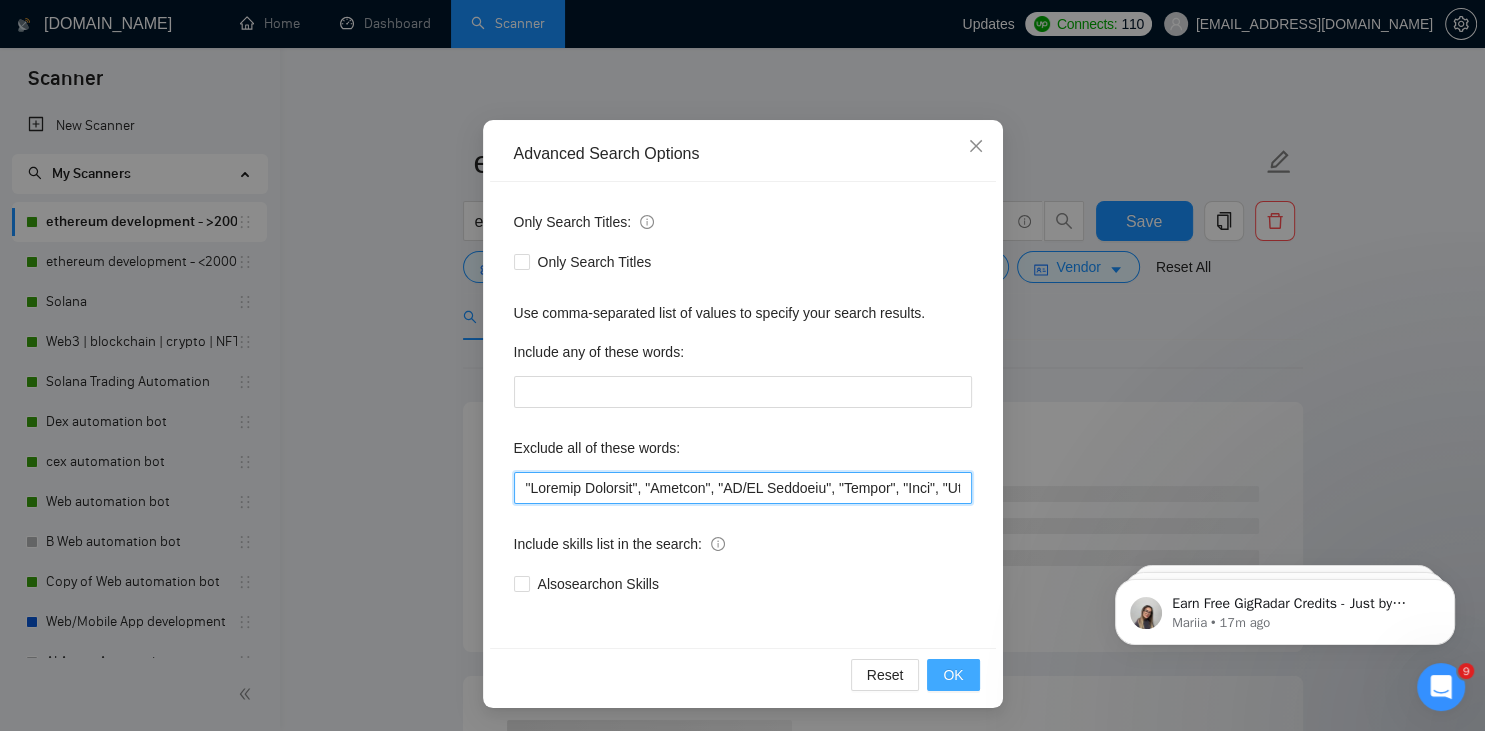 type on ""Graphic Designer", "Animate", "UI/UX Designer", "Pyside", "Odoo", "Laravel-based", "Kajabi", "Qlik", "VBA", "Prediction", "Flutterflow", "USDT Flash", "already coded", "AR/VR", "iGaming", "Pinecone", "existing application", ".Net", "join our dynamic team", "Update", "Cartoon", "90% Done", "Photoshop", "Tether", "Fix Bug", "Retool", "NO AGENCIES", "Review", "n8n", "Launch" "Europe Only", "Modify", "Update", "Avatar", "Art Project", "Pakistan", "join our team", "Azure DevOps", "DevOps", "Flutter", "Equity-Only", "Equity Only", "Generating Image Variations", "Image Generation", STACKS, STX, Betting, gambling, casino, Sui, Unity, Manager, bot, automation, scripting, laravel, "php", "wordpress", "shopify", "eSport", gaming, games, "crypto recovery", "eSports", "Sales Team", "frontend developer", "freelancer only", "freelancers only", "No agency", "Not agency", "No agencies", "Not agencies", "metaverse", "Consultant", "Audit", "Game", "passed test", sports, "Meet with CTO", "skill test", "[DOMAIN_NAME]", advisor, W..." 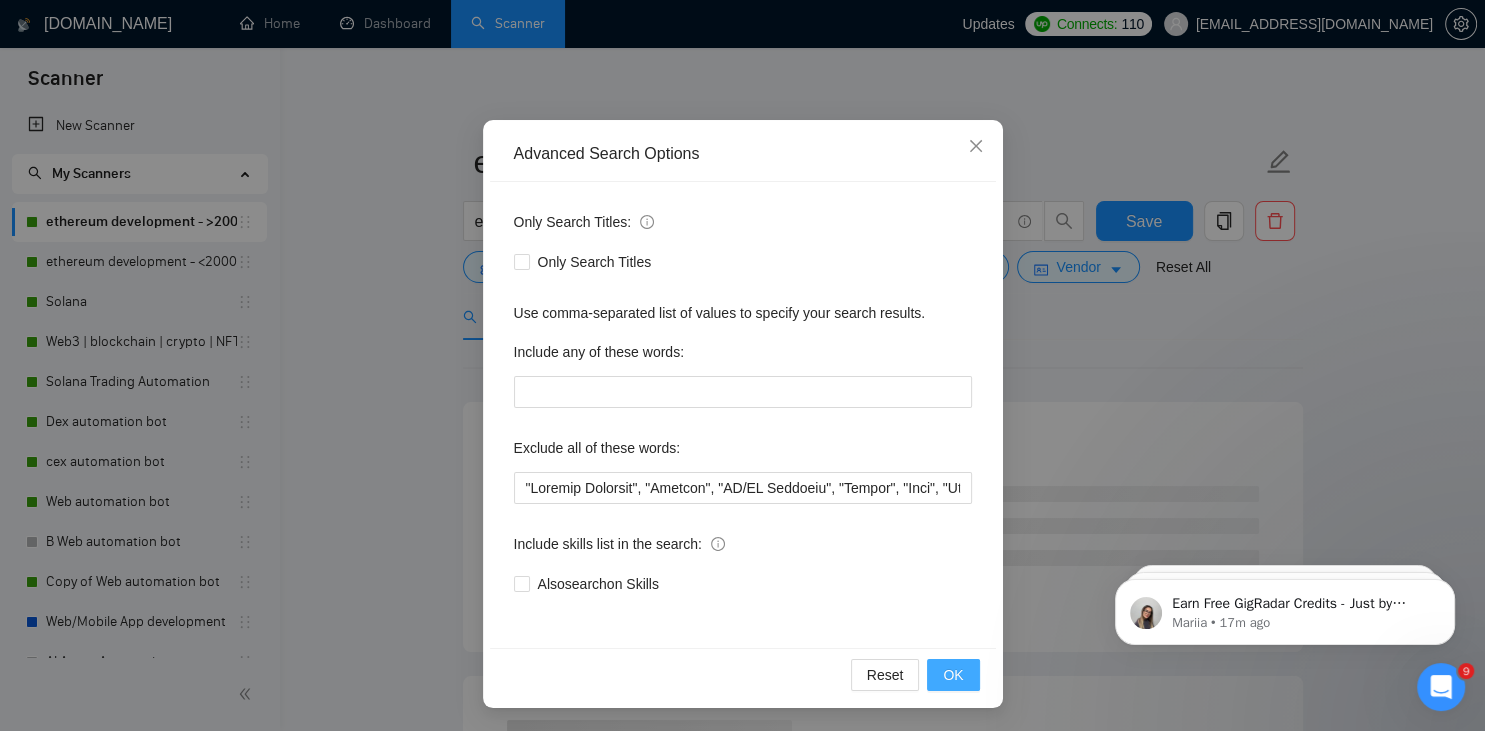 click on "OK" at bounding box center [953, 675] 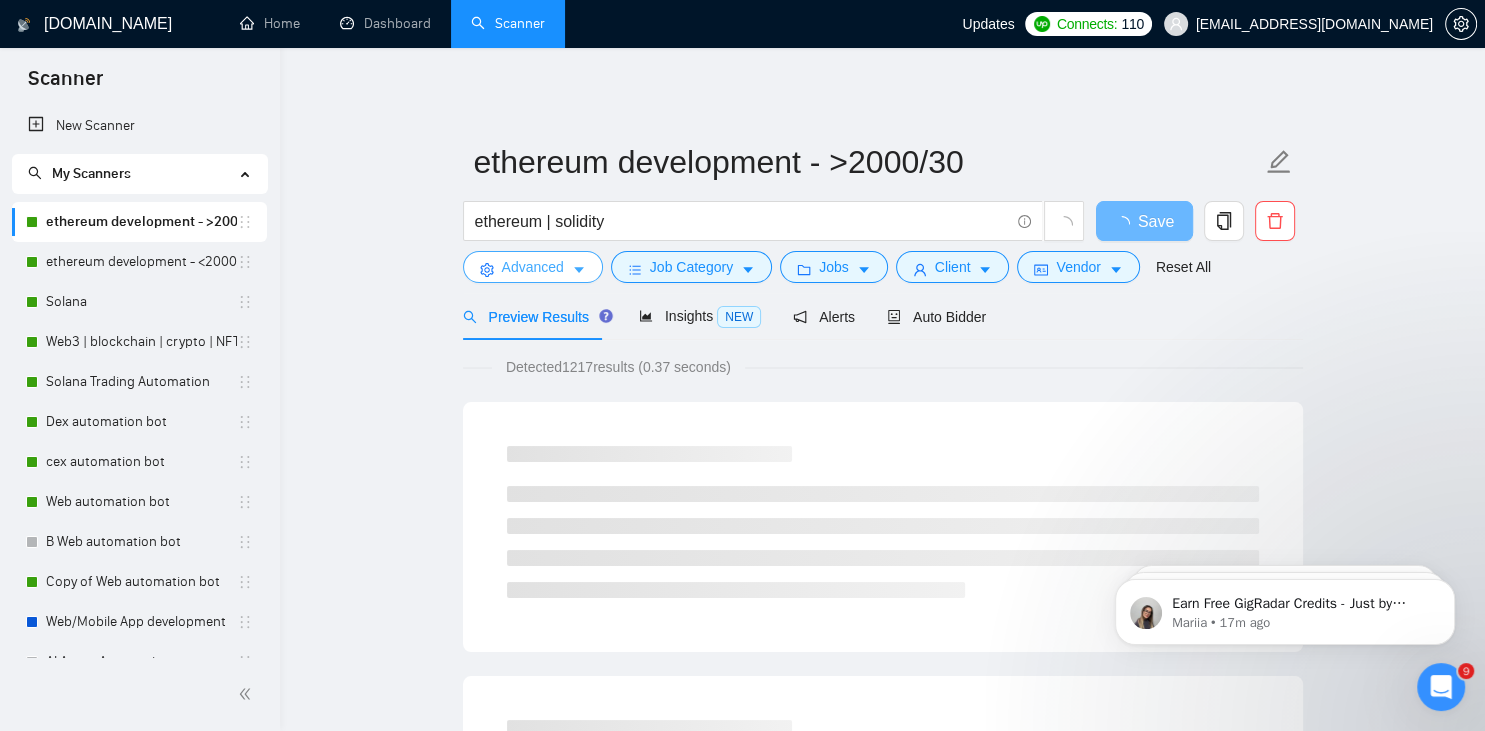 scroll, scrollTop: 0, scrollLeft: 0, axis: both 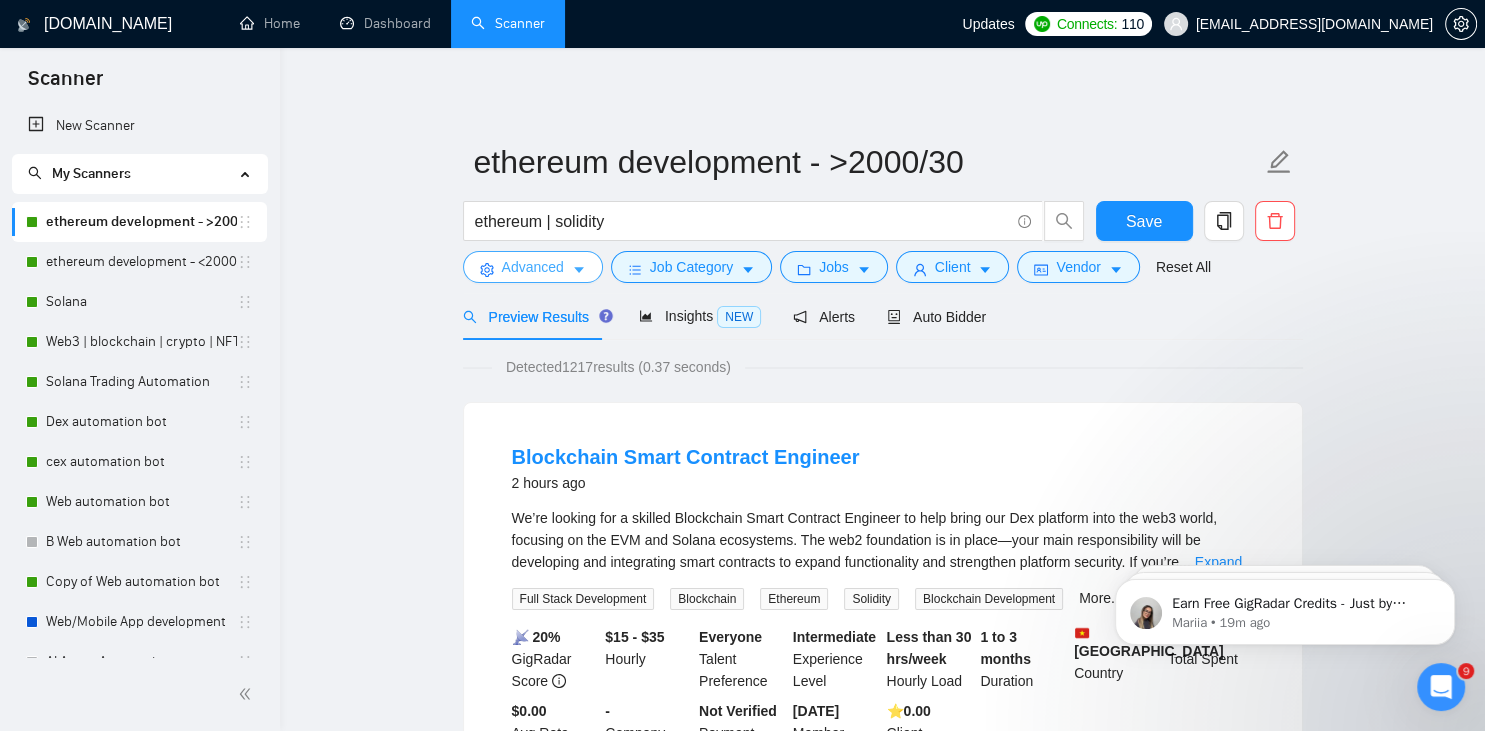 click on "Advanced" at bounding box center [533, 267] 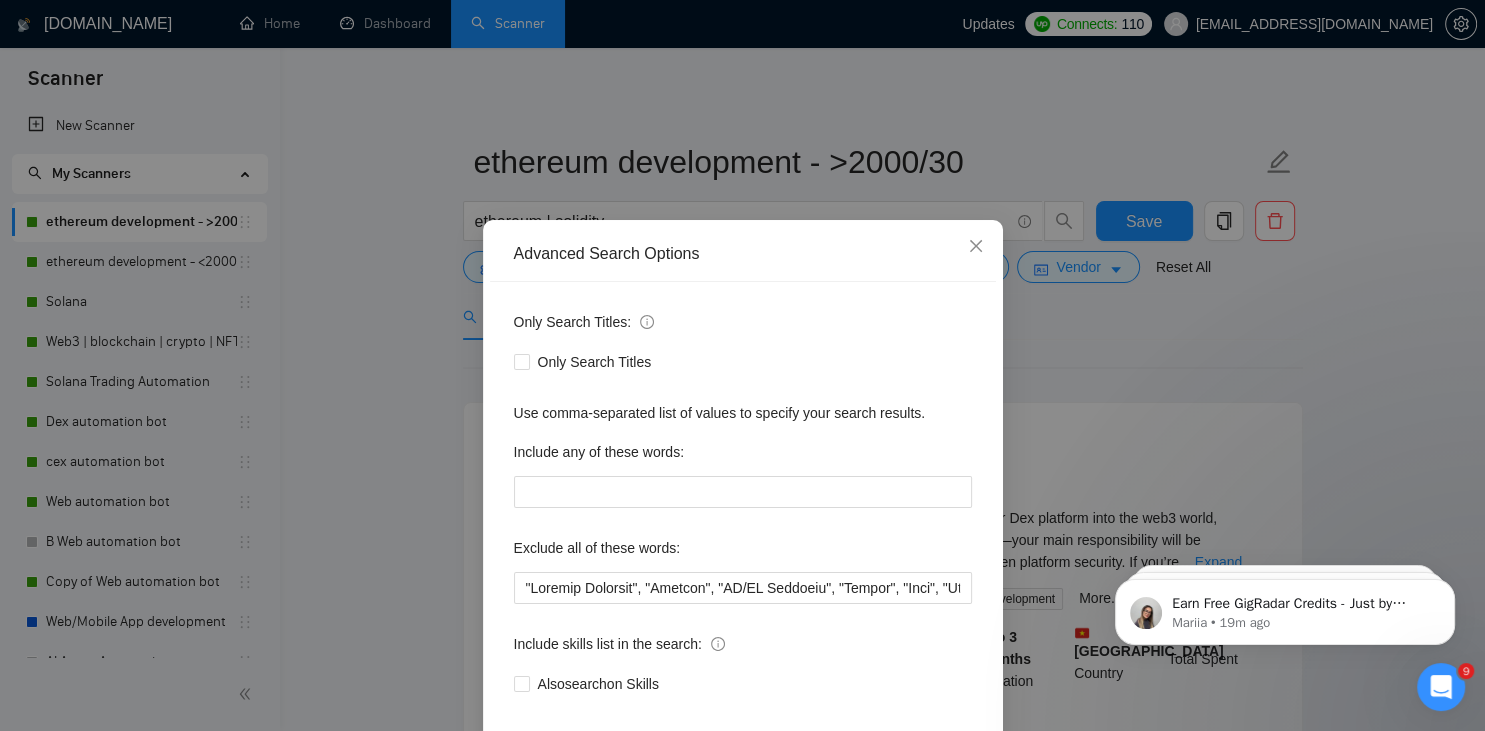 click on "Advanced Search Options Only Search Titles:   Only Search Titles Use comma-separated list of values to specify your search results. Include any of these words: Exclude all of these words: Include skills list in the search:   Also  search  on Skills Reset OK" at bounding box center (742, 365) 